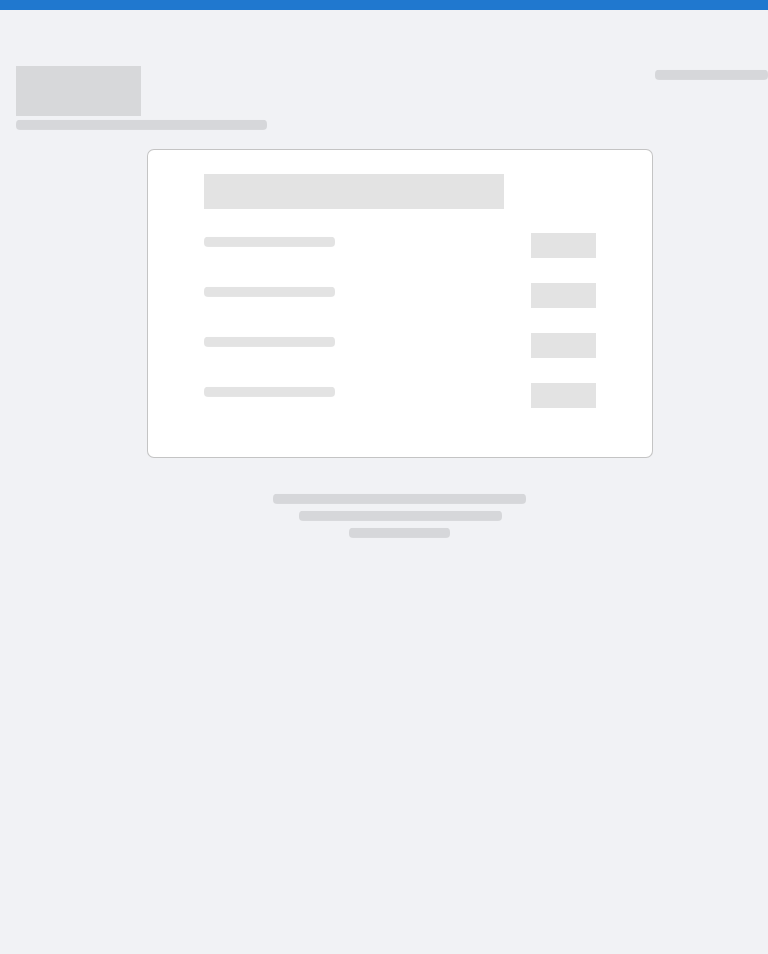 scroll, scrollTop: 0, scrollLeft: 0, axis: both 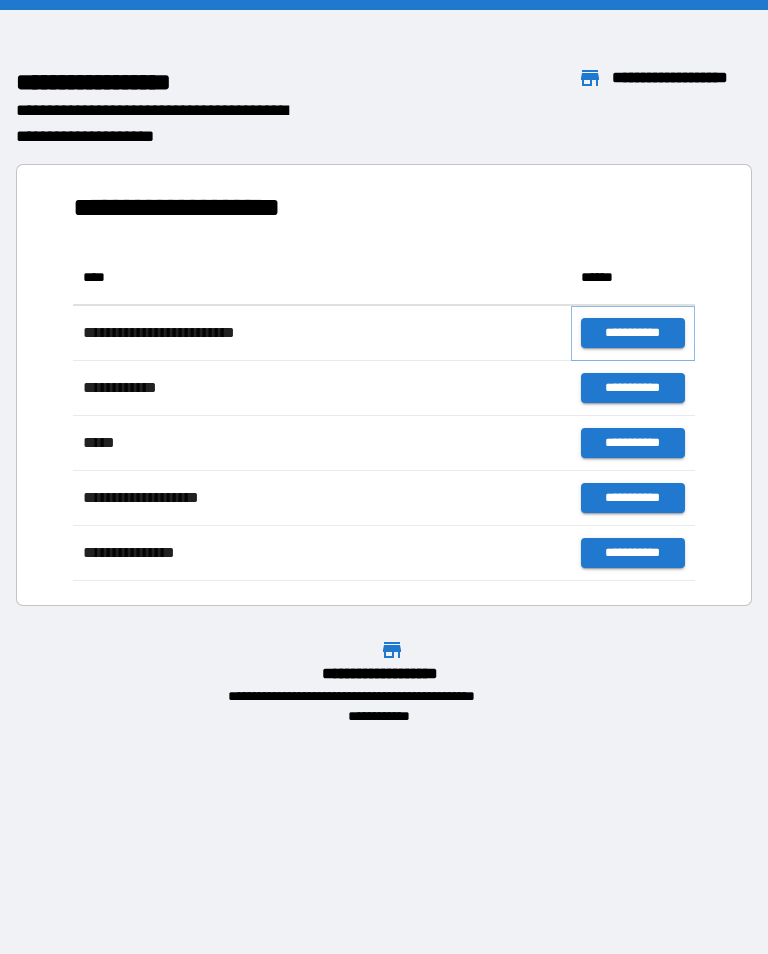 click on "**********" at bounding box center (633, 333) 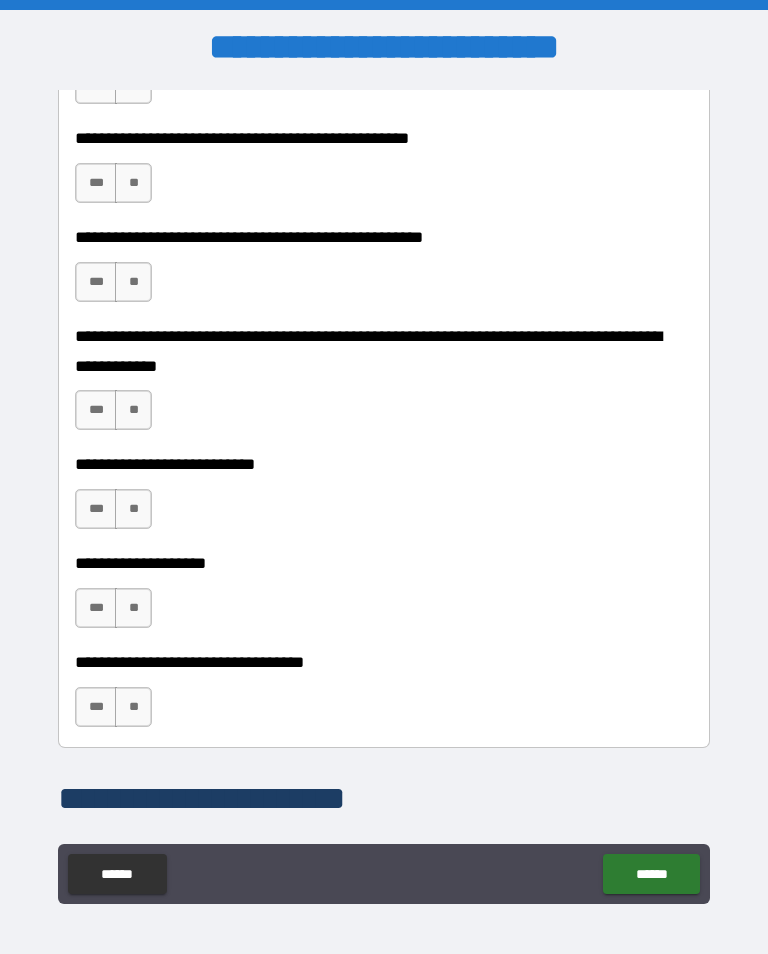 scroll, scrollTop: 758, scrollLeft: 0, axis: vertical 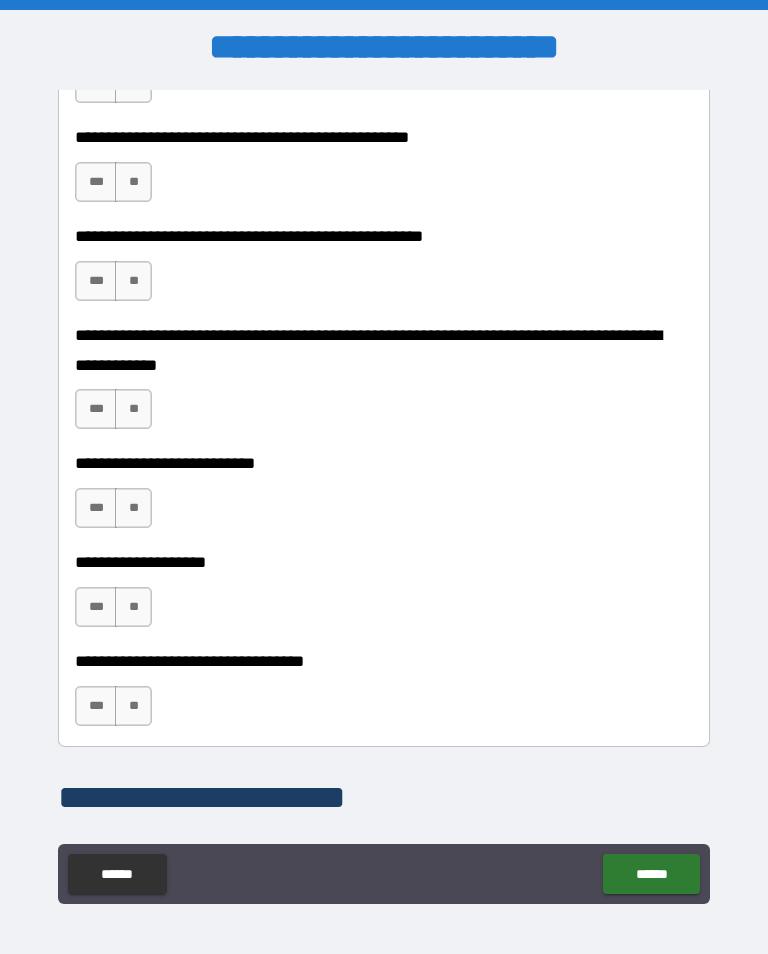 click on "***" at bounding box center (96, 182) 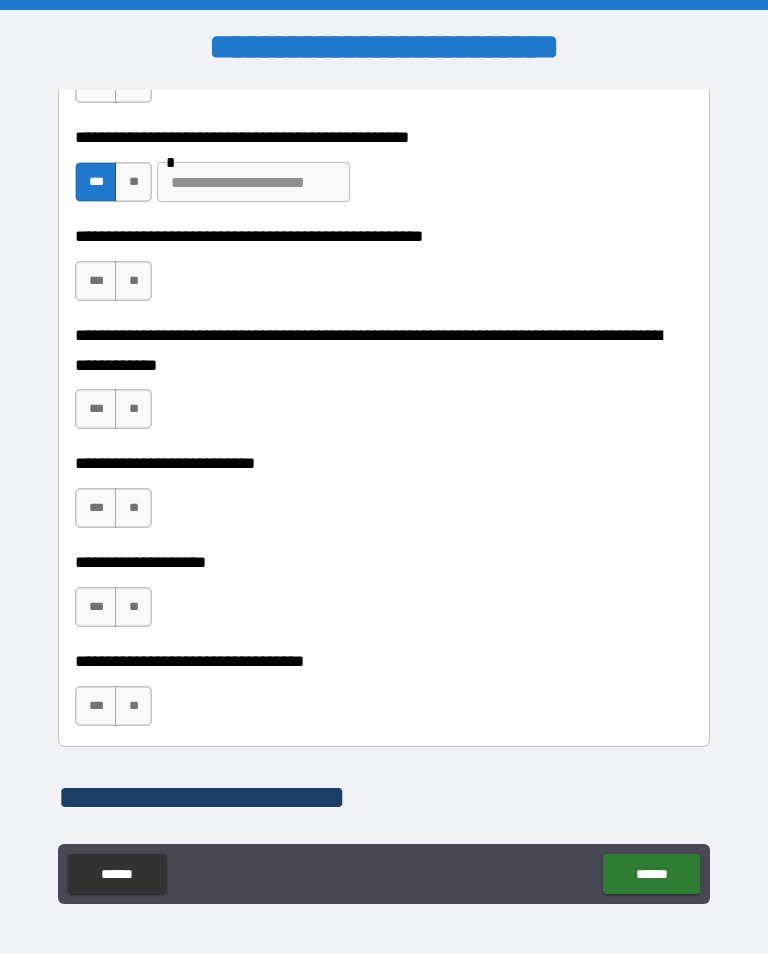 click on "**" at bounding box center [133, 281] 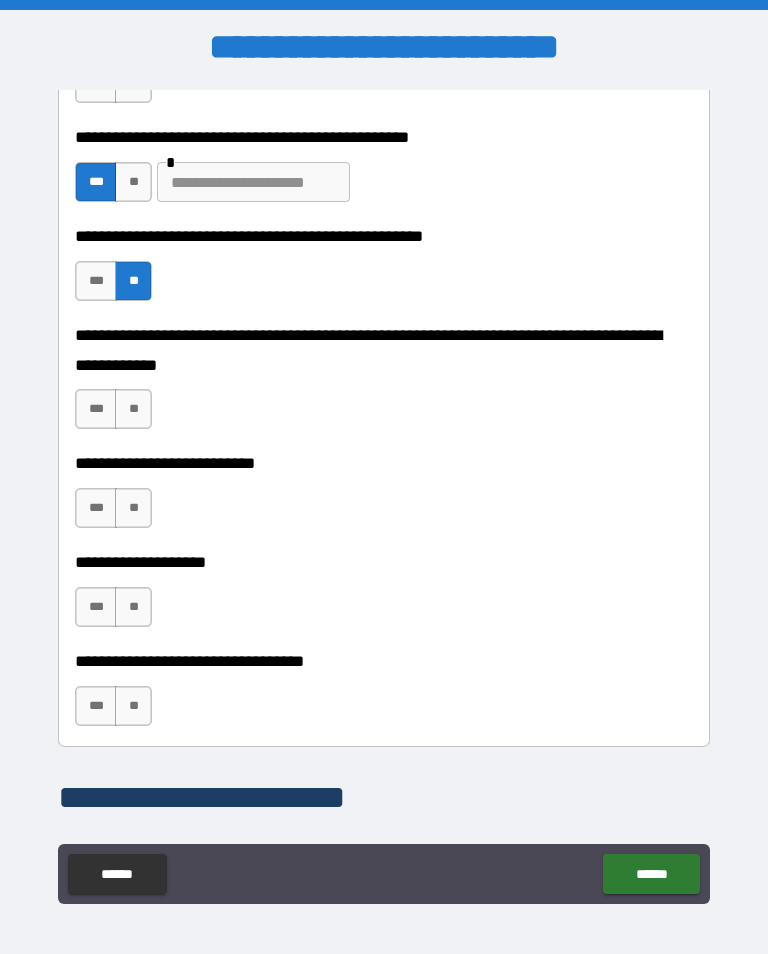 click on "**" at bounding box center [133, 409] 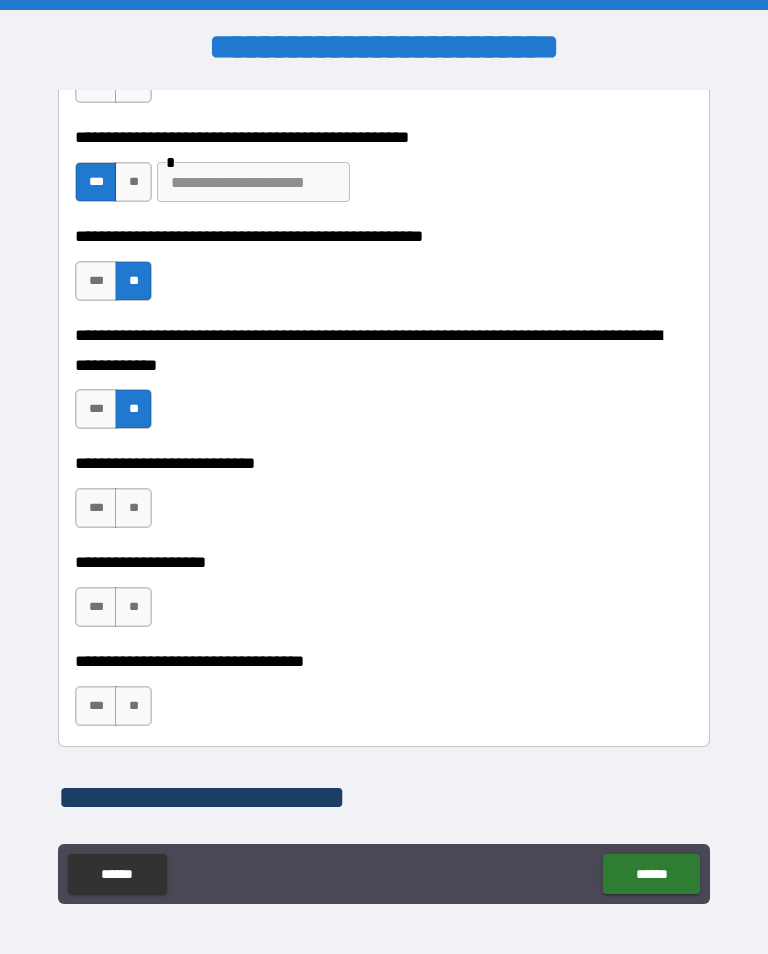 click on "**" at bounding box center (133, 508) 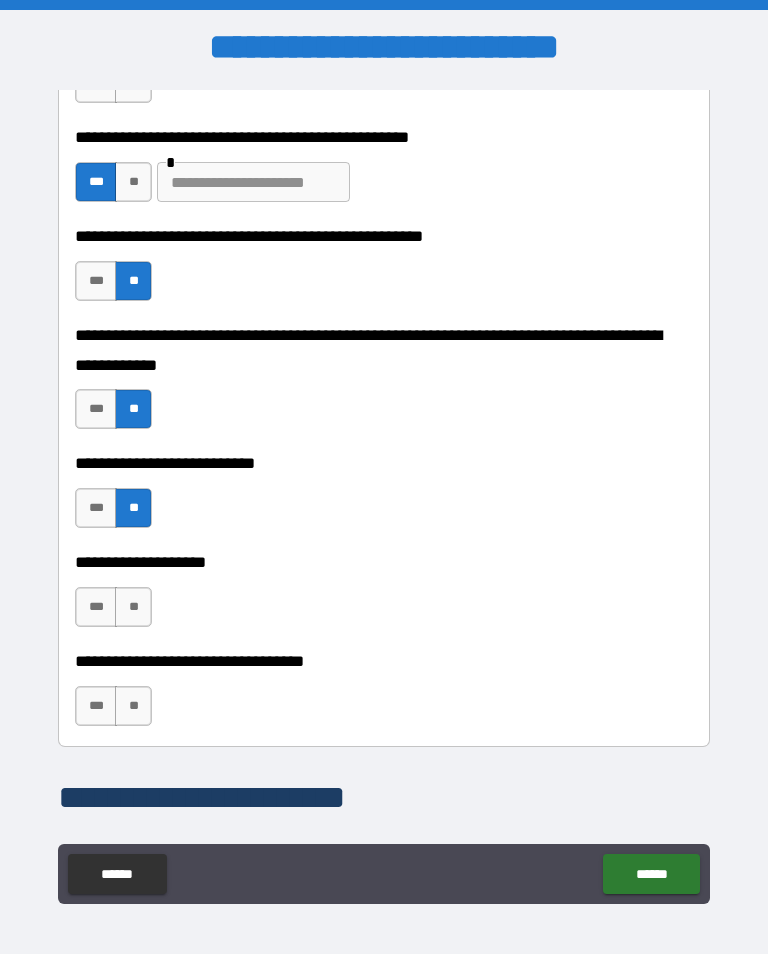 click on "**" at bounding box center [133, 607] 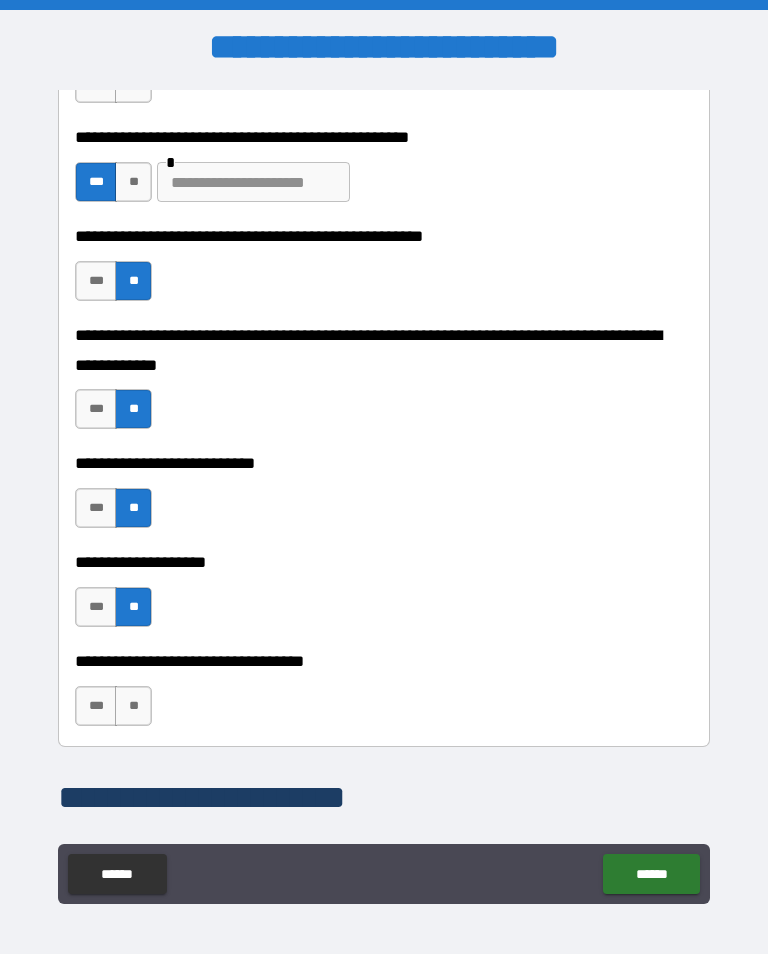 click on "**" at bounding box center [133, 706] 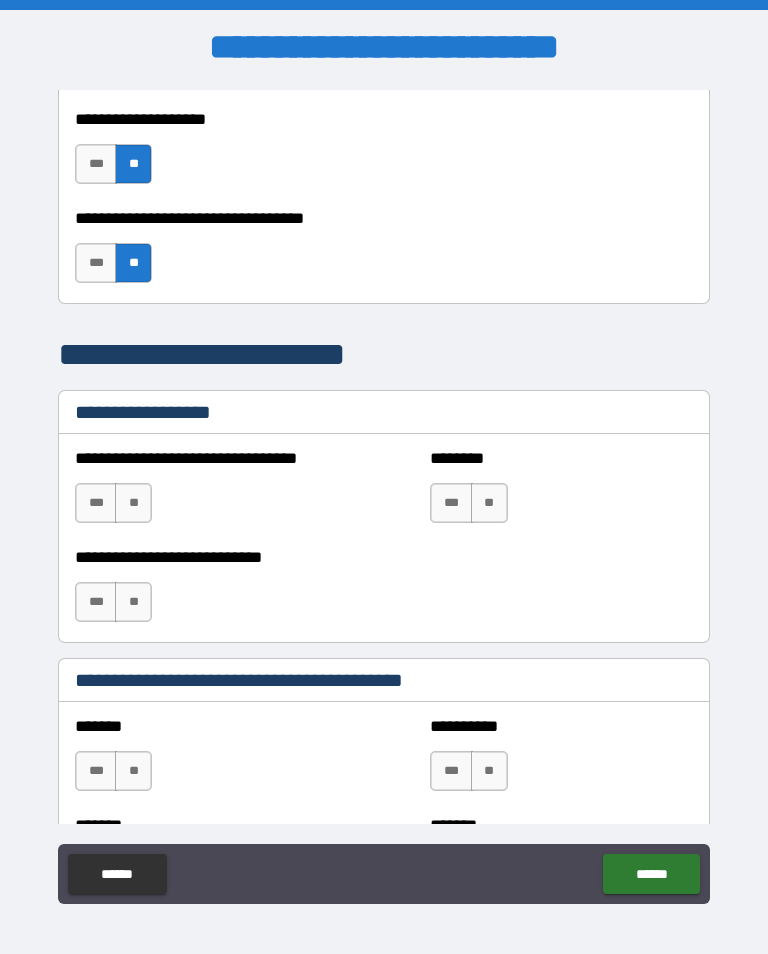 scroll, scrollTop: 1203, scrollLeft: 0, axis: vertical 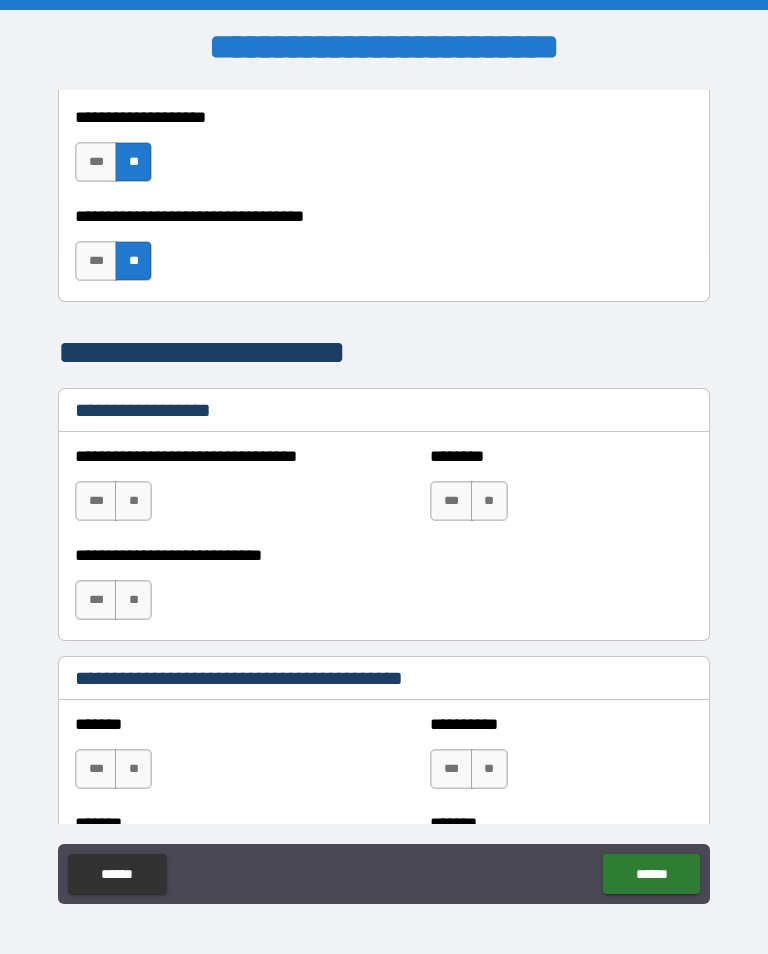 click on "**" at bounding box center [133, 501] 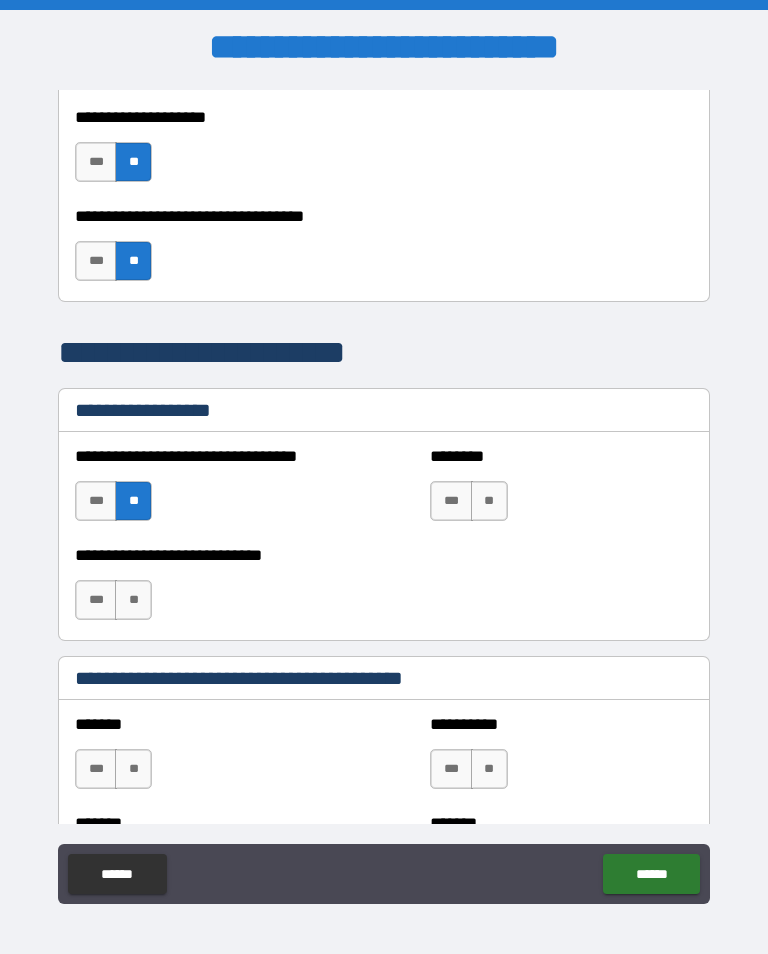 click on "**" at bounding box center (133, 600) 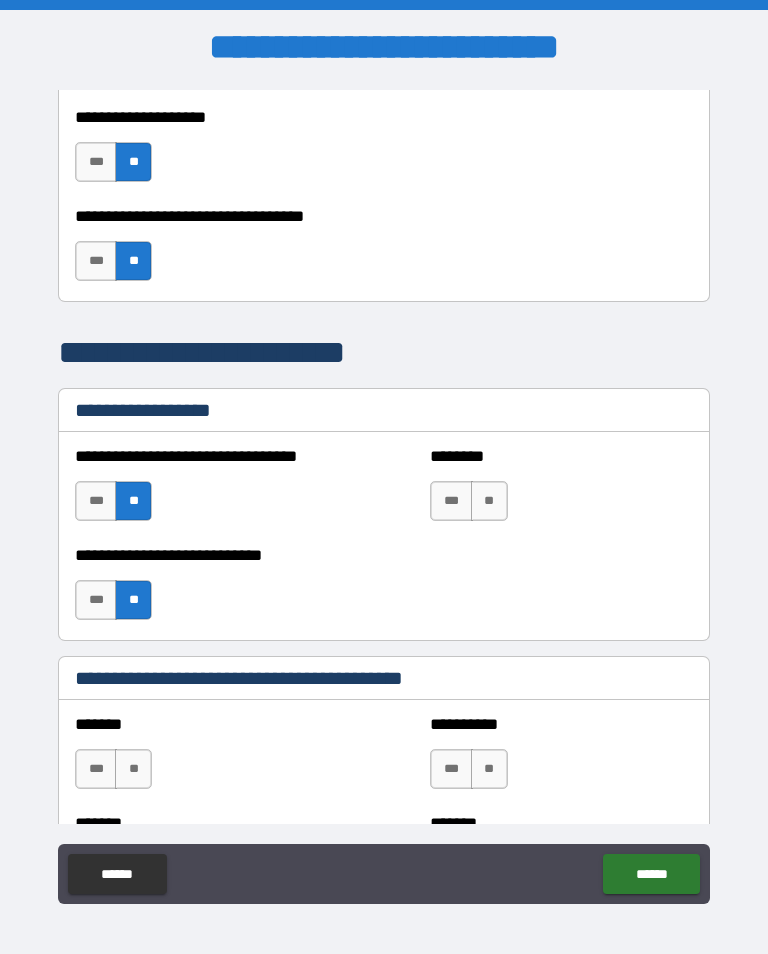 click on "**" at bounding box center (133, 769) 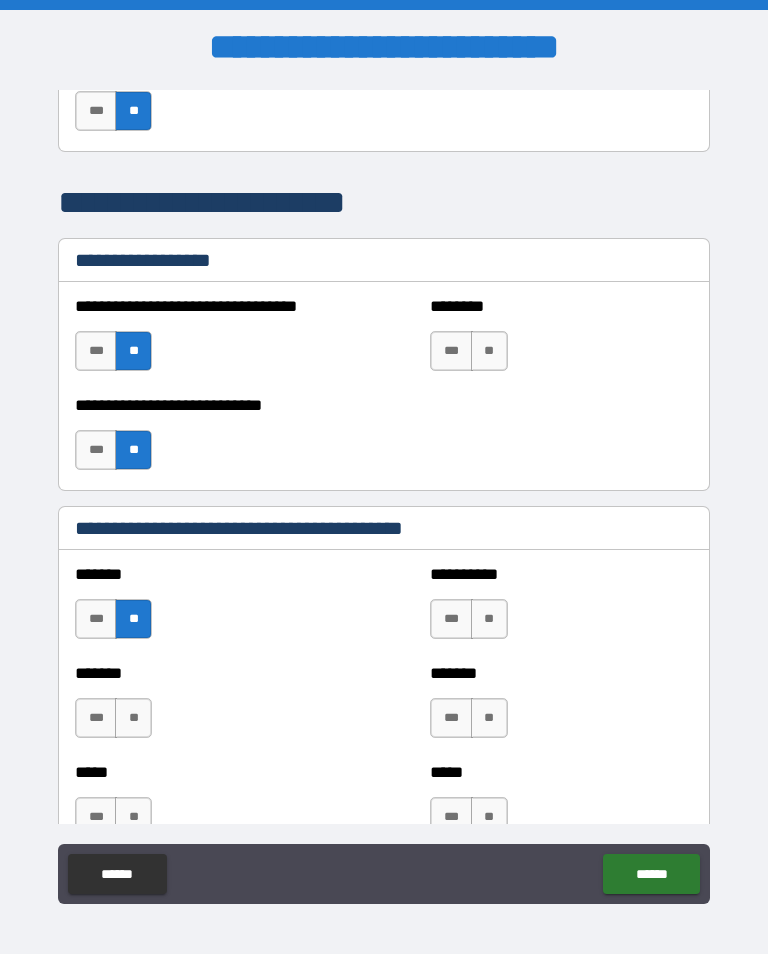 scroll, scrollTop: 1352, scrollLeft: 0, axis: vertical 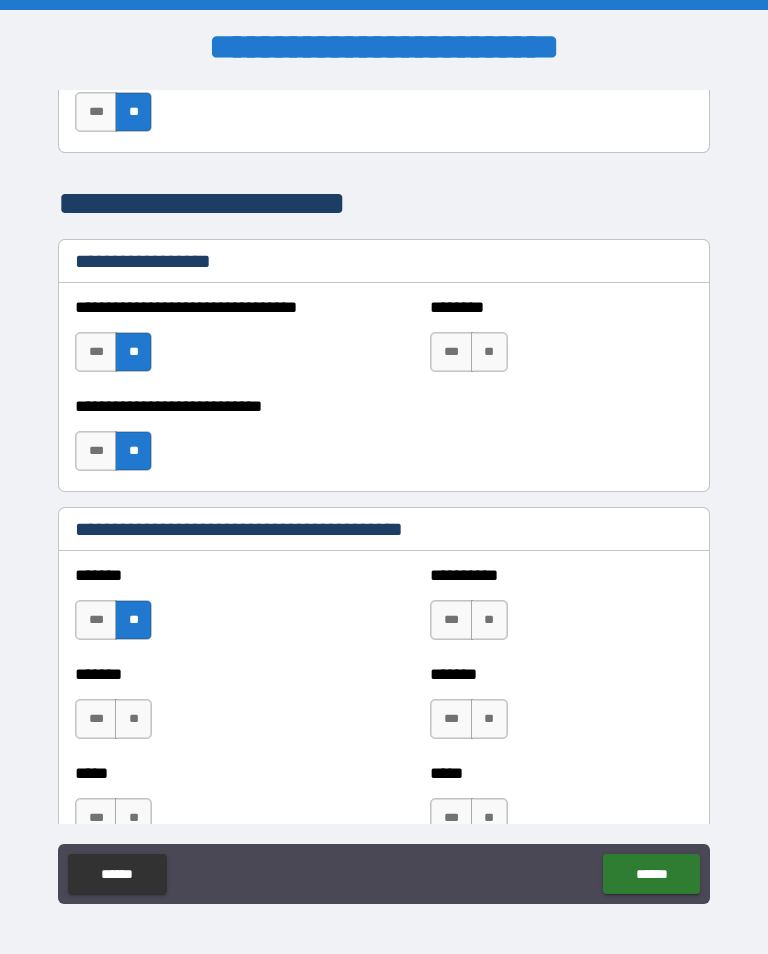 click on "**********" at bounding box center (561, 610) 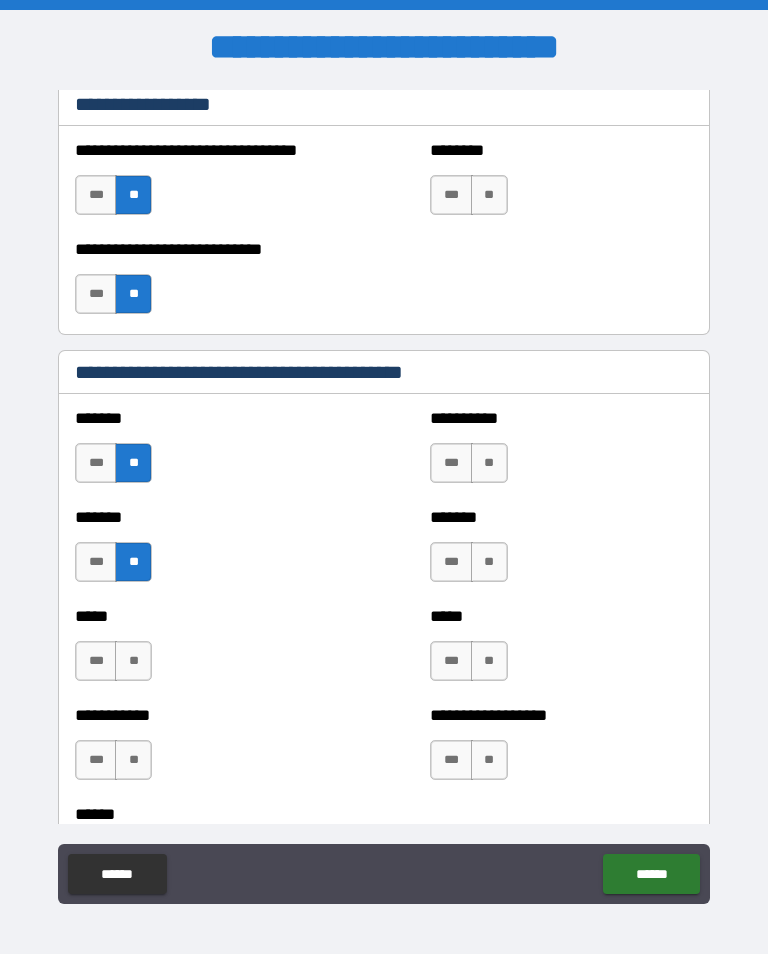scroll, scrollTop: 1514, scrollLeft: 0, axis: vertical 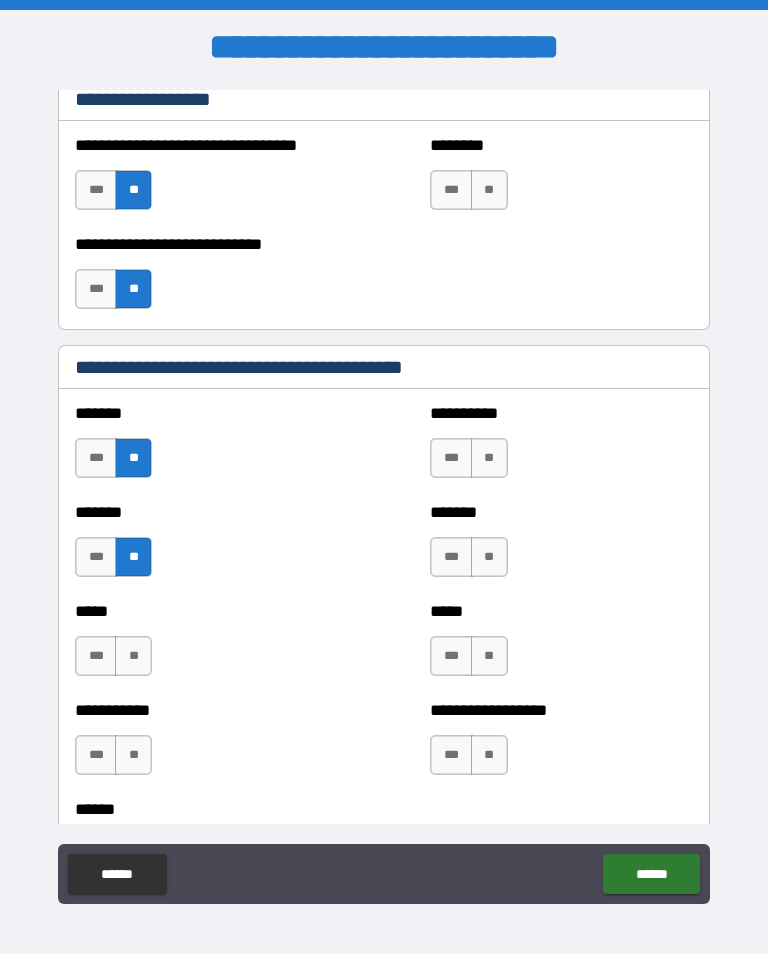 click on "**" at bounding box center (133, 656) 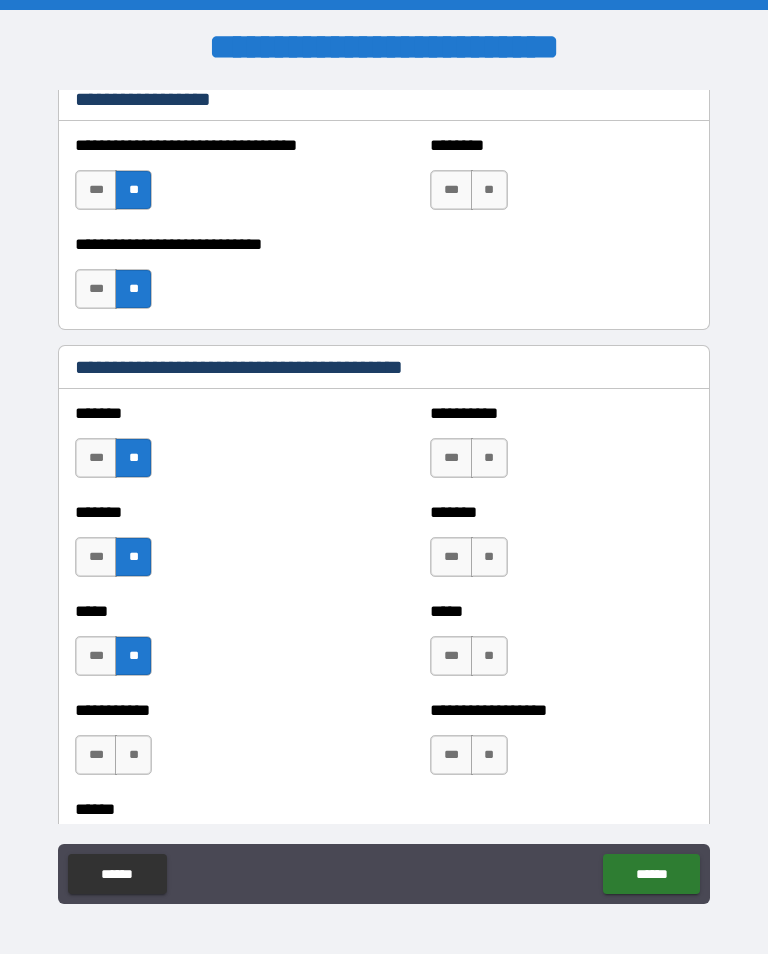 click on "**" at bounding box center (489, 656) 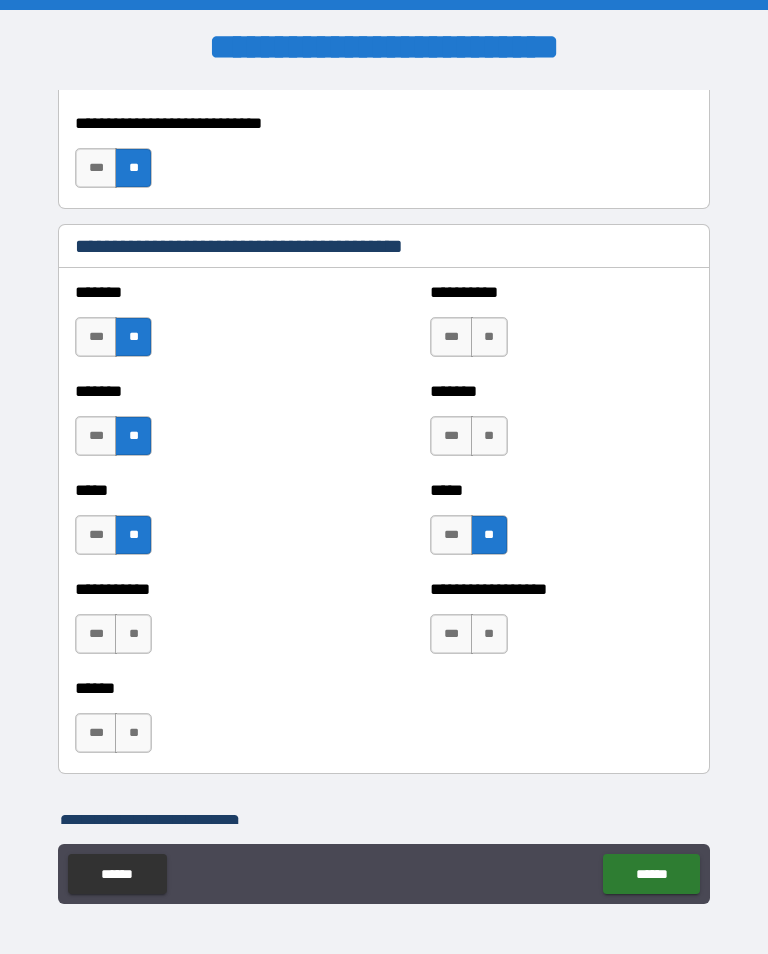 scroll, scrollTop: 1637, scrollLeft: 0, axis: vertical 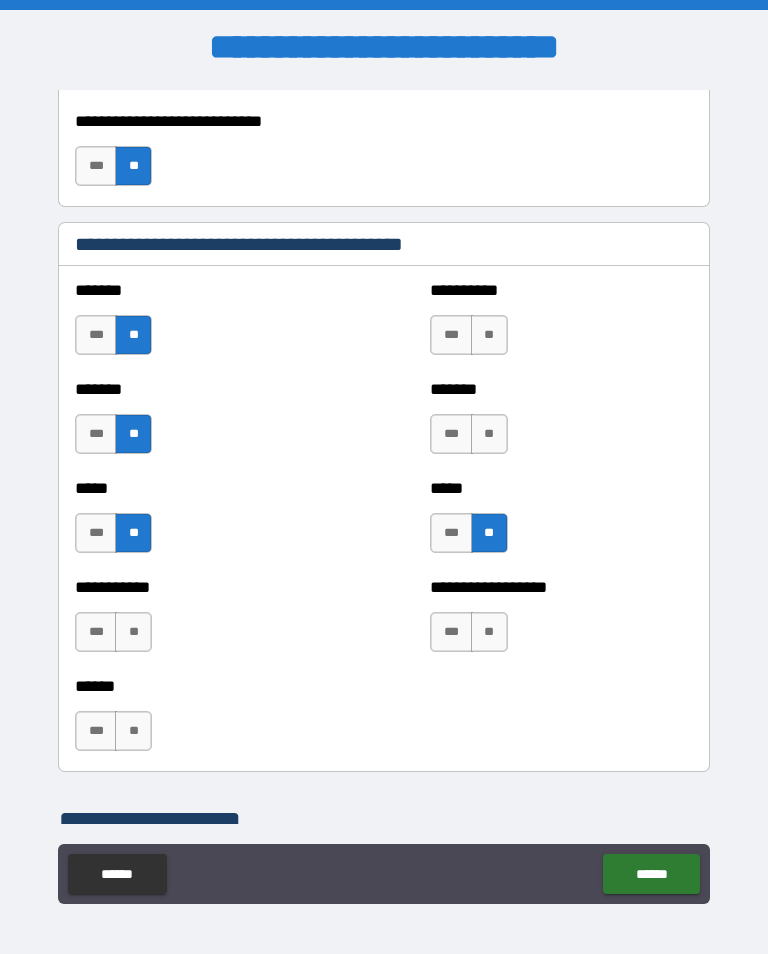 click on "**" at bounding box center (489, 632) 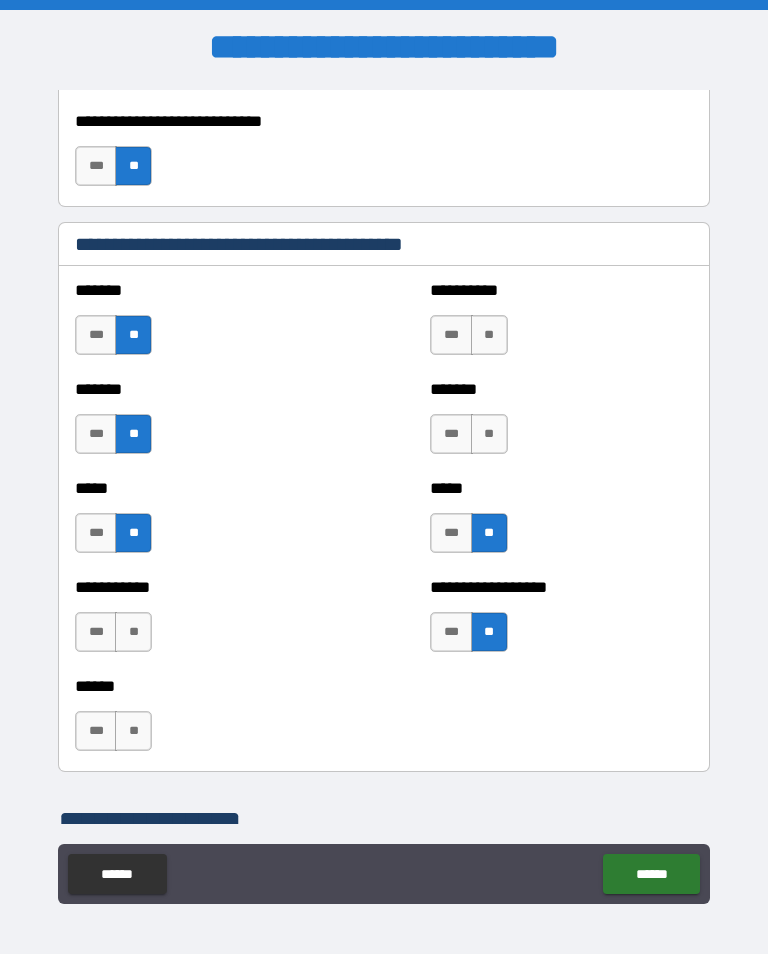 click on "**" at bounding box center [133, 731] 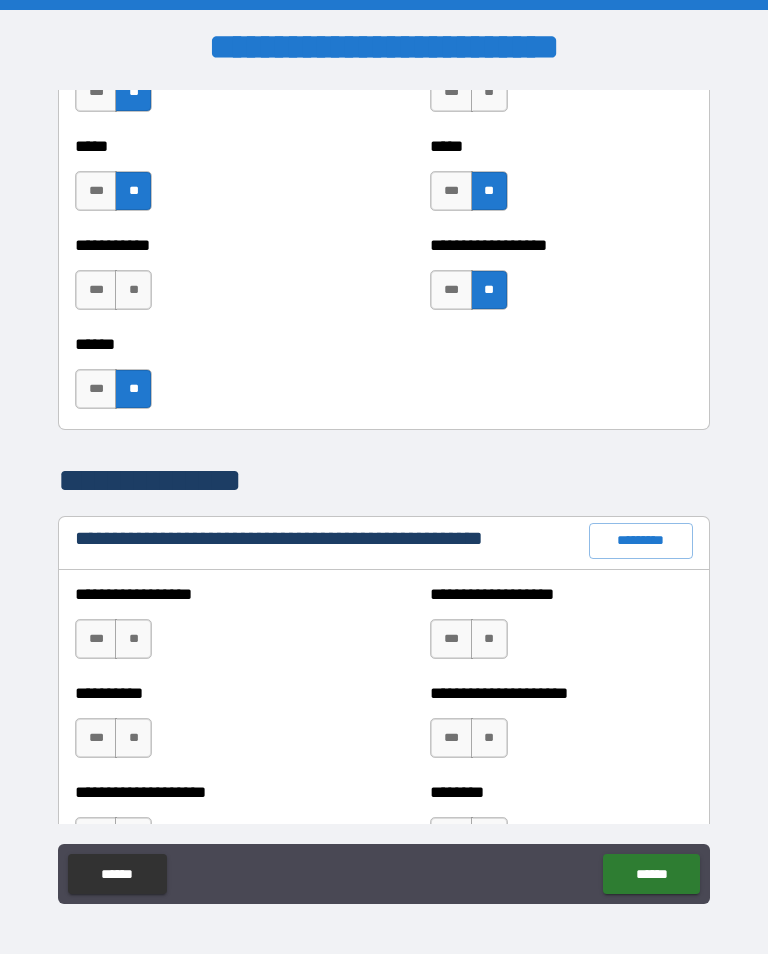 scroll, scrollTop: 1980, scrollLeft: 0, axis: vertical 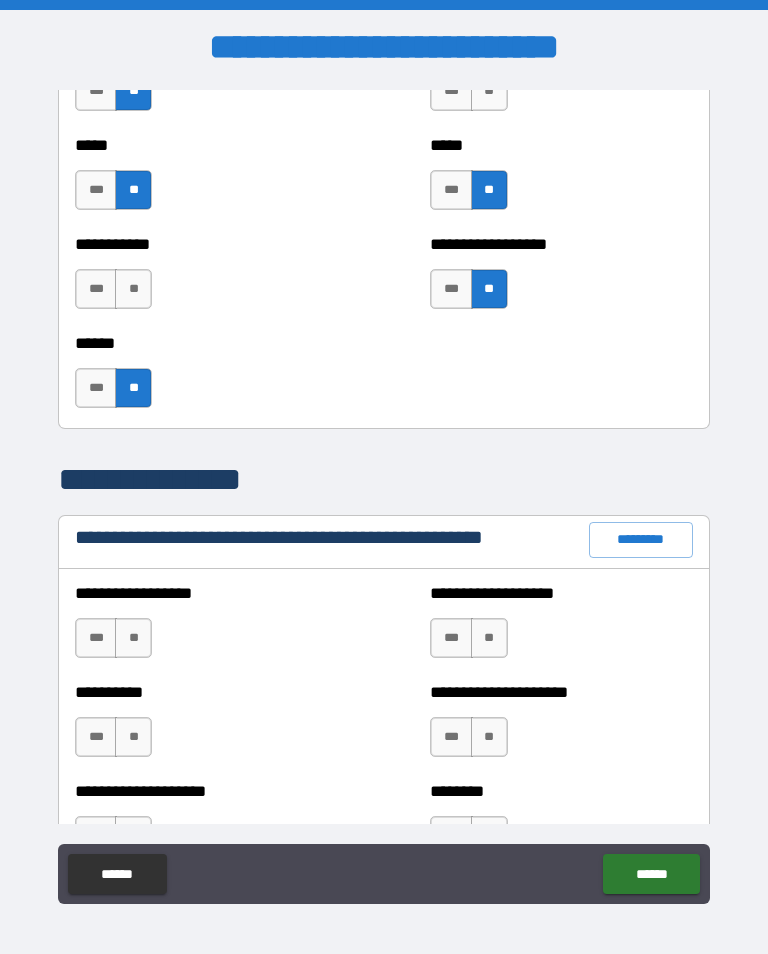 click on "**" at bounding box center [133, 638] 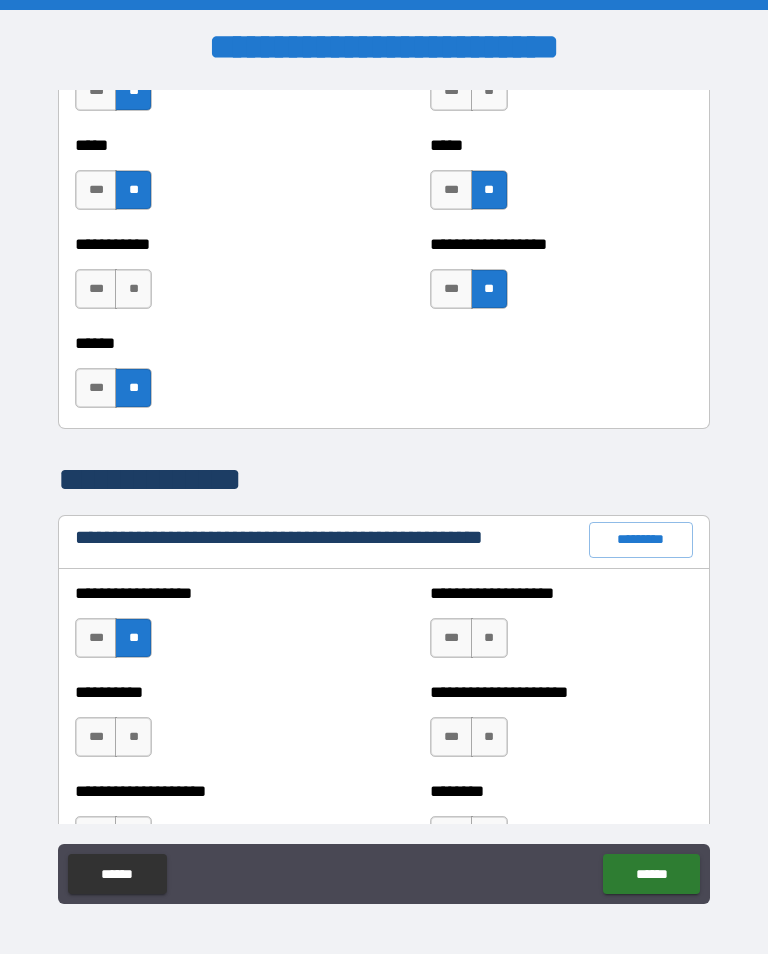 click on "**" at bounding box center [489, 638] 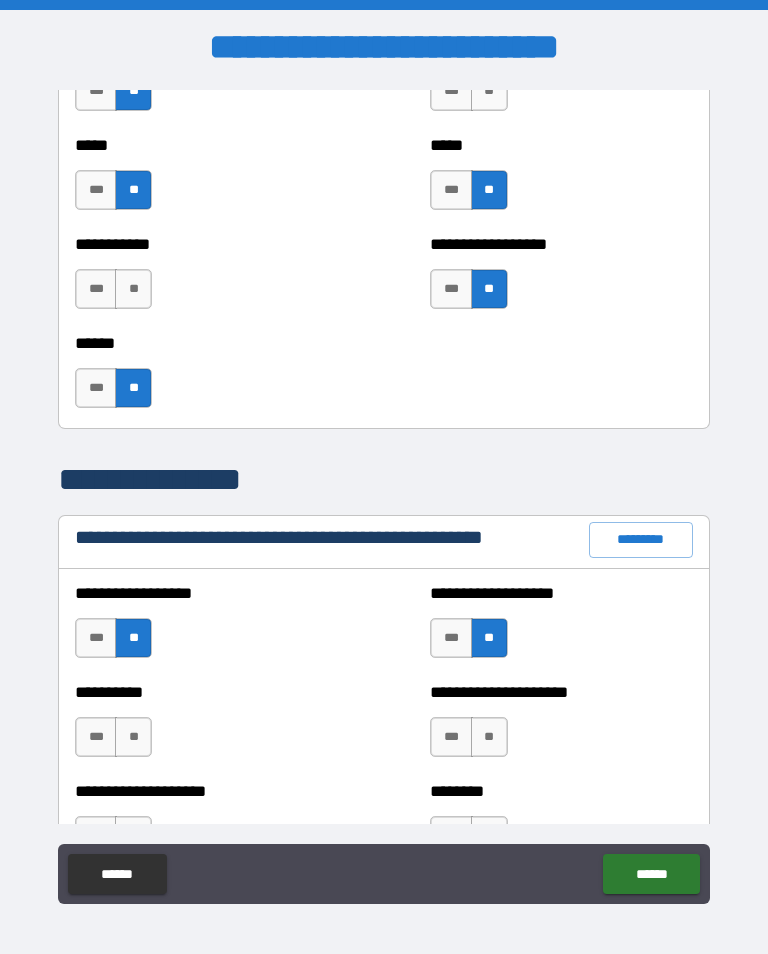 click on "**" at bounding box center (133, 737) 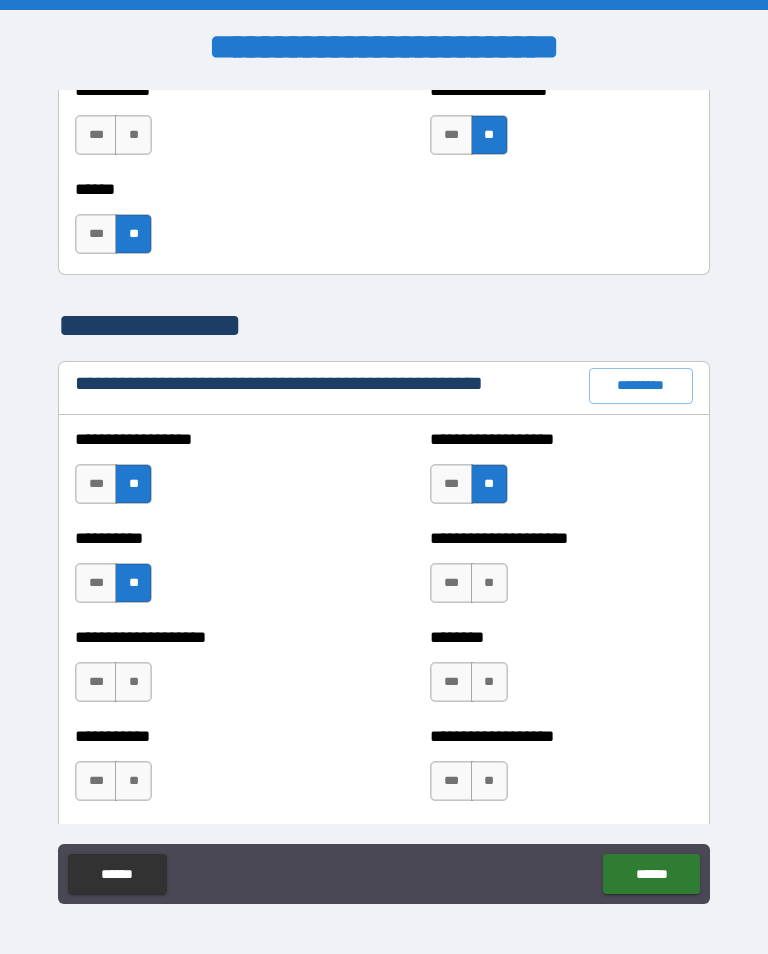 scroll, scrollTop: 2140, scrollLeft: 0, axis: vertical 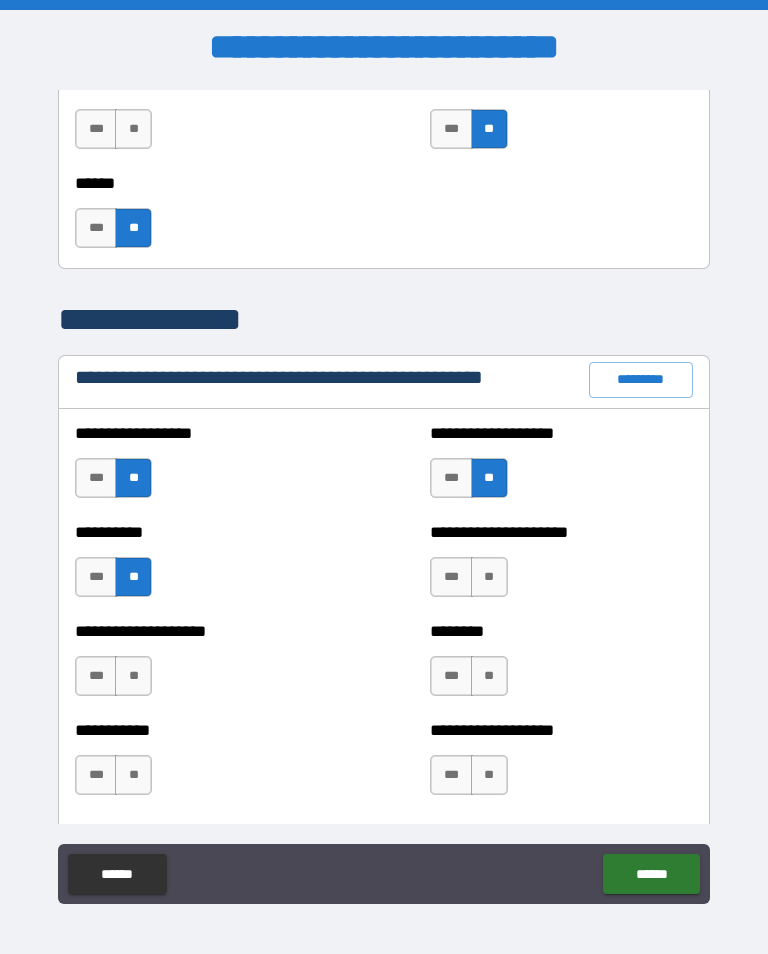 click on "**" at bounding box center (489, 577) 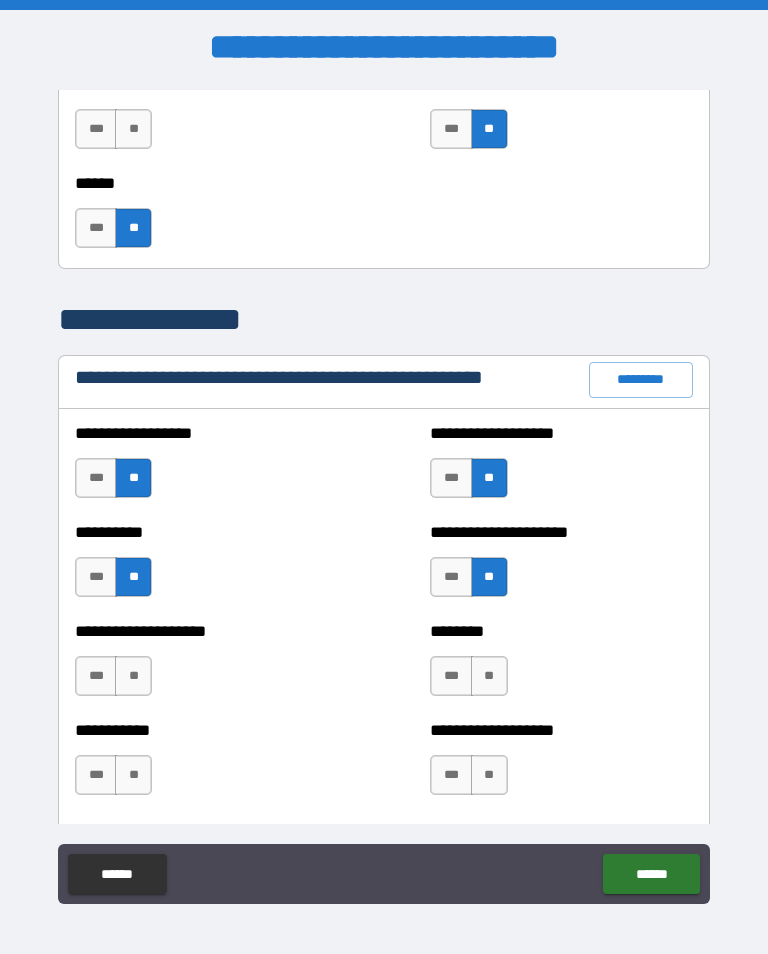click on "**" at bounding box center (133, 676) 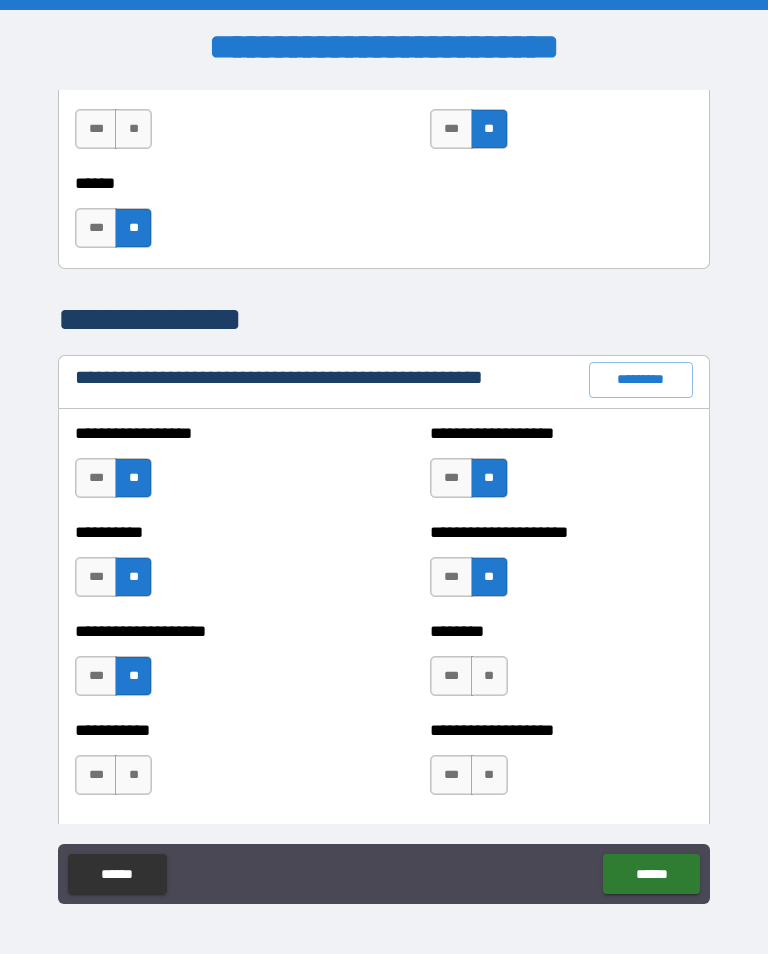 click on "**" at bounding box center (489, 676) 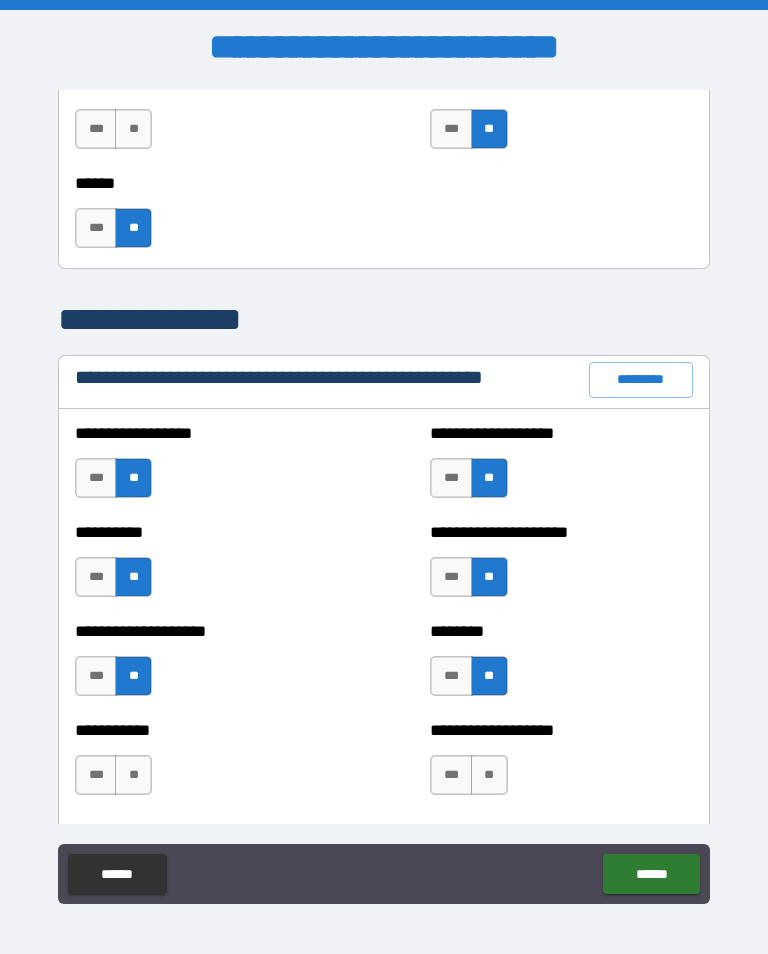 click on "**" at bounding box center [489, 775] 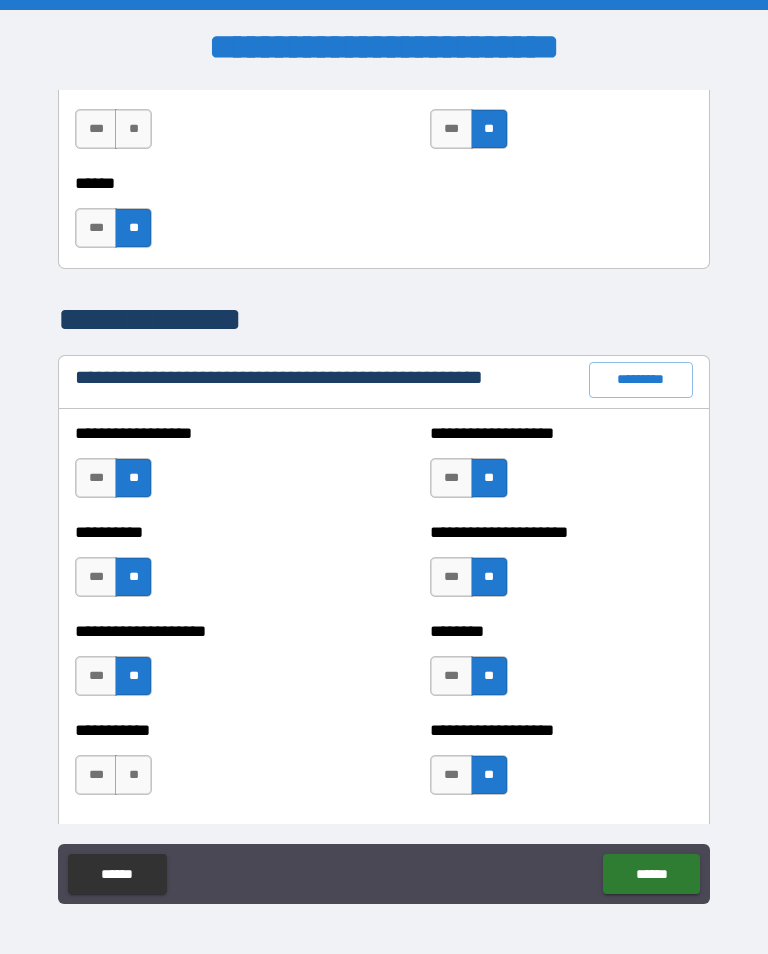 click on "**" at bounding box center [133, 775] 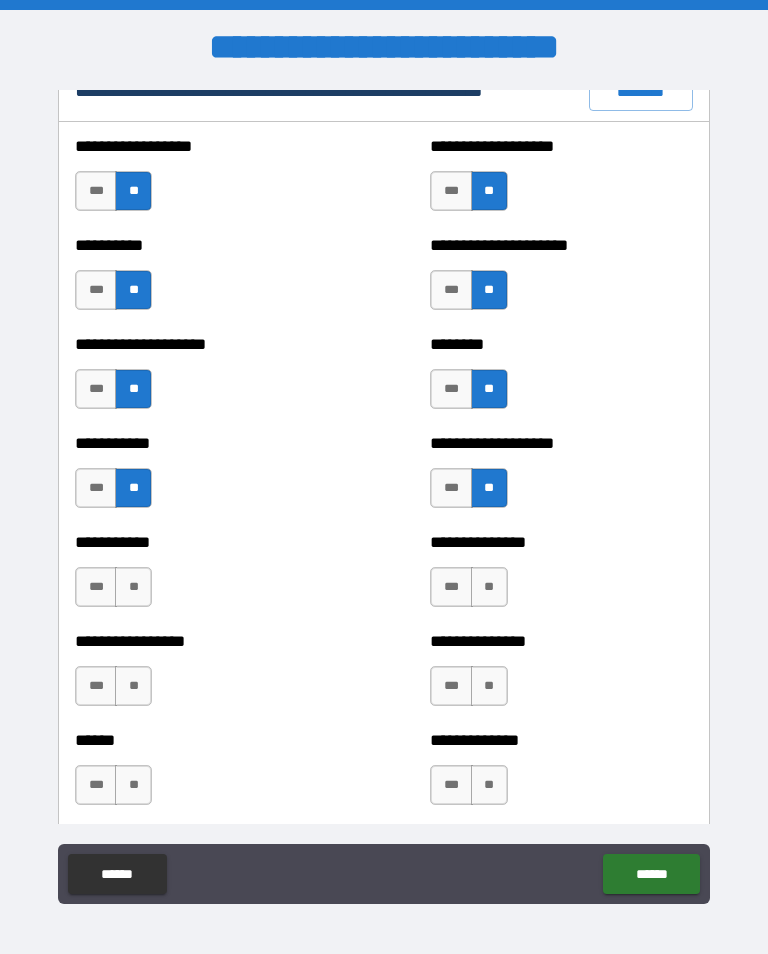 scroll, scrollTop: 2428, scrollLeft: 0, axis: vertical 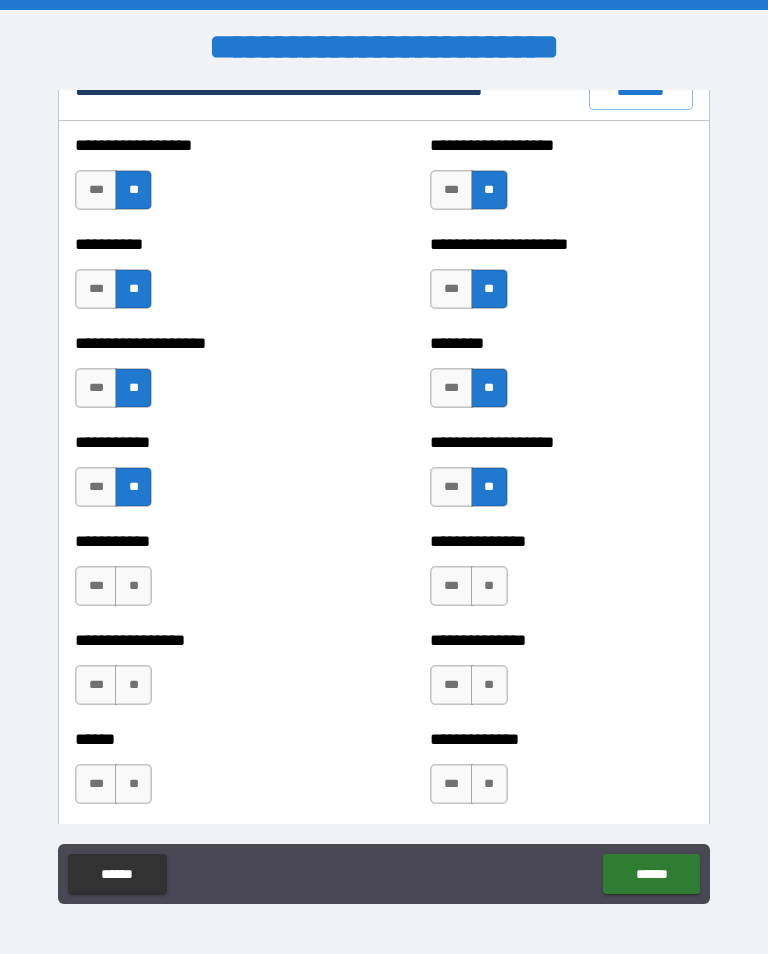 click on "**" at bounding box center [133, 586] 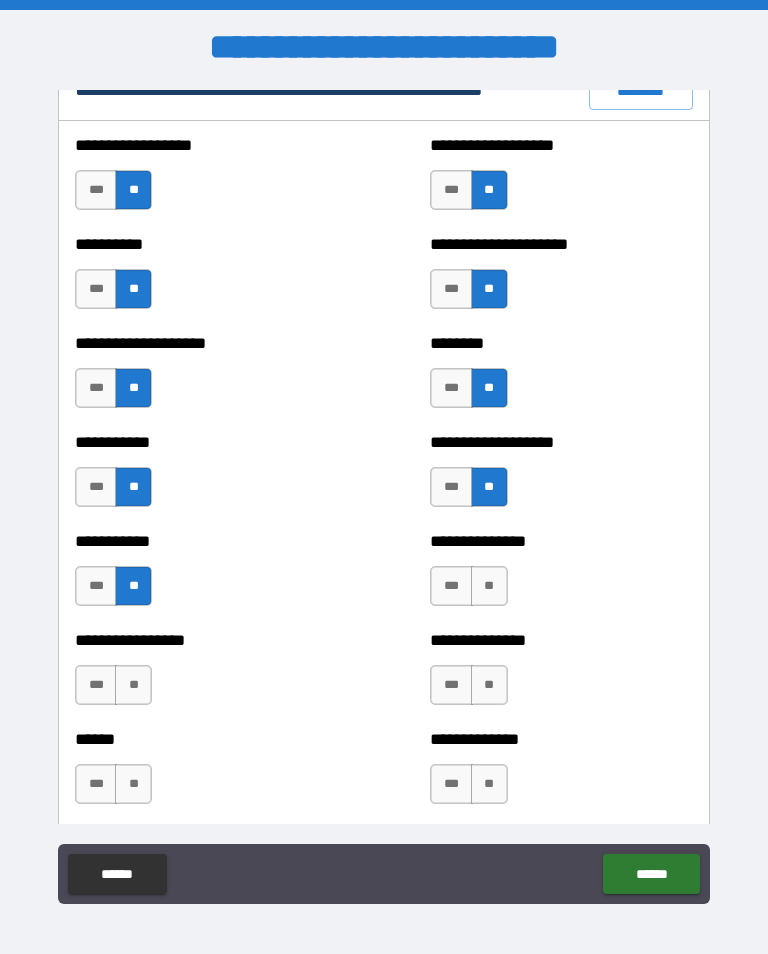 click on "**" at bounding box center (489, 586) 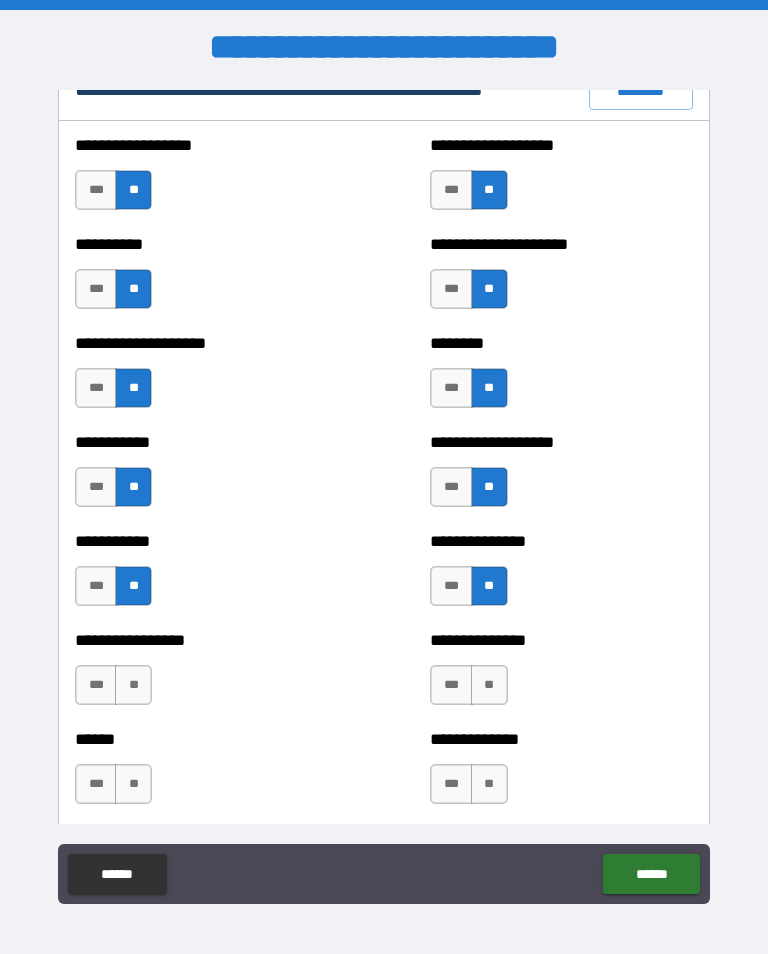 click on "**" at bounding box center [489, 685] 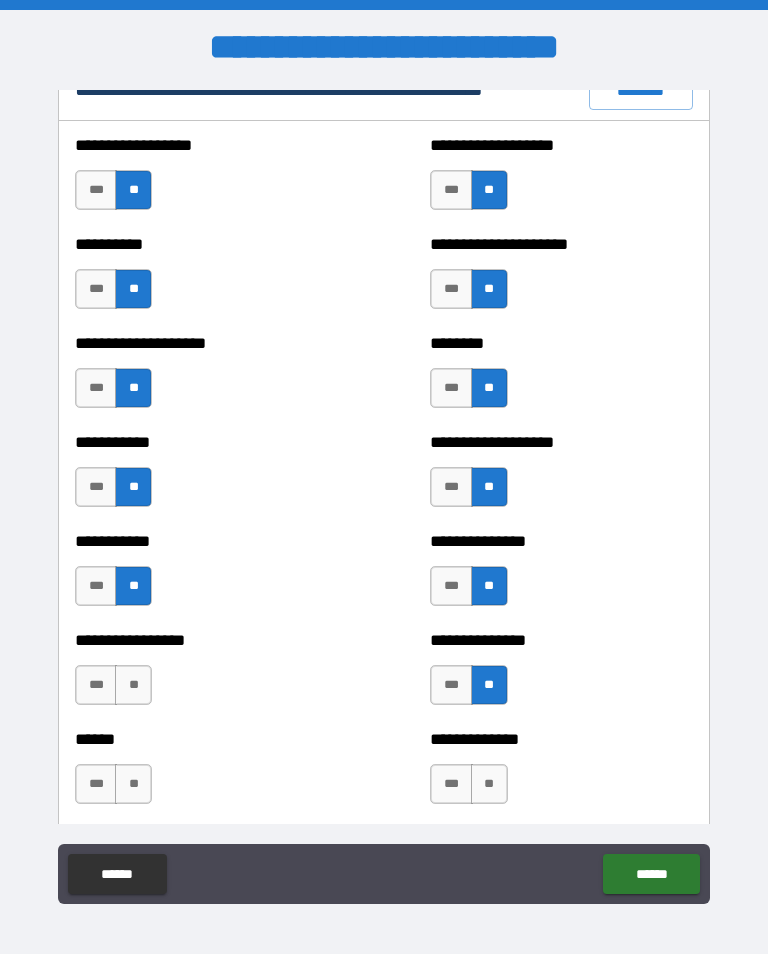 click on "**" at bounding box center [133, 685] 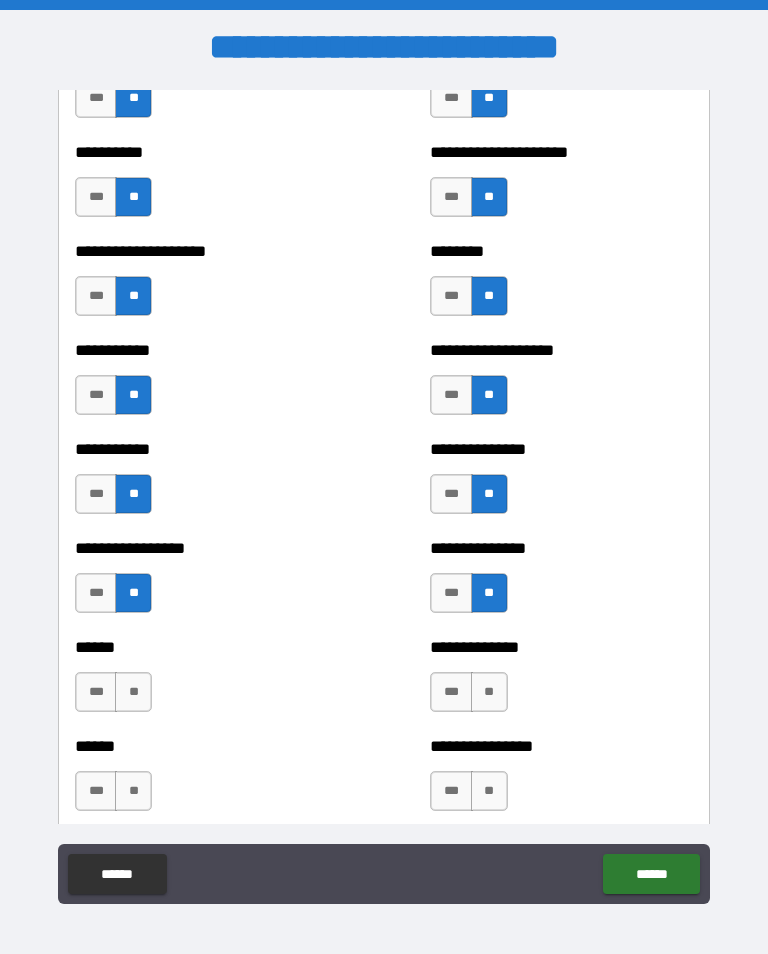 scroll, scrollTop: 2520, scrollLeft: 0, axis: vertical 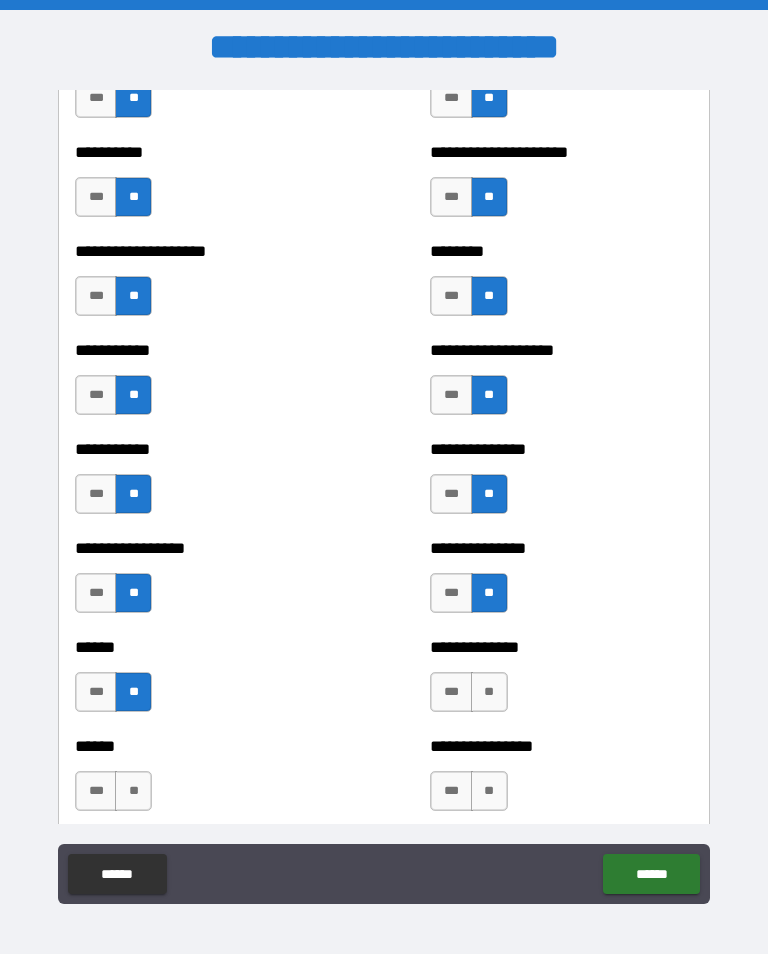 click on "**" at bounding box center [489, 692] 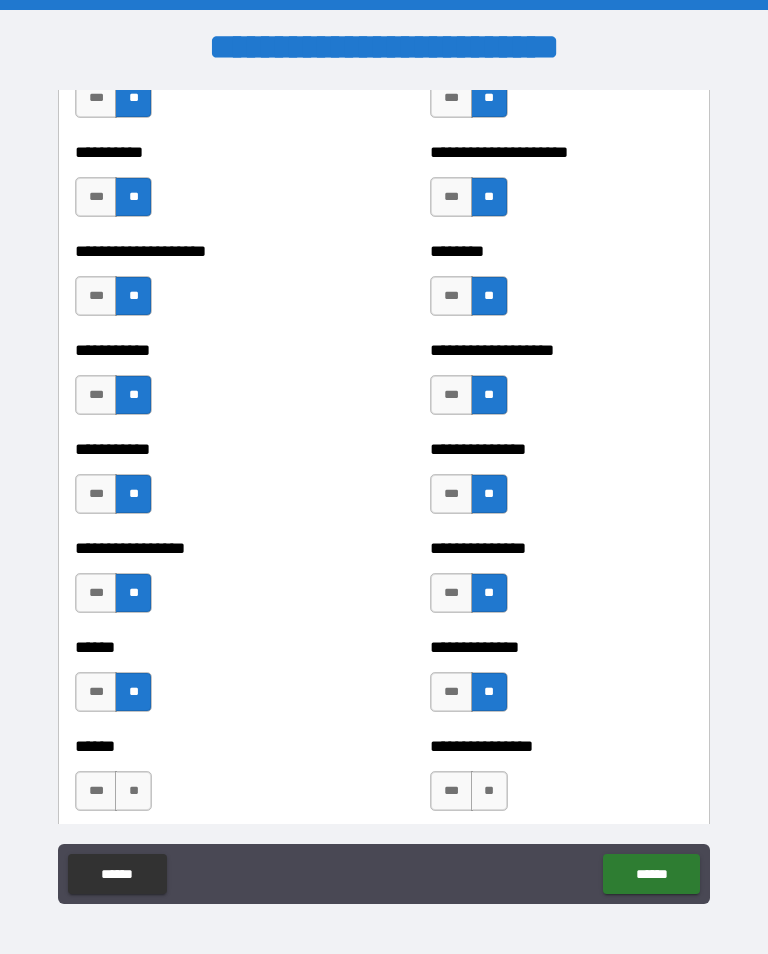 click on "**" at bounding box center (489, 791) 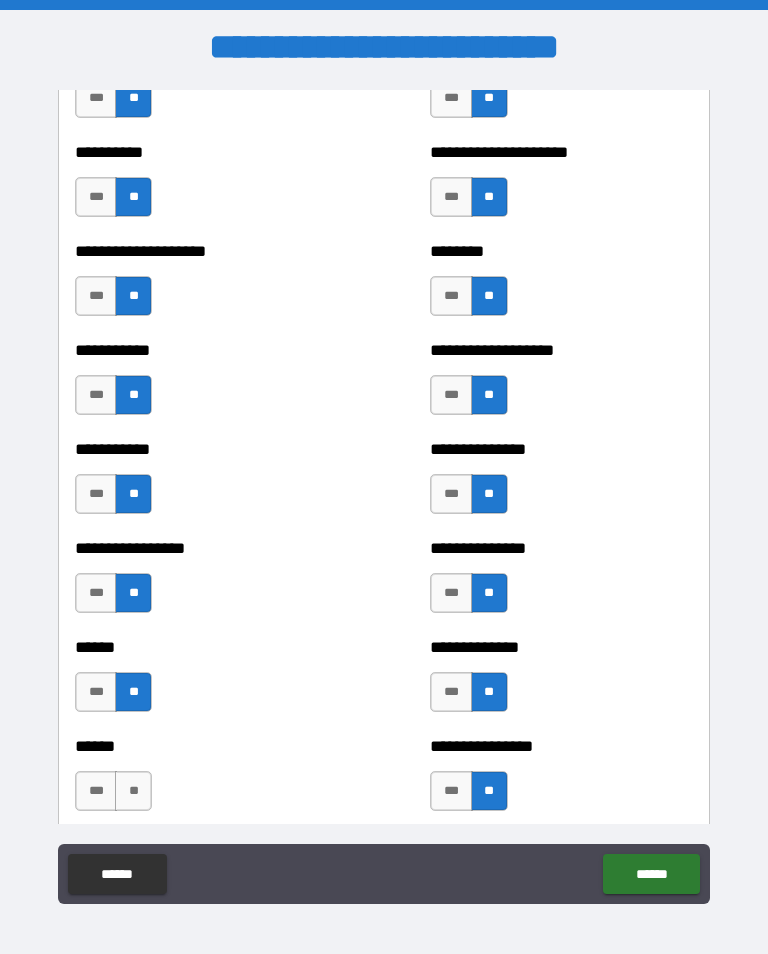 click on "**" at bounding box center (133, 791) 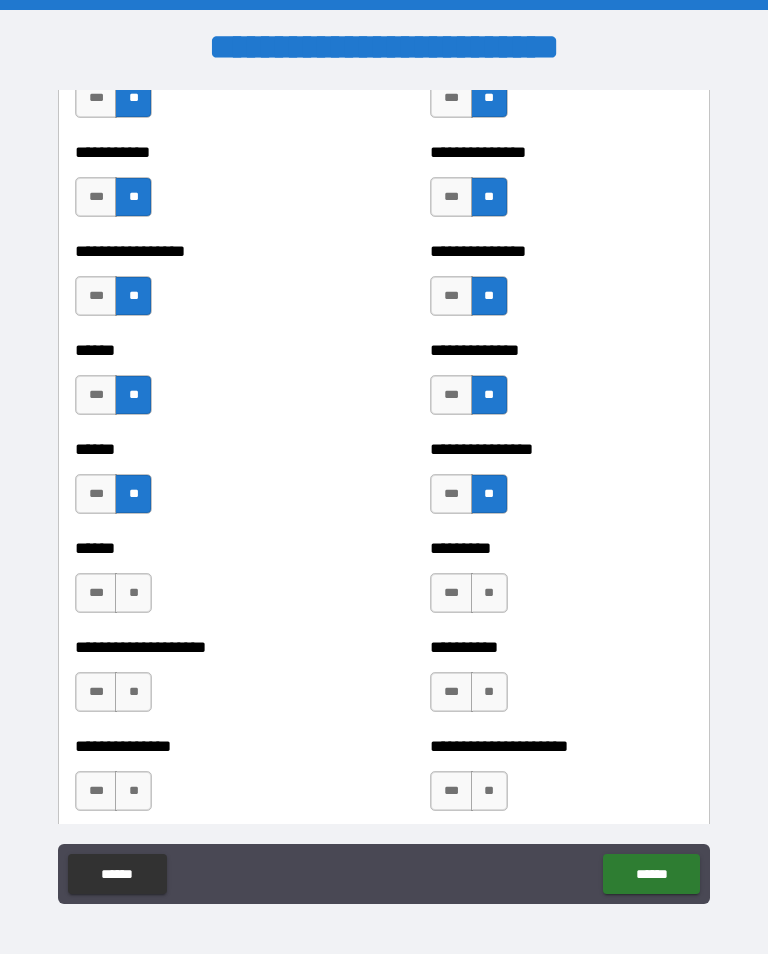 scroll, scrollTop: 2823, scrollLeft: 0, axis: vertical 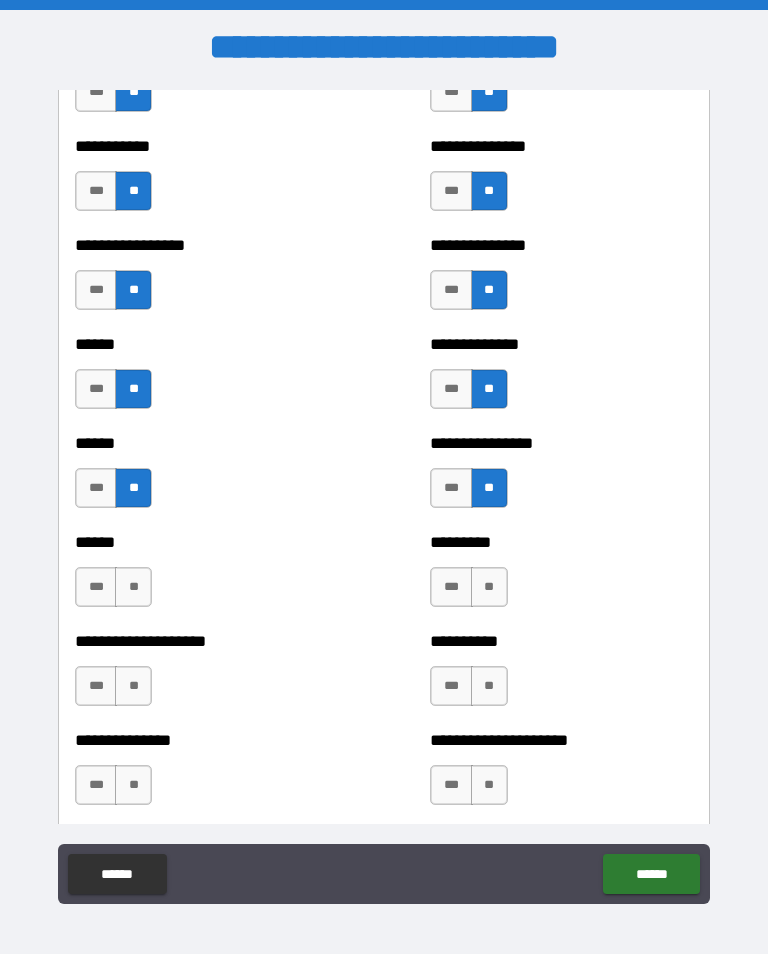 click on "**" at bounding box center (133, 587) 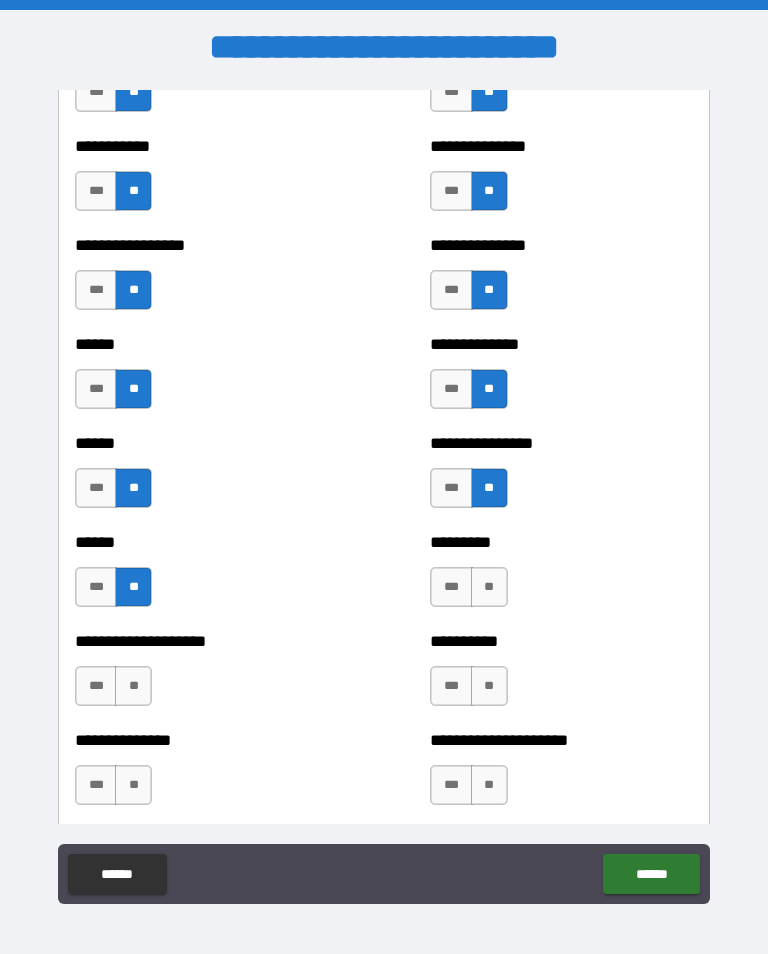 click on "**" at bounding box center (489, 587) 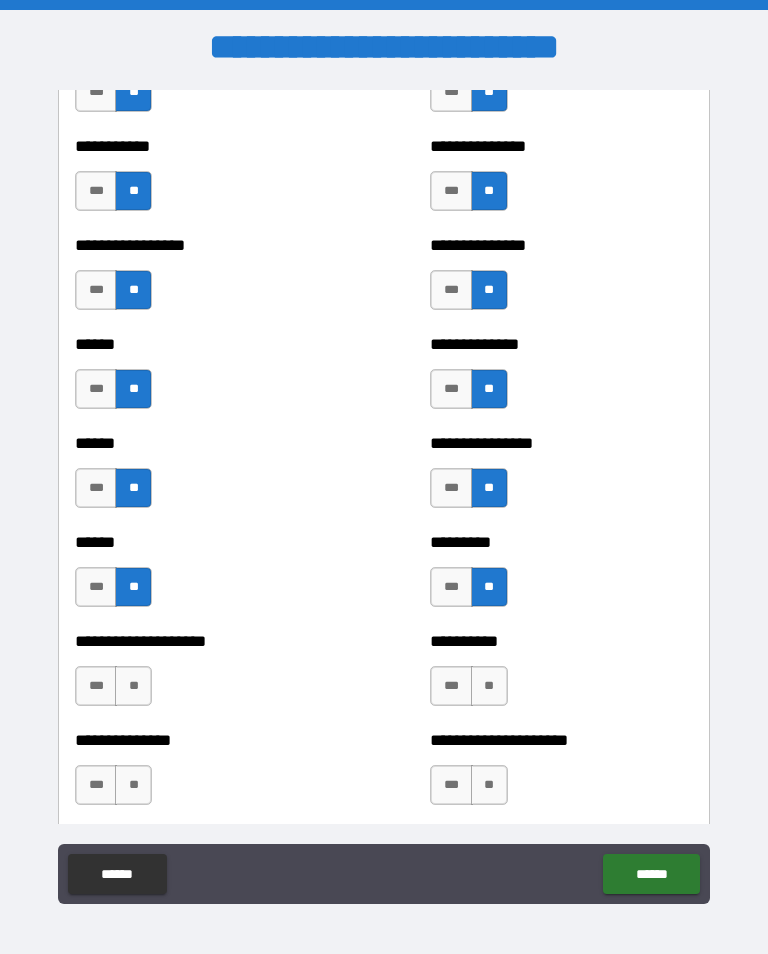 click on "***" at bounding box center [96, 686] 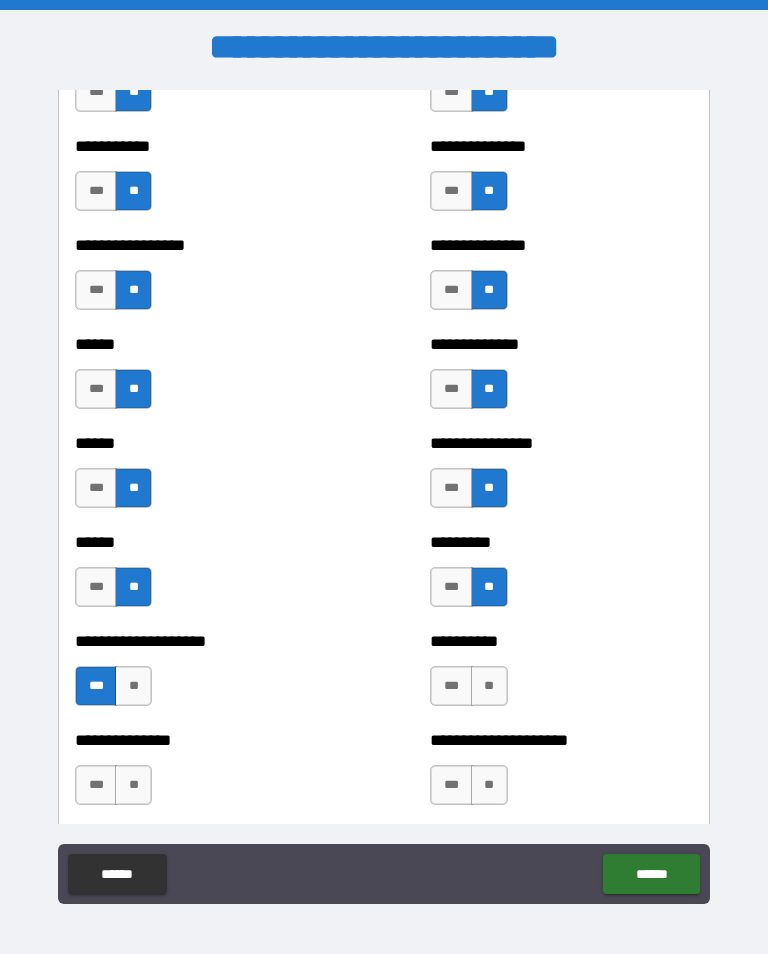 click on "**" at bounding box center (489, 686) 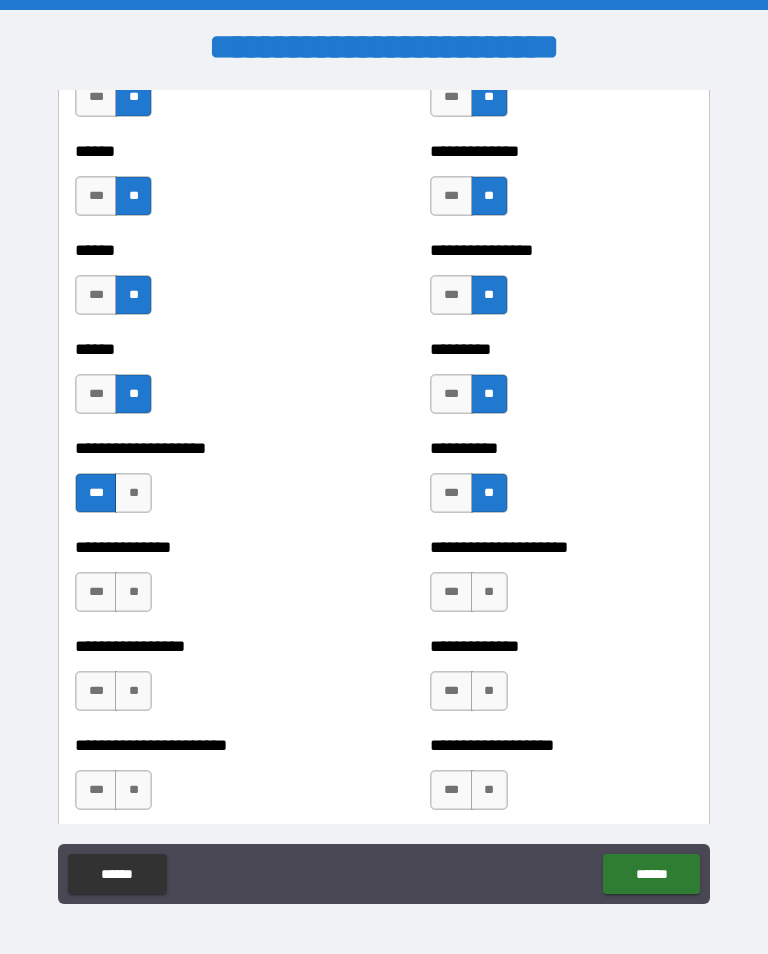 scroll, scrollTop: 3032, scrollLeft: 0, axis: vertical 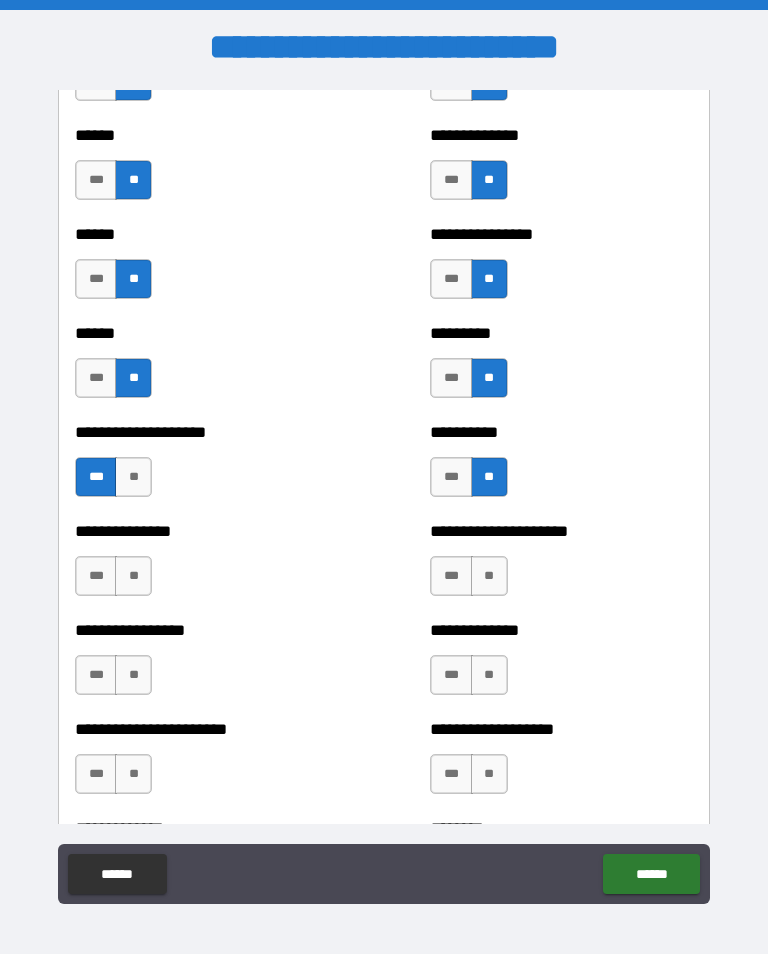 click on "**" at bounding box center [489, 576] 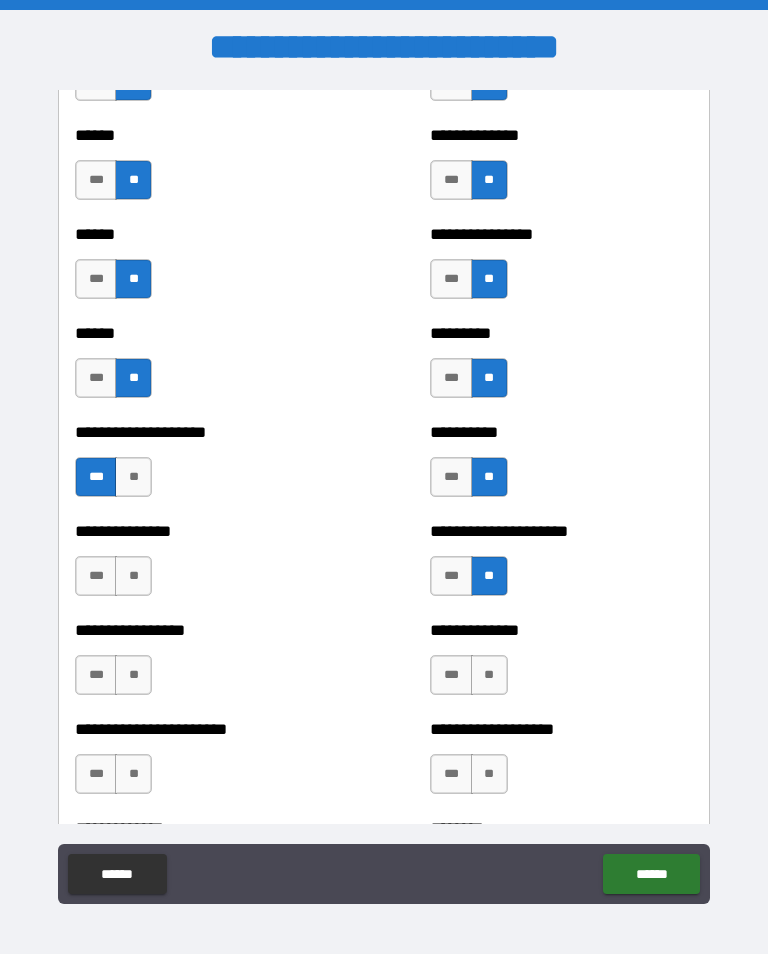 click on "**" at bounding box center (489, 675) 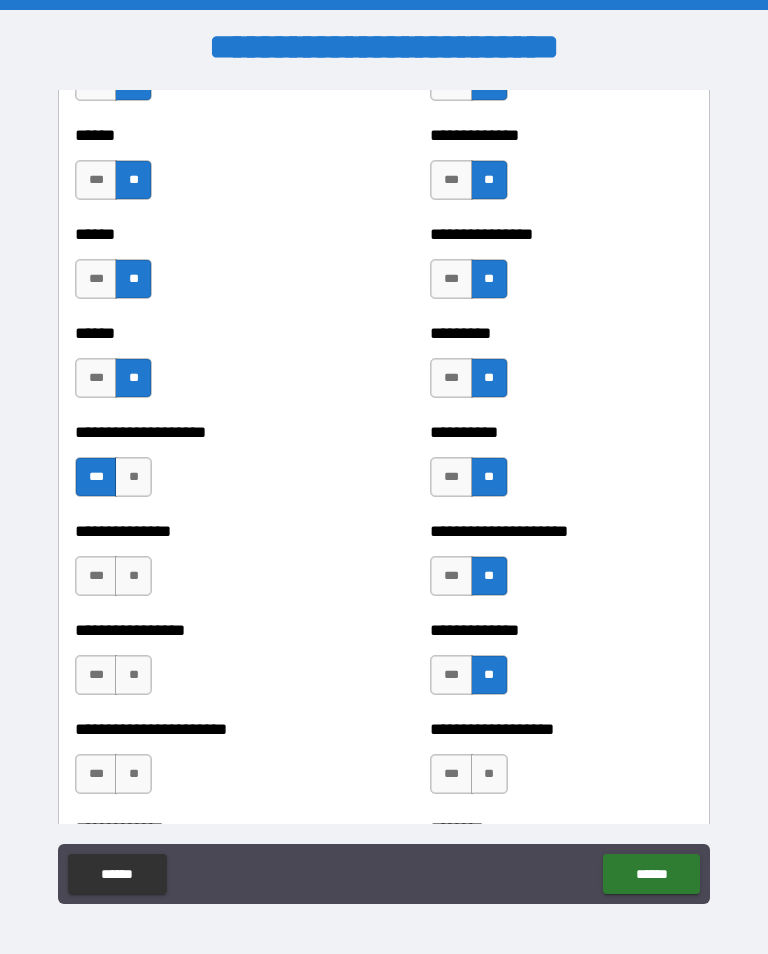 click on "**" at bounding box center [133, 675] 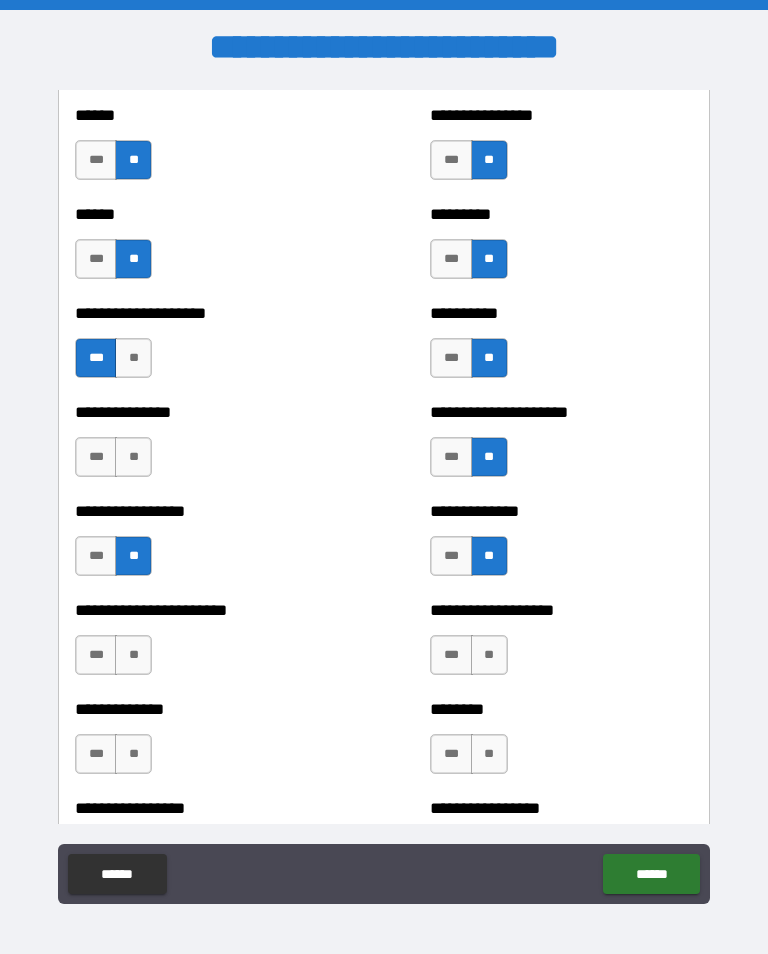 scroll, scrollTop: 3151, scrollLeft: 0, axis: vertical 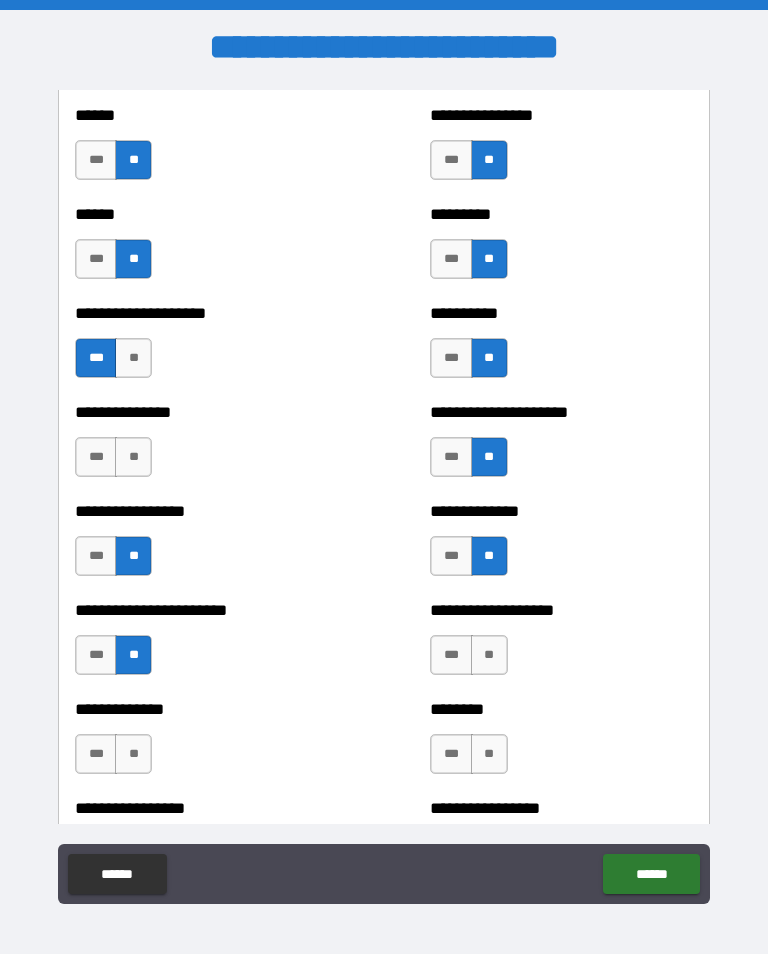 click on "**" at bounding box center [489, 655] 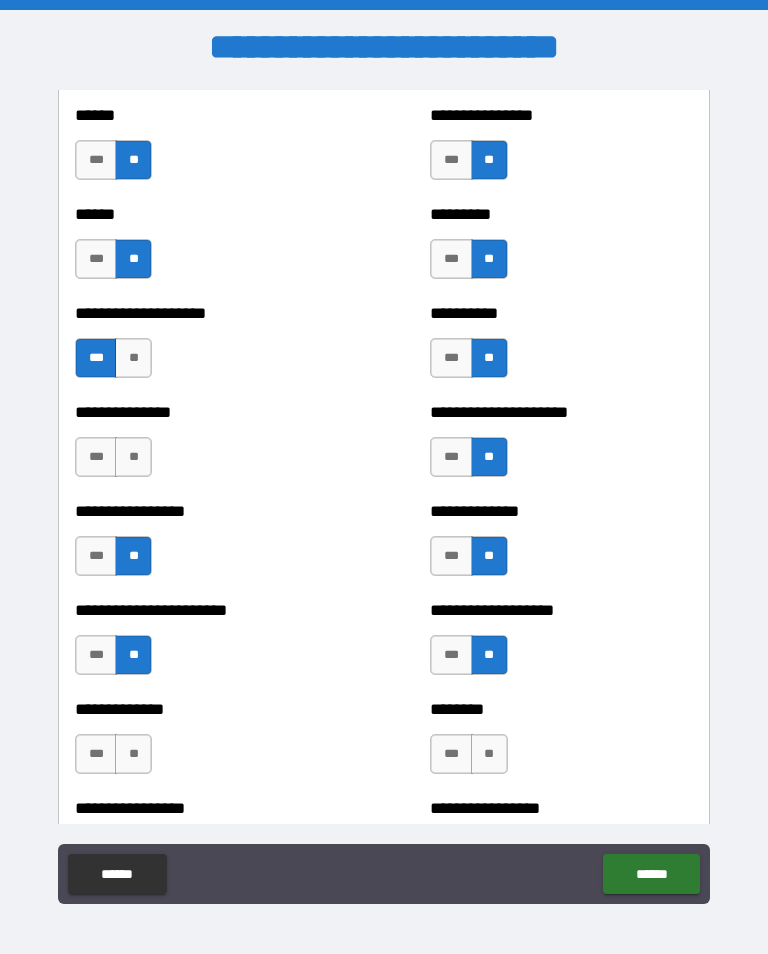 click on "**" at bounding box center [133, 754] 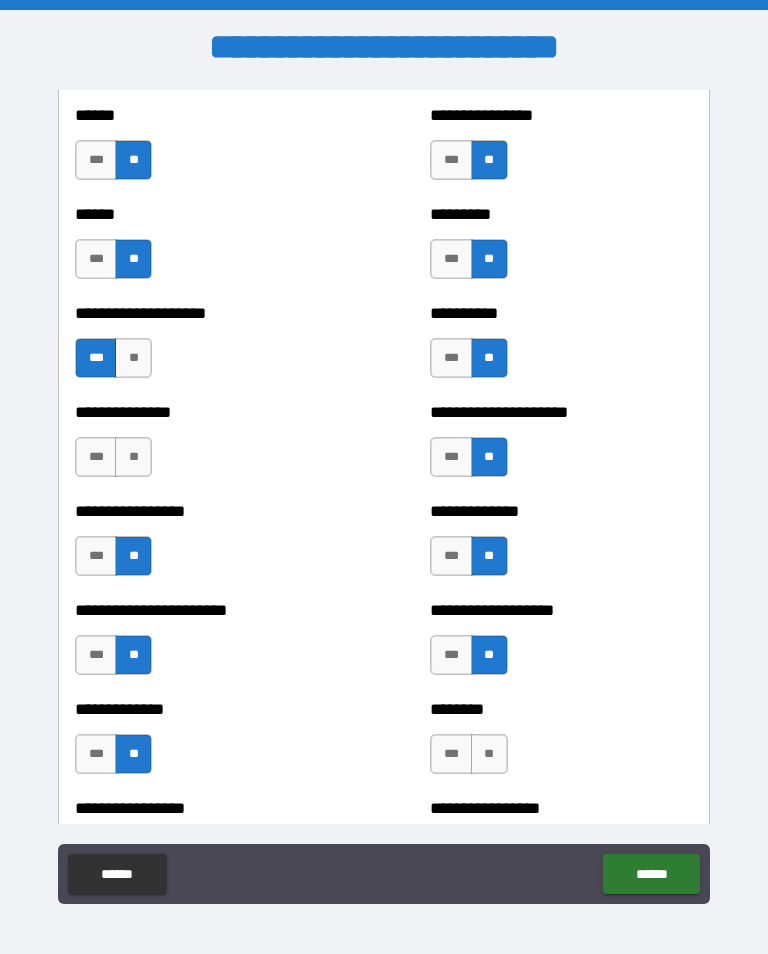 click on "**" at bounding box center (489, 754) 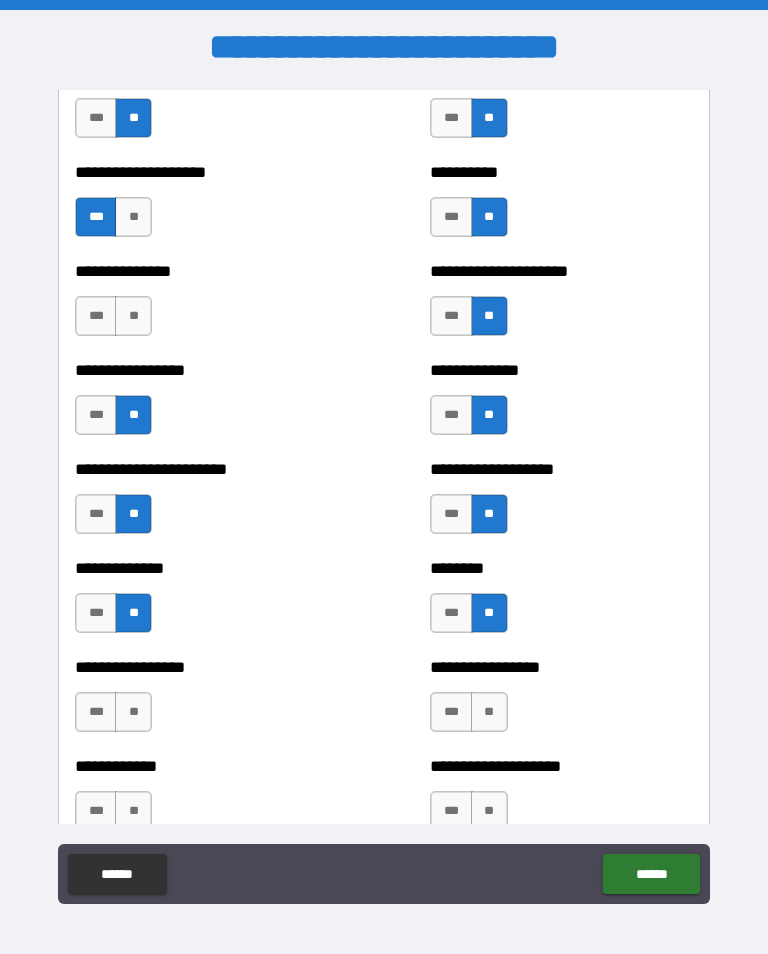 scroll, scrollTop: 3292, scrollLeft: 0, axis: vertical 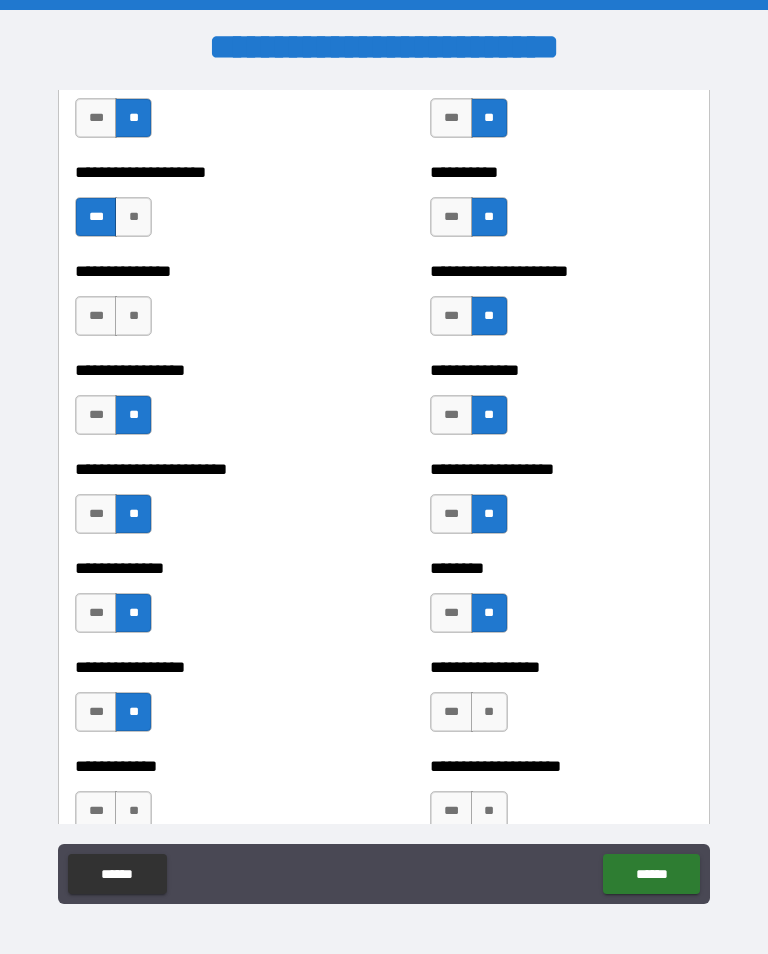 click on "**" at bounding box center (489, 712) 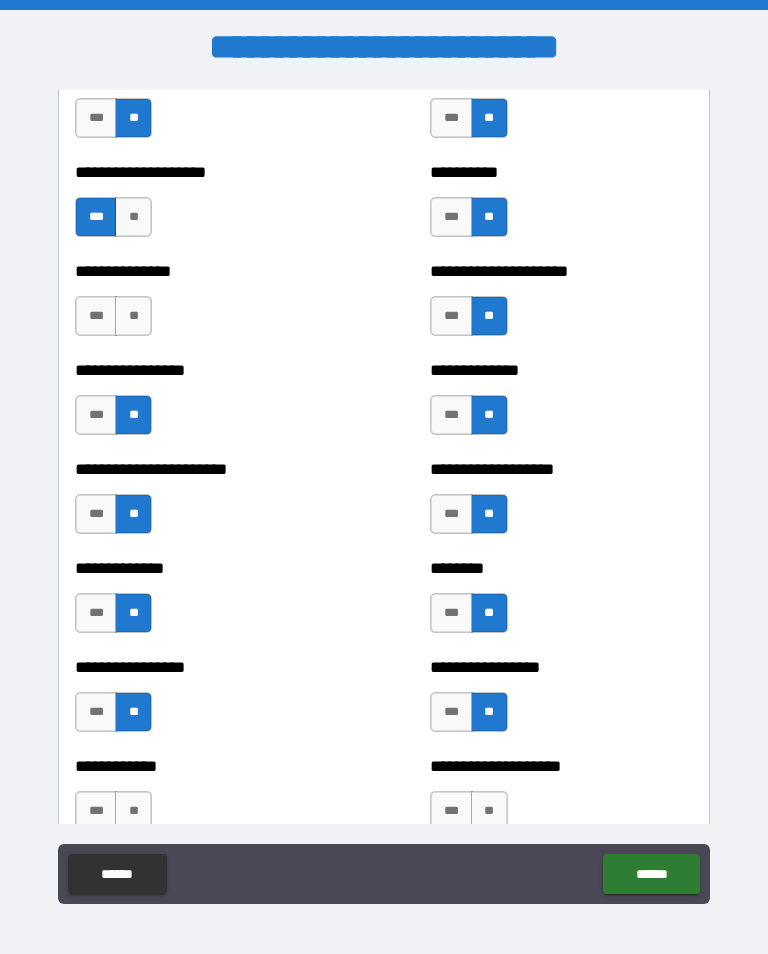 click on "**" at bounding box center (489, 811) 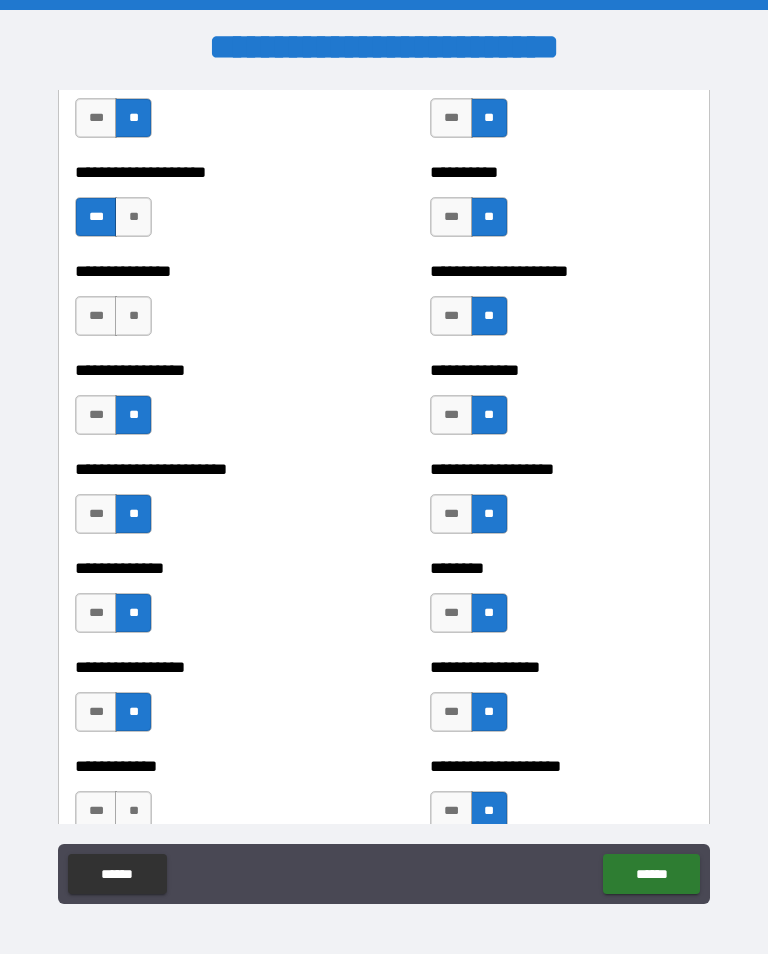 click on "**" at bounding box center [133, 811] 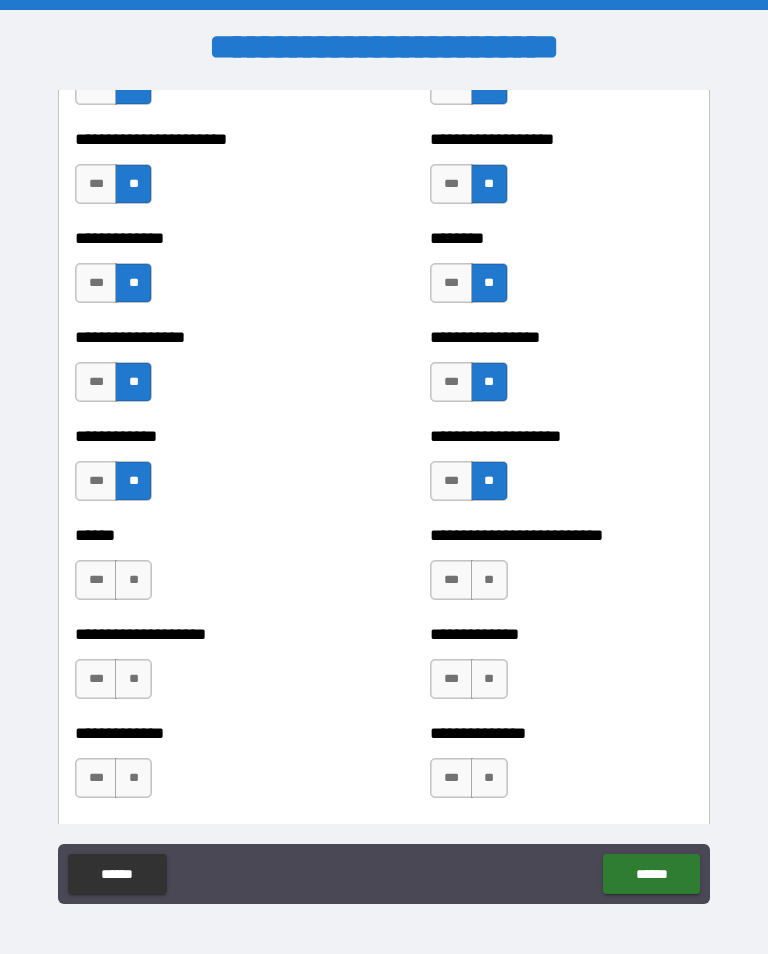 scroll, scrollTop: 3635, scrollLeft: 0, axis: vertical 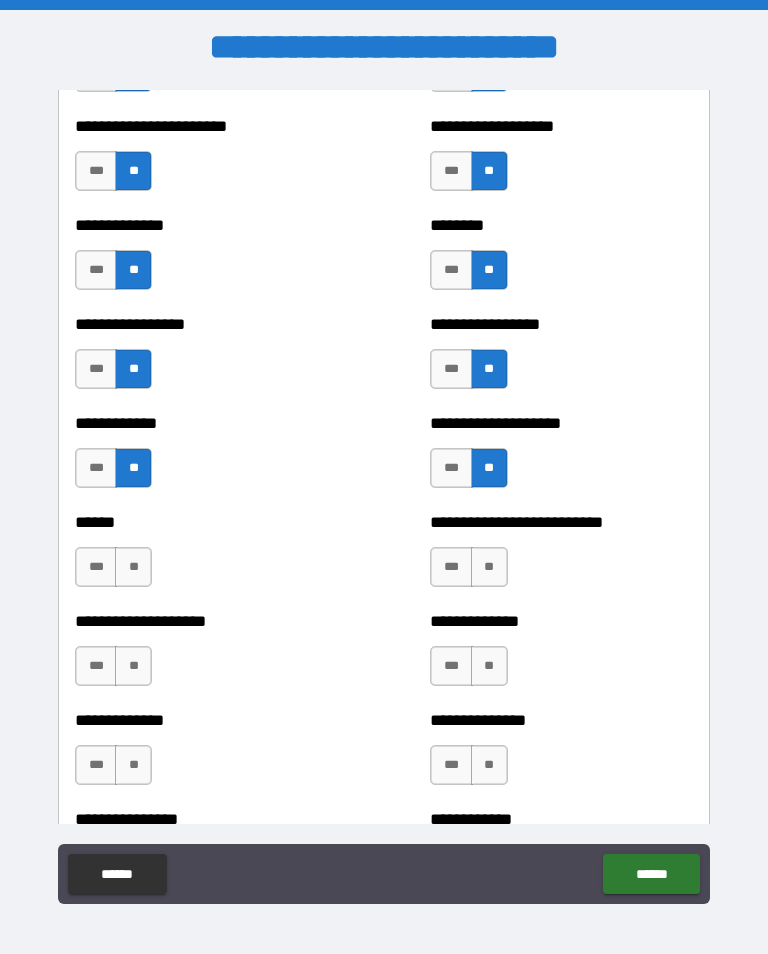 click on "**********" at bounding box center (561, 161) 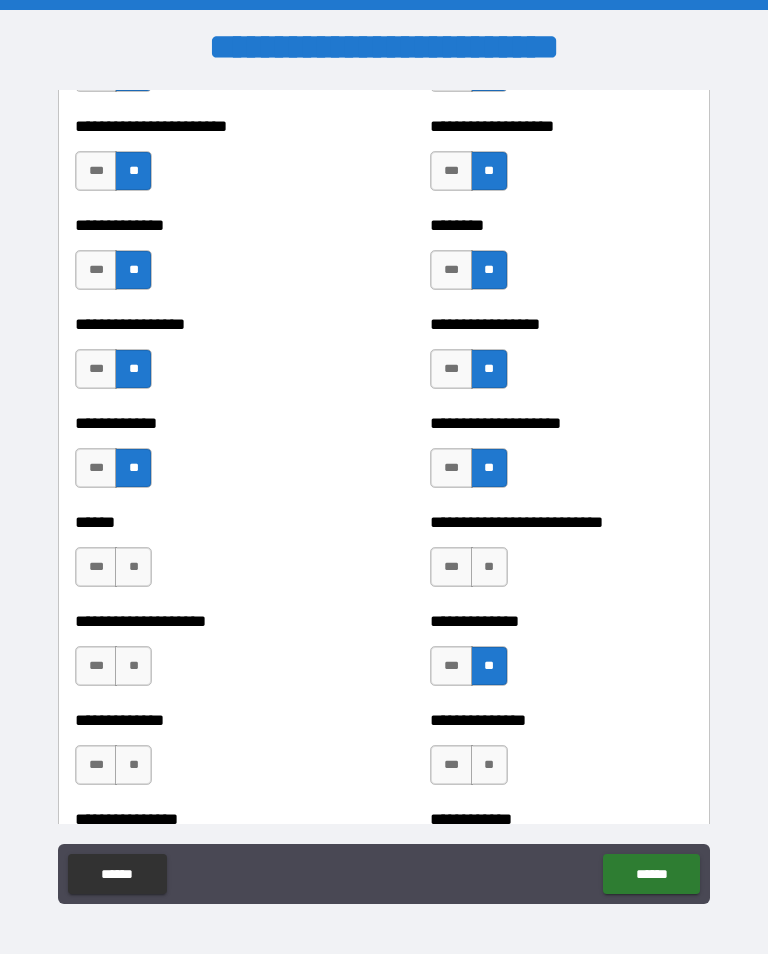 click on "**" at bounding box center (133, 765) 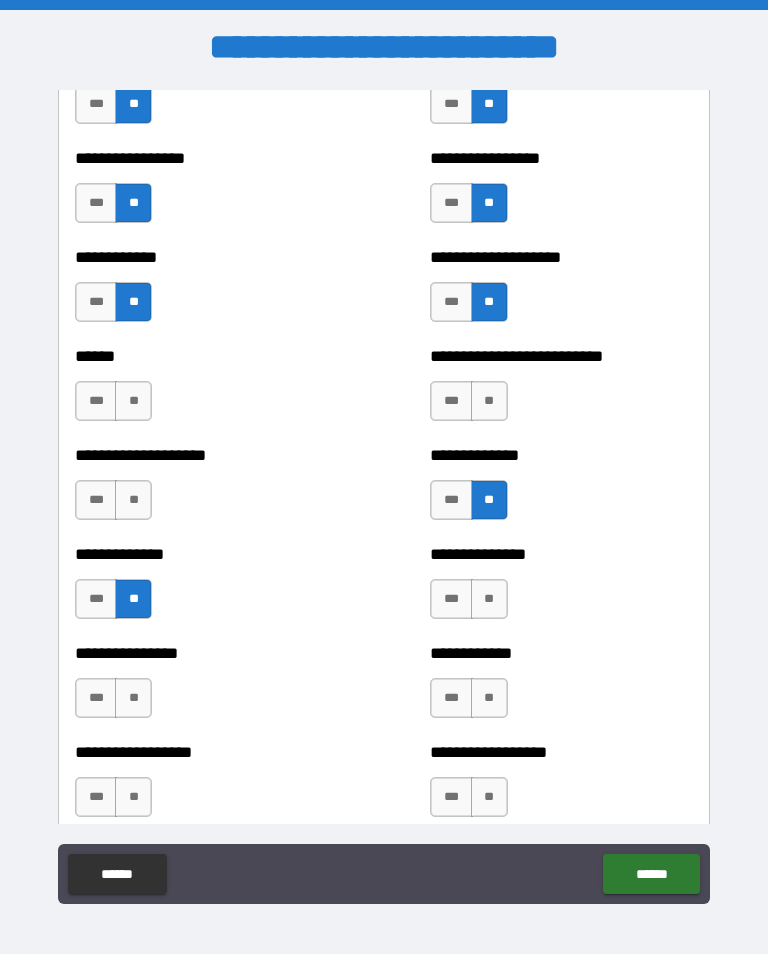 scroll, scrollTop: 3804, scrollLeft: 0, axis: vertical 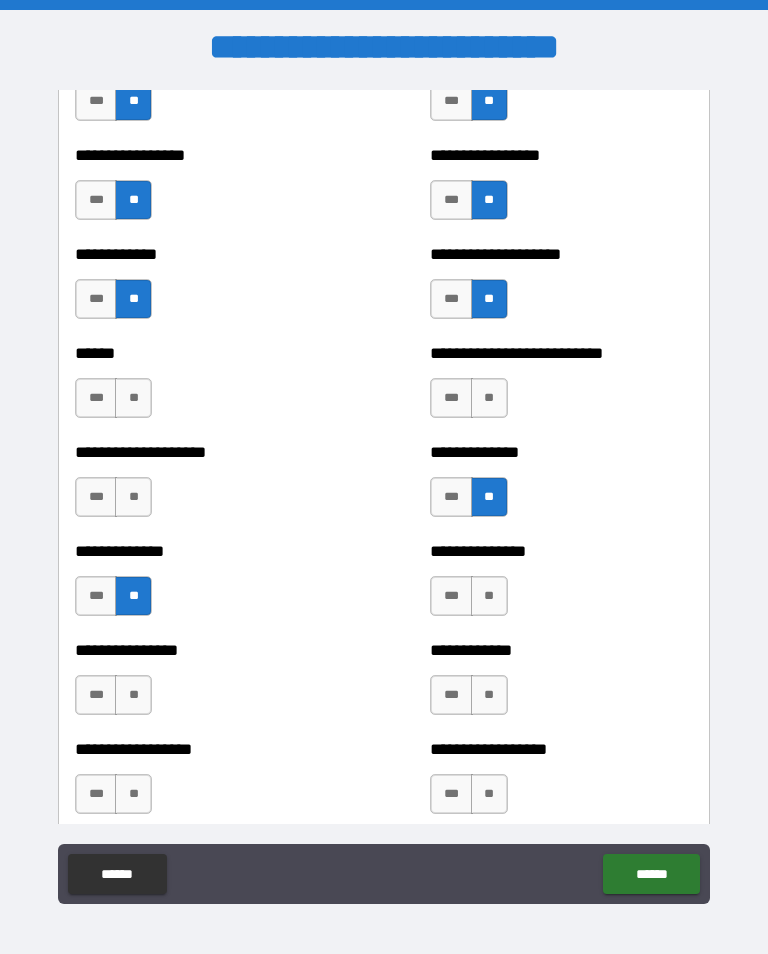 click on "**" at bounding box center (489, 596) 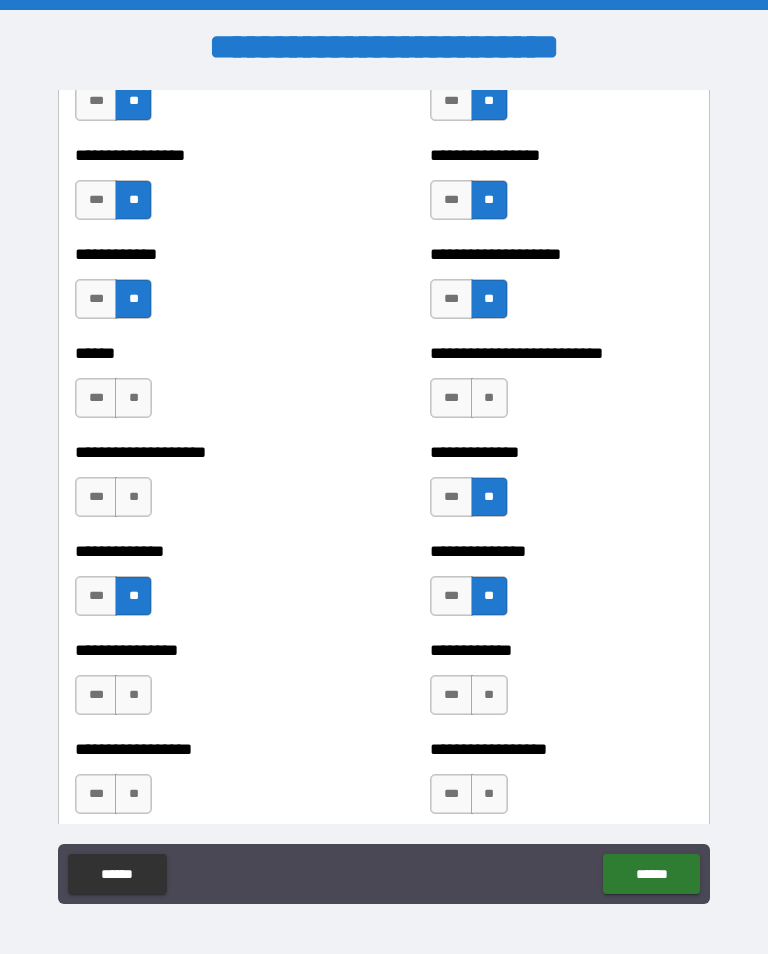 click on "**" at bounding box center [133, 695] 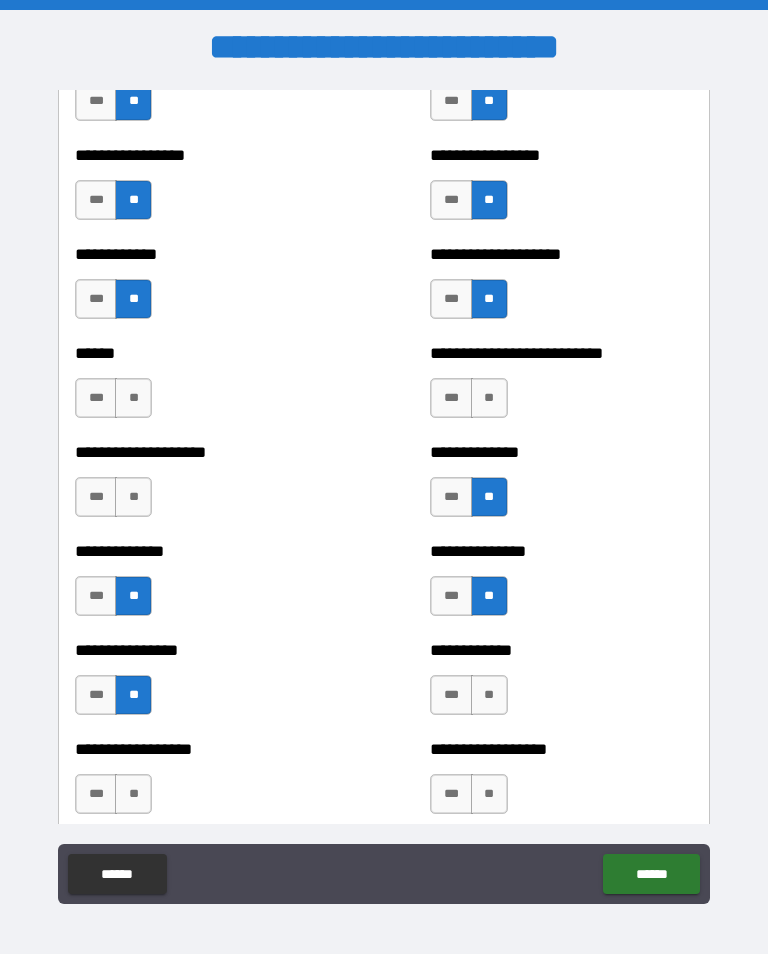 click on "**" at bounding box center [489, 695] 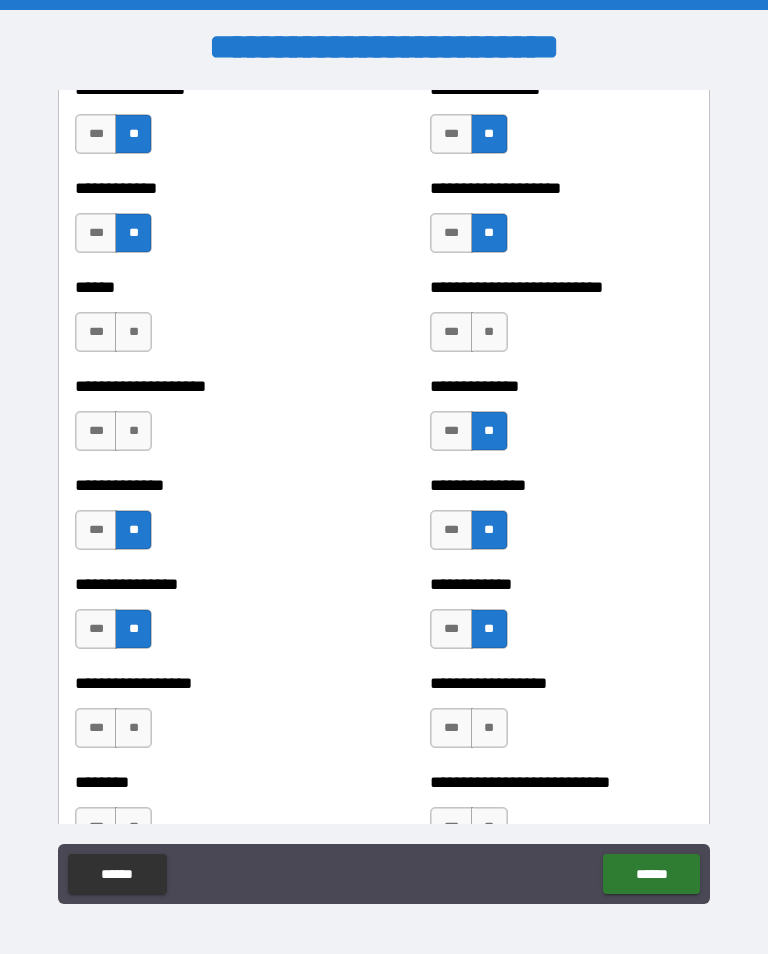 scroll, scrollTop: 3947, scrollLeft: 0, axis: vertical 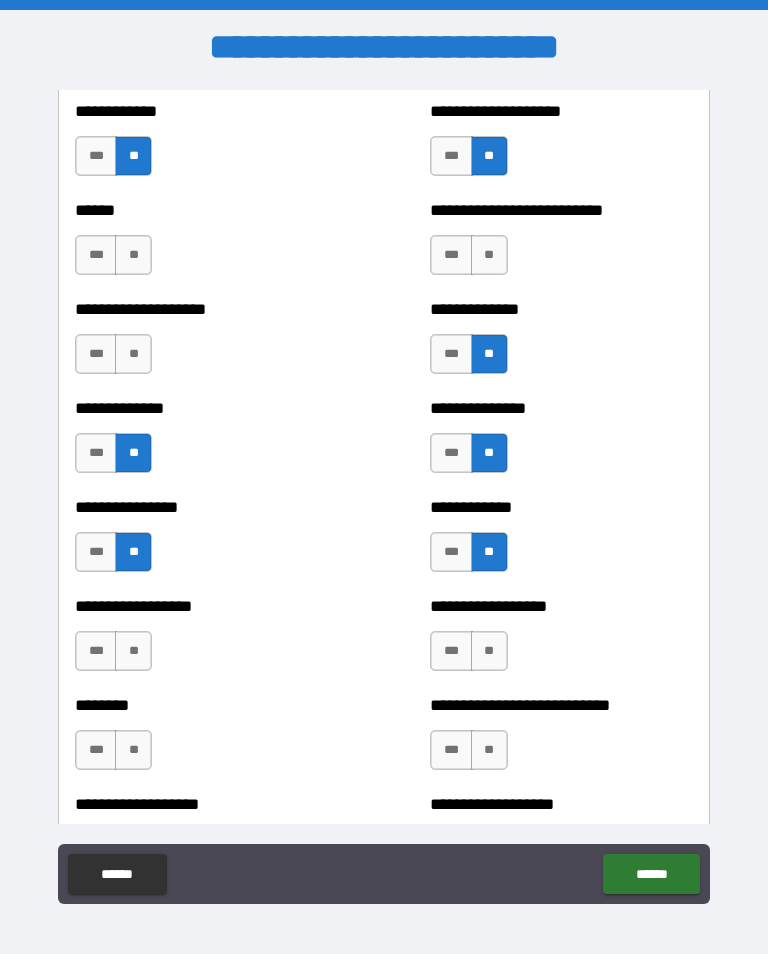 click on "**" at bounding box center (133, 651) 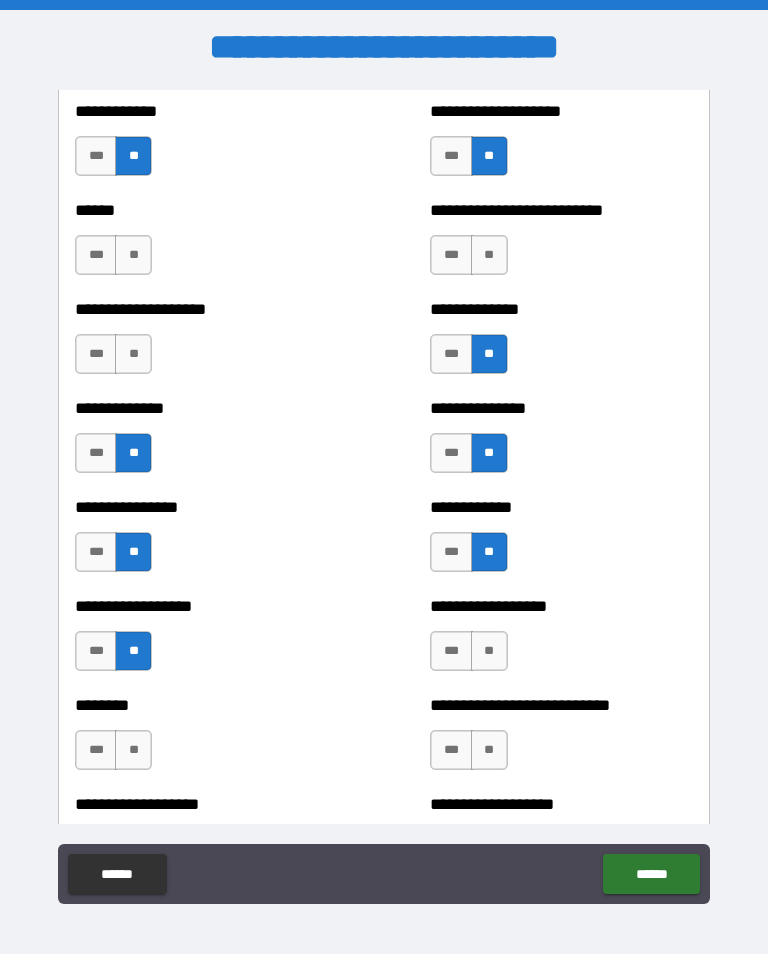 click on "***" at bounding box center [451, 651] 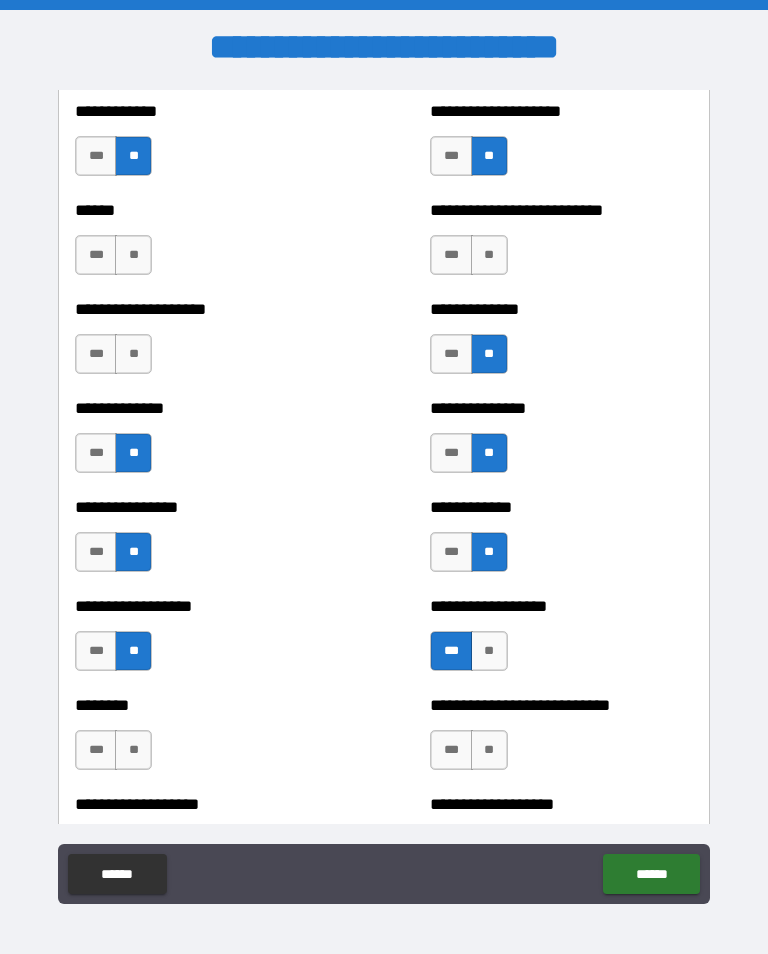 click on "**" at bounding box center [133, 750] 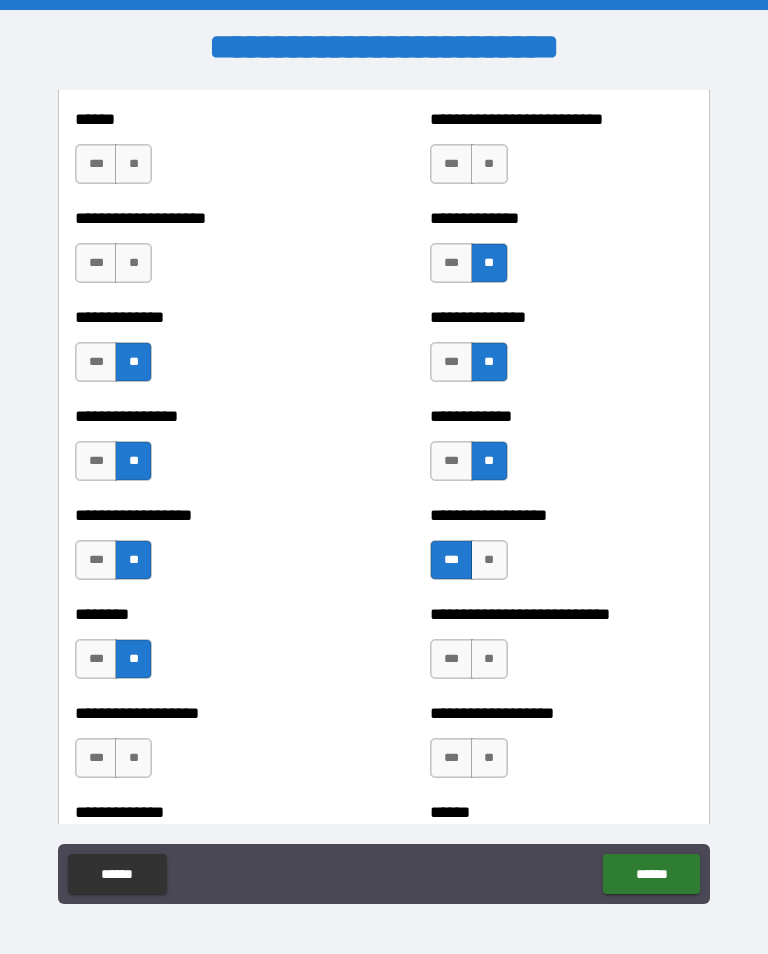 scroll, scrollTop: 4042, scrollLeft: 0, axis: vertical 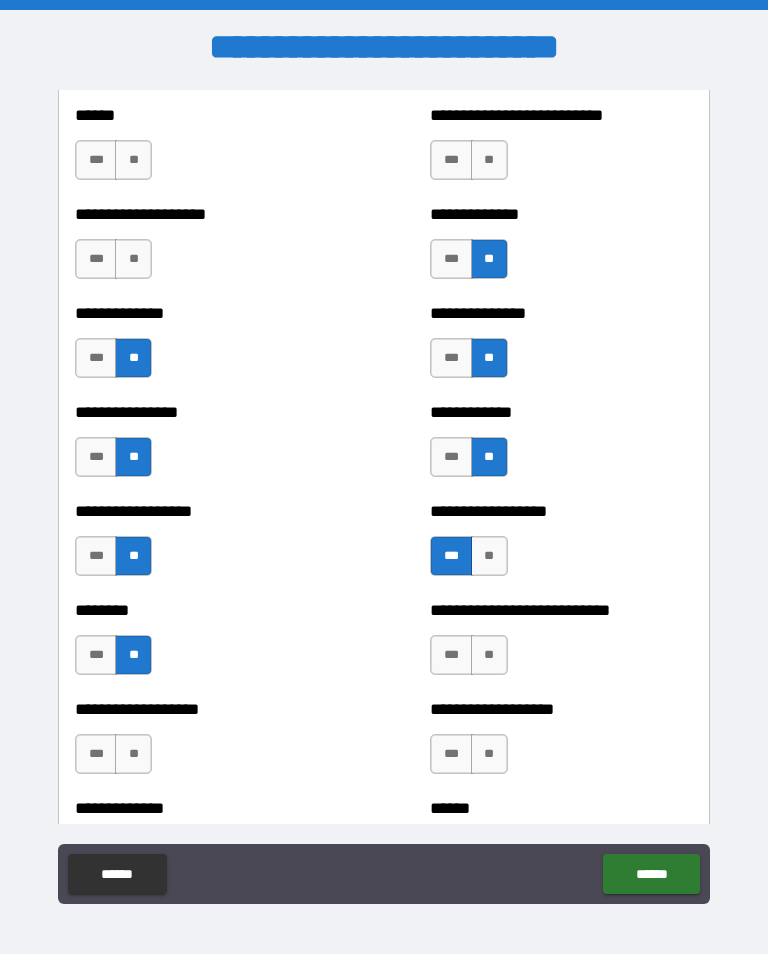 click on "**" at bounding box center [489, 655] 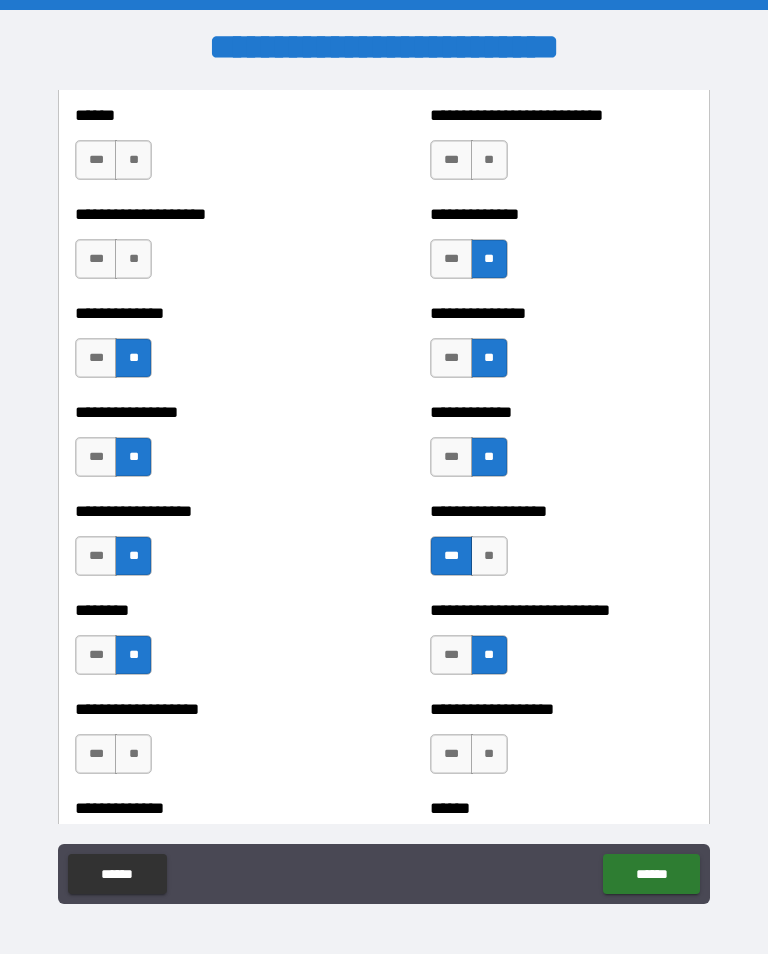 click on "**" at bounding box center [133, 754] 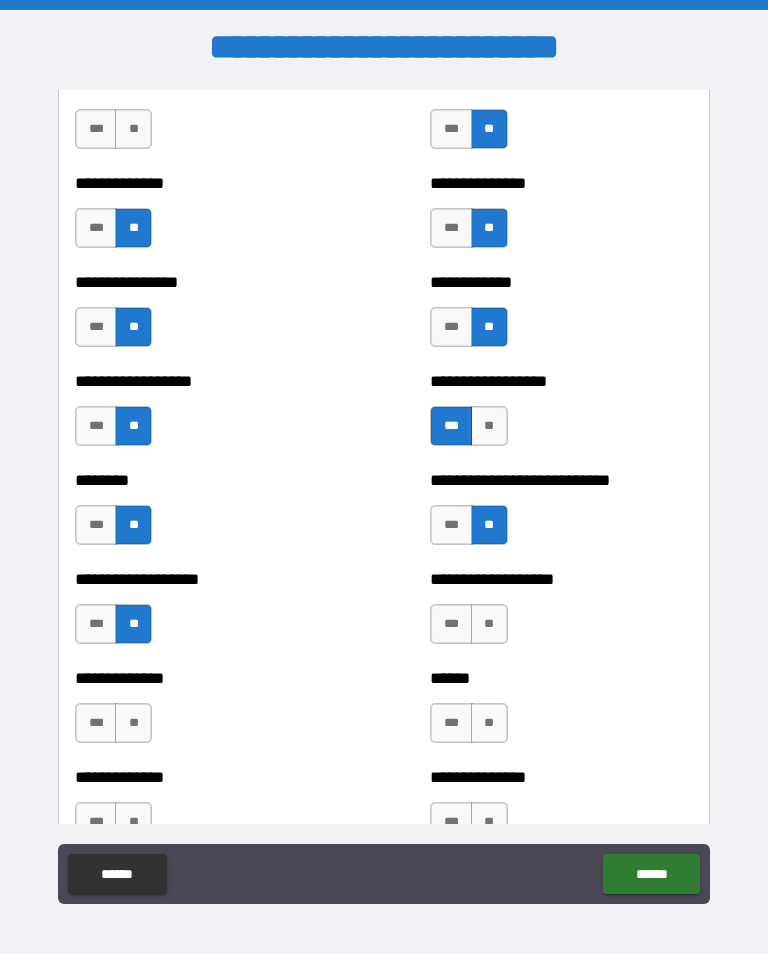 scroll, scrollTop: 4182, scrollLeft: 0, axis: vertical 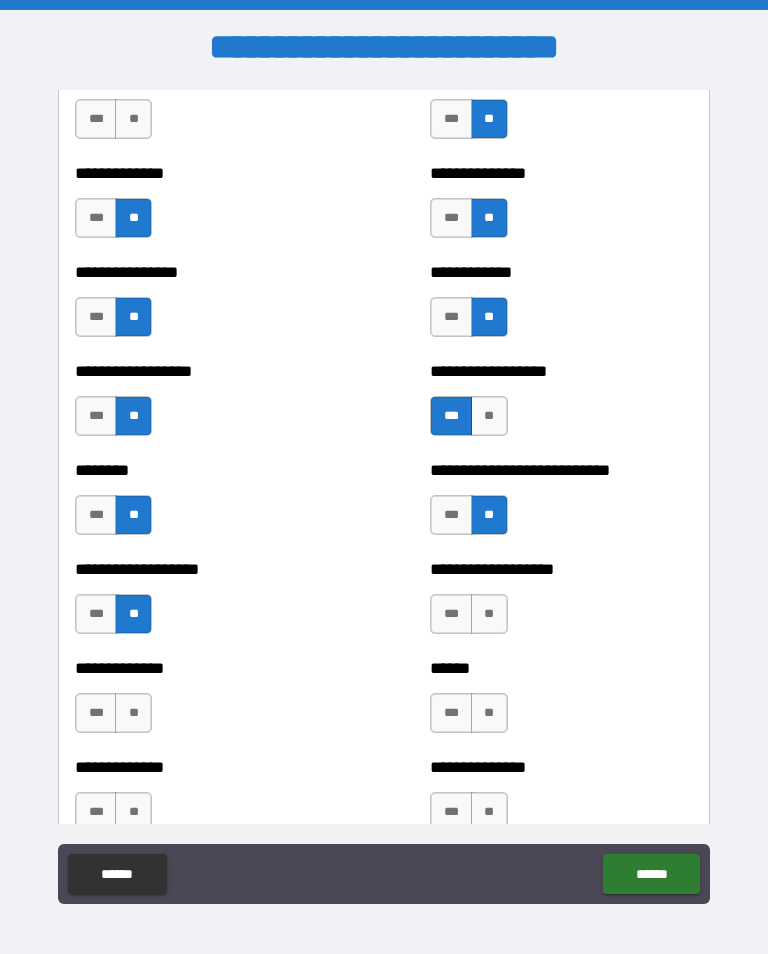 click on "**" at bounding box center [489, 614] 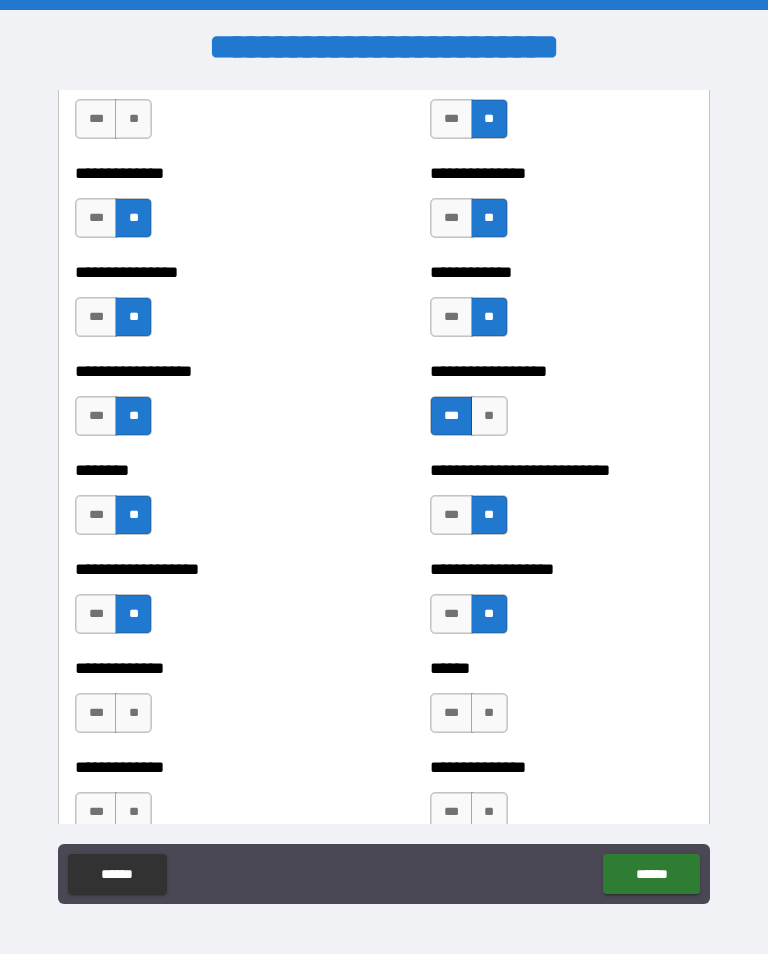 click on "**" at bounding box center (133, 713) 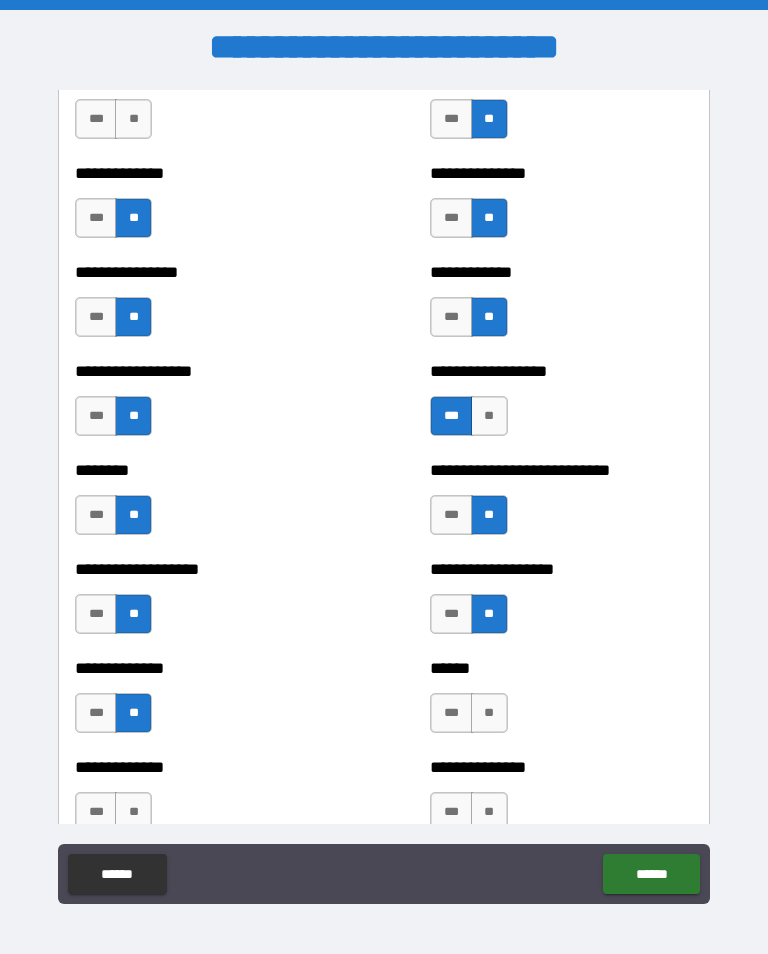 click on "**" at bounding box center (489, 713) 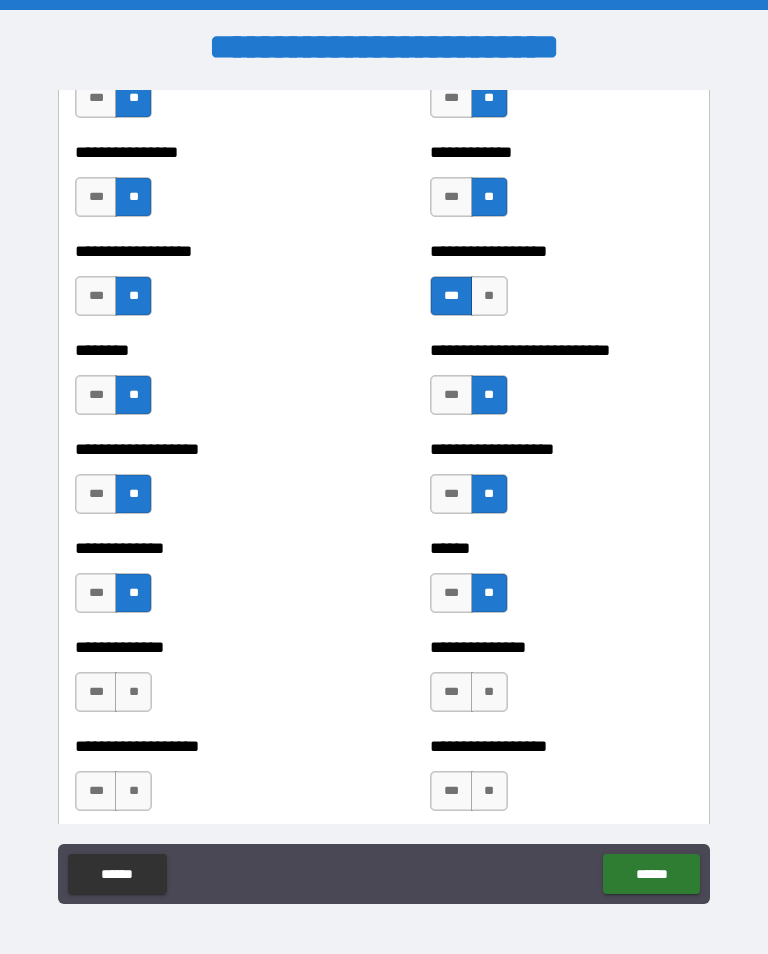 scroll, scrollTop: 4310, scrollLeft: 0, axis: vertical 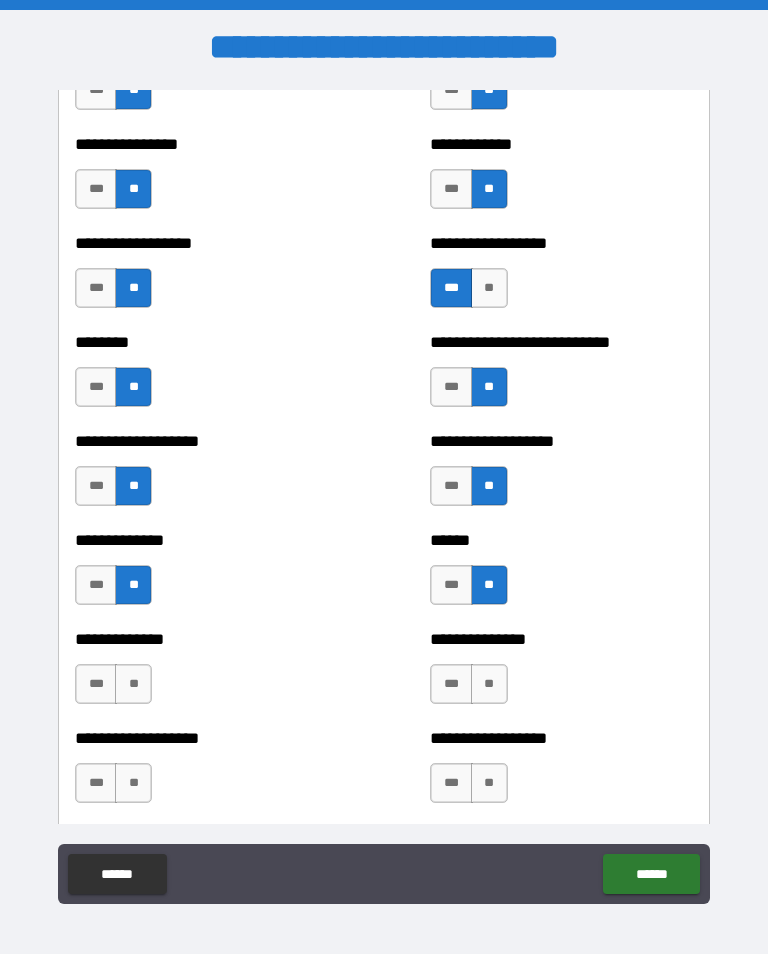 click on "***" at bounding box center [96, 684] 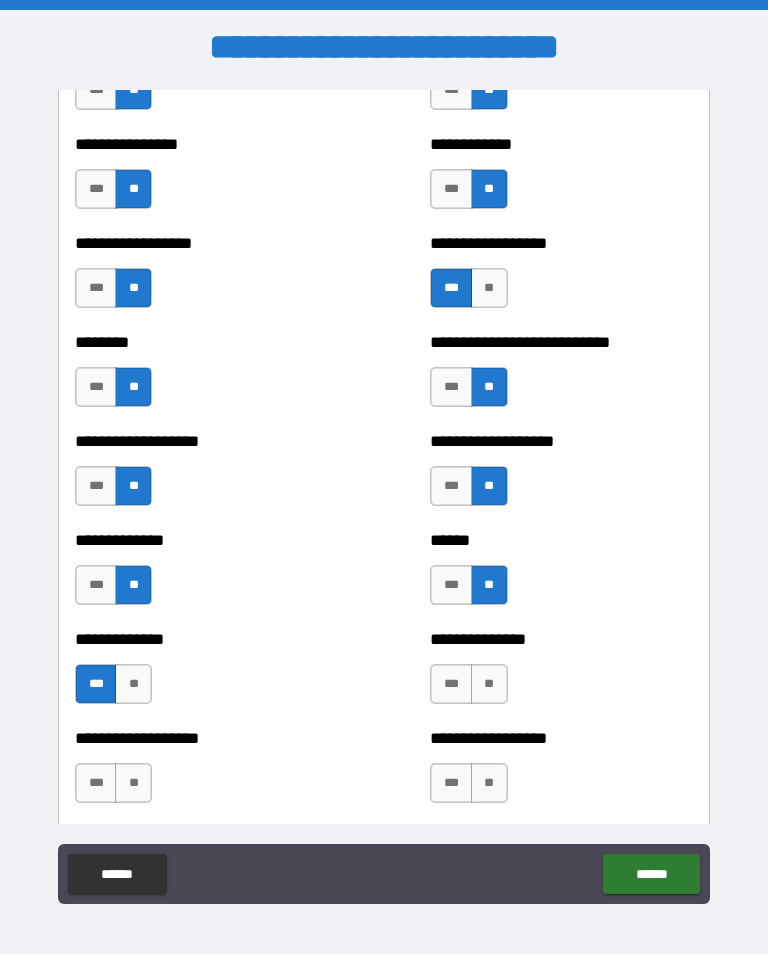click on "**" at bounding box center (489, 684) 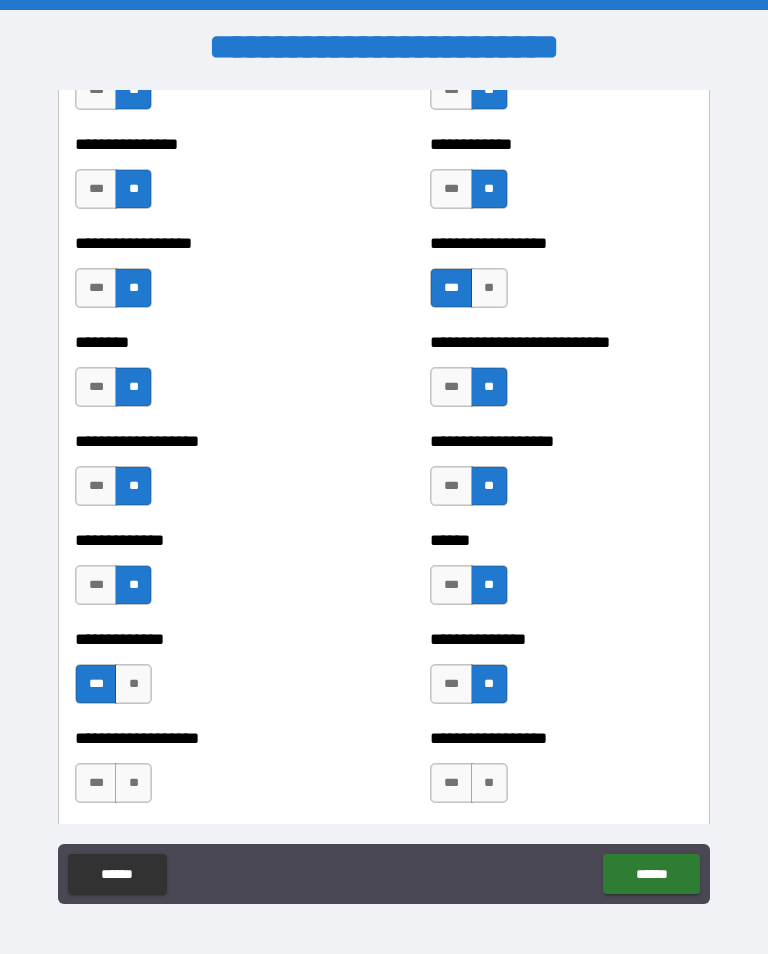 click on "**" at bounding box center (133, 783) 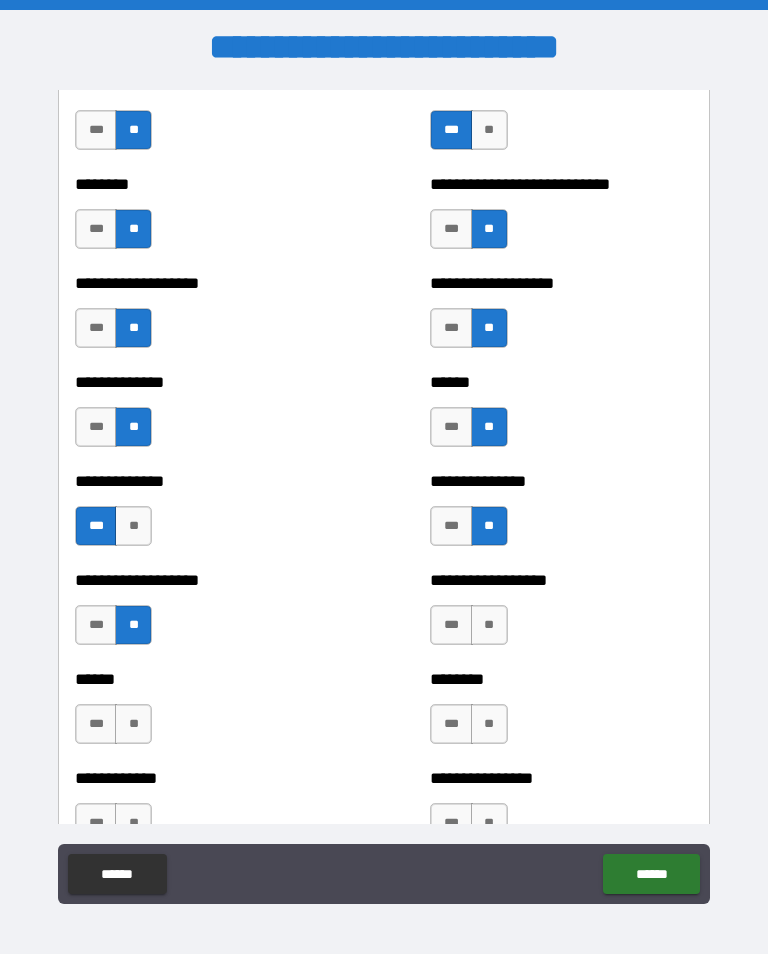 scroll, scrollTop: 4475, scrollLeft: 0, axis: vertical 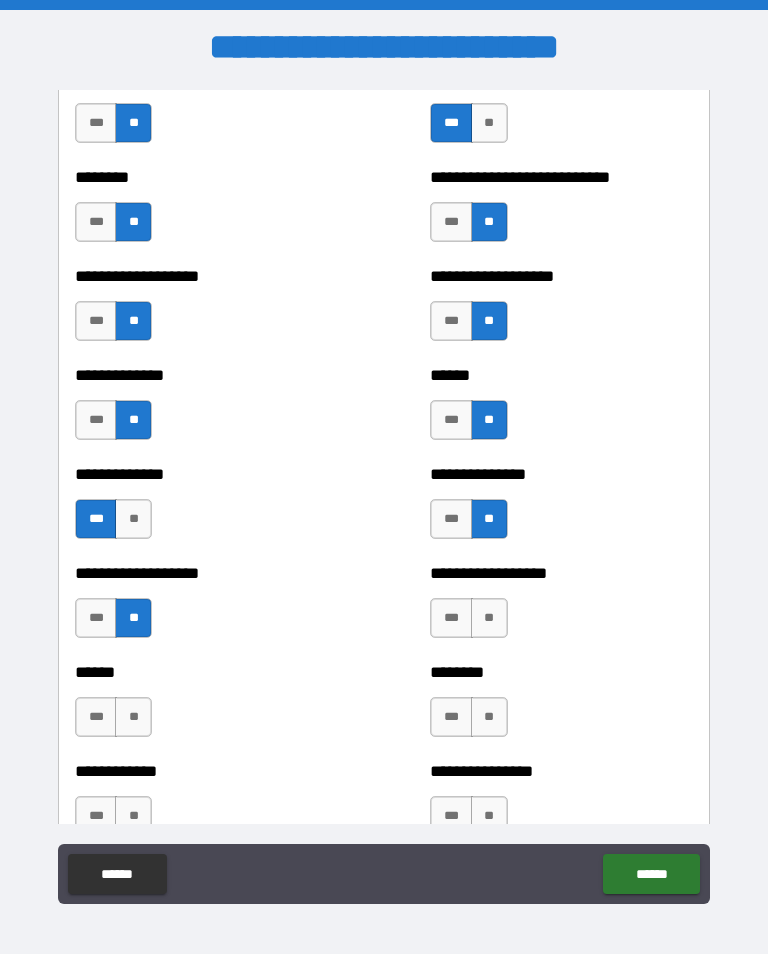 click on "**" at bounding box center (133, 717) 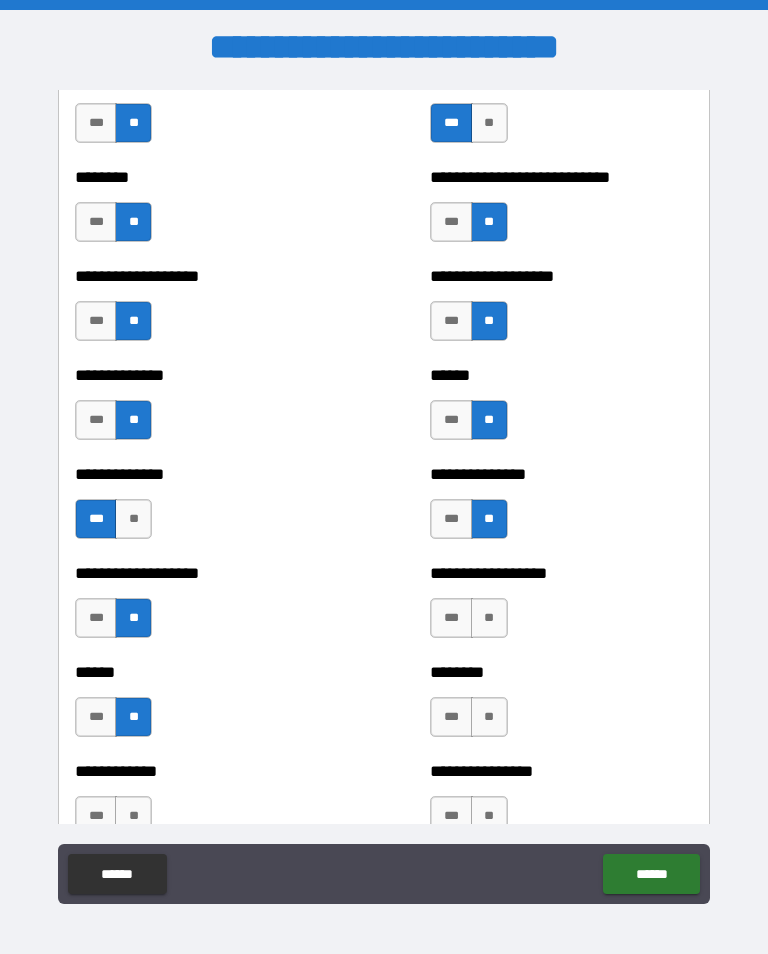 click on "**" at bounding box center [489, 717] 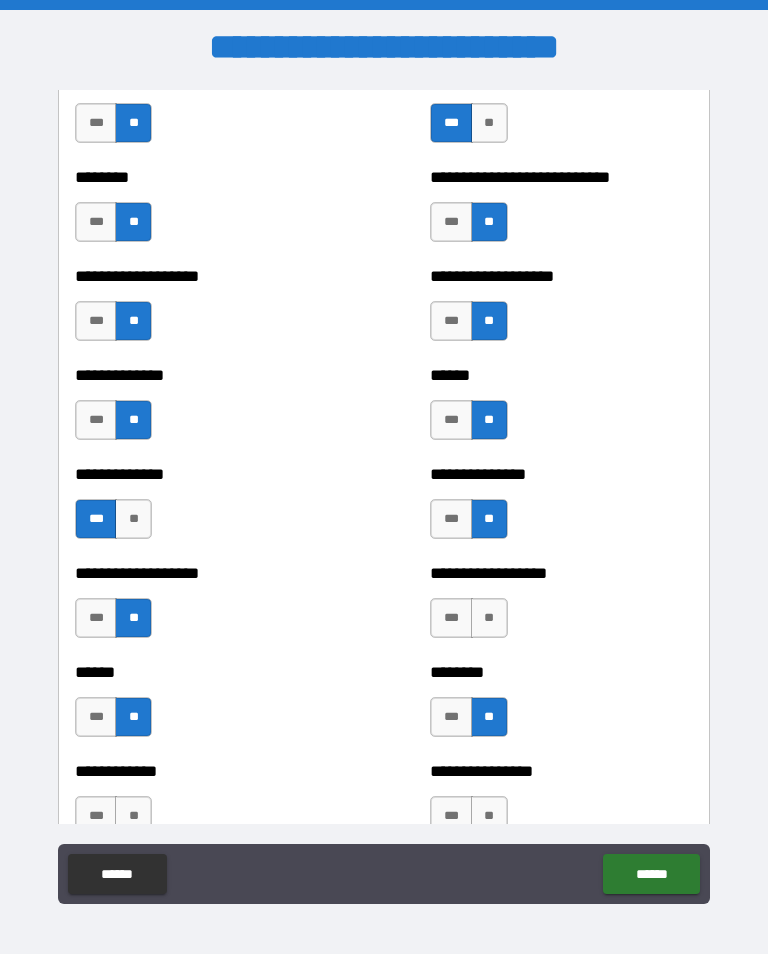 click on "**" at bounding box center [133, 816] 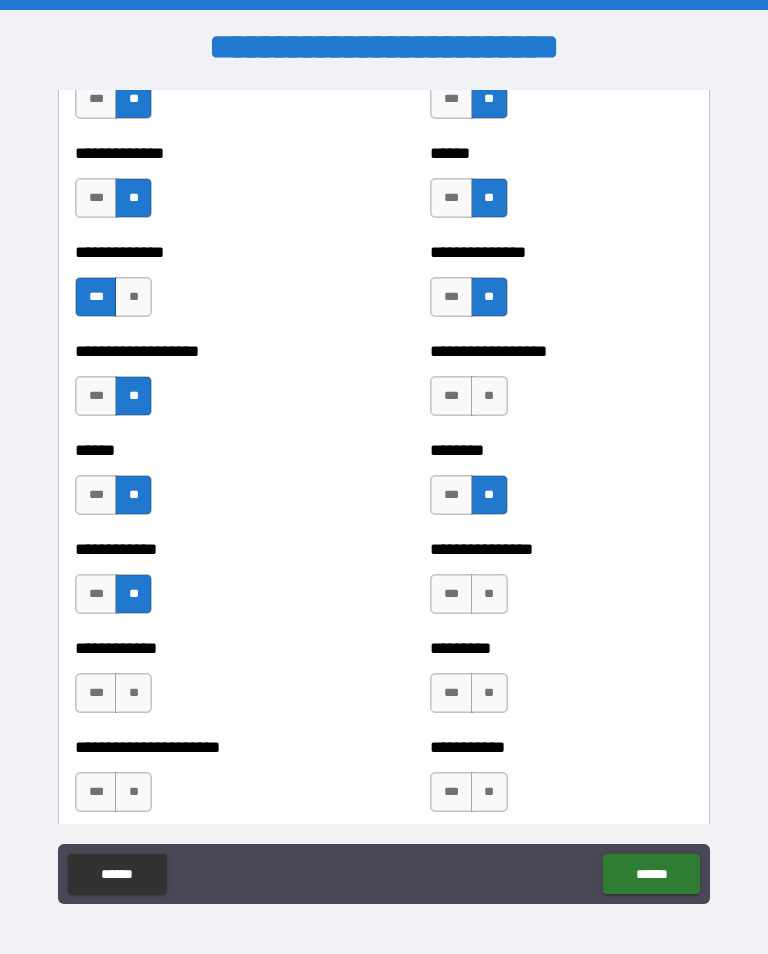 scroll, scrollTop: 4702, scrollLeft: 0, axis: vertical 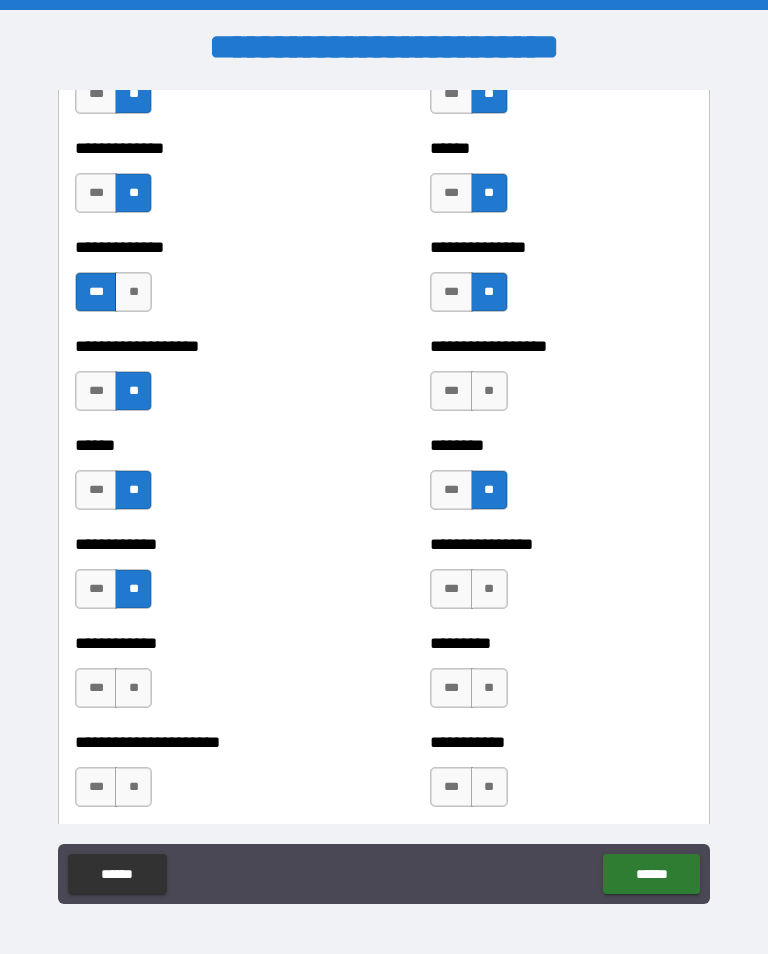 click on "**" at bounding box center [489, 589] 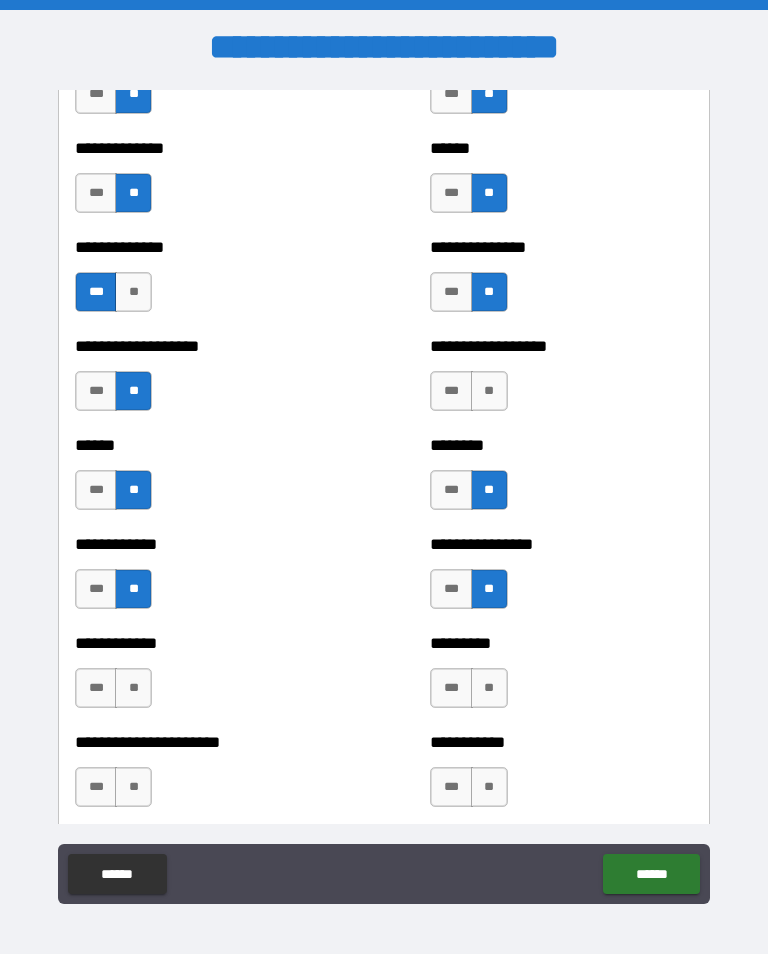 click on "**" at bounding box center (489, 688) 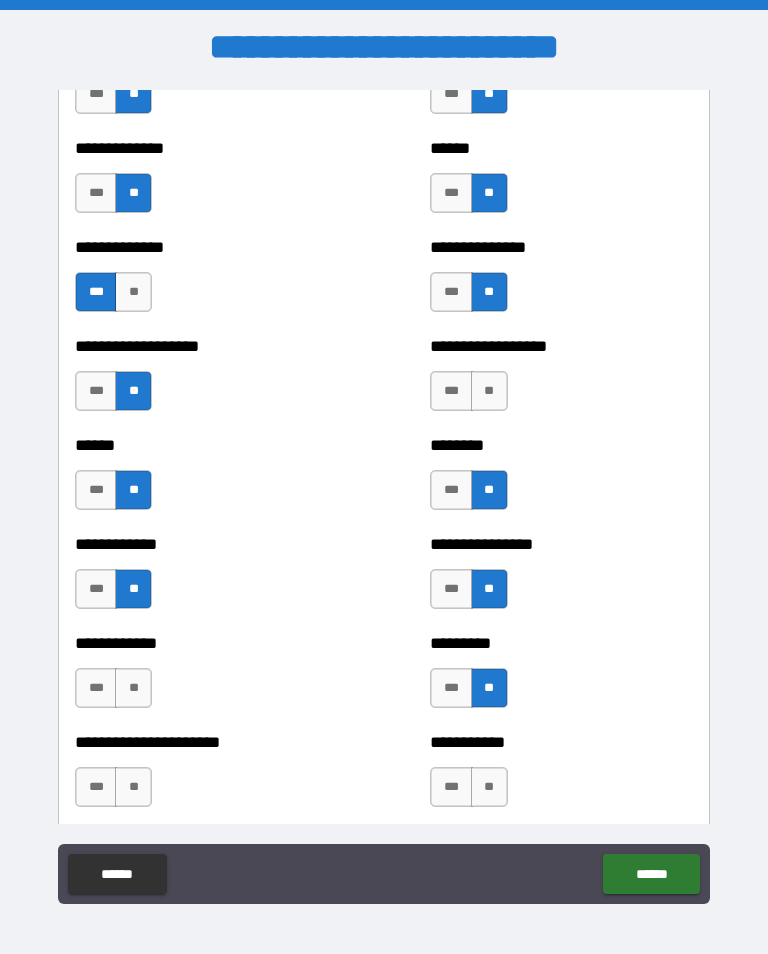 click on "**" at bounding box center (133, 688) 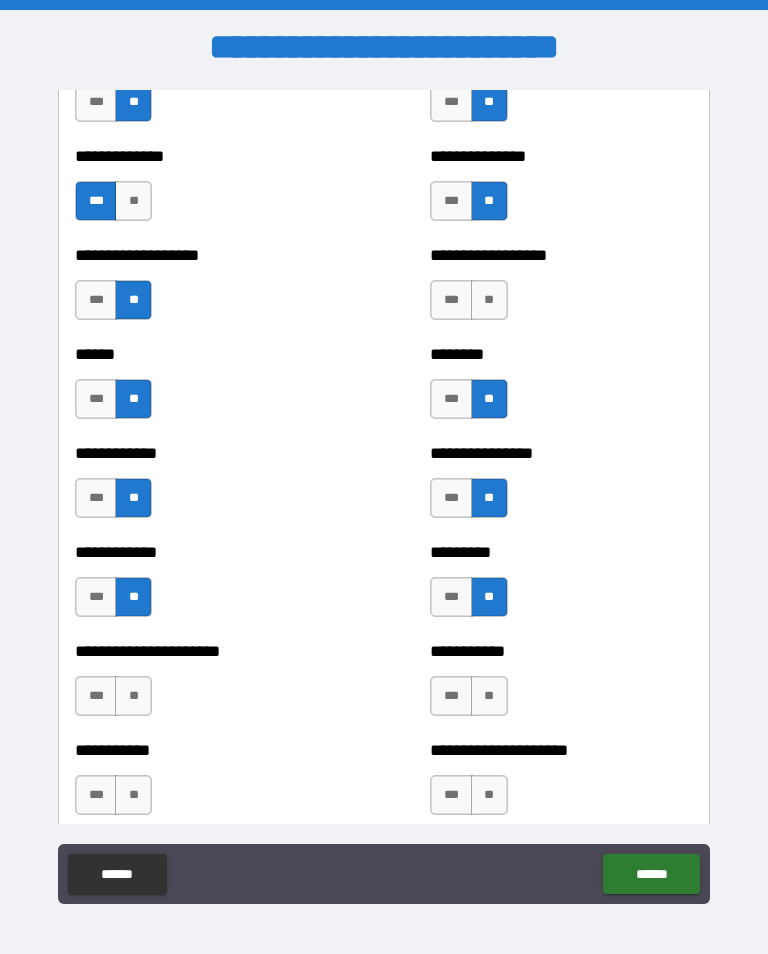 scroll, scrollTop: 4794, scrollLeft: 0, axis: vertical 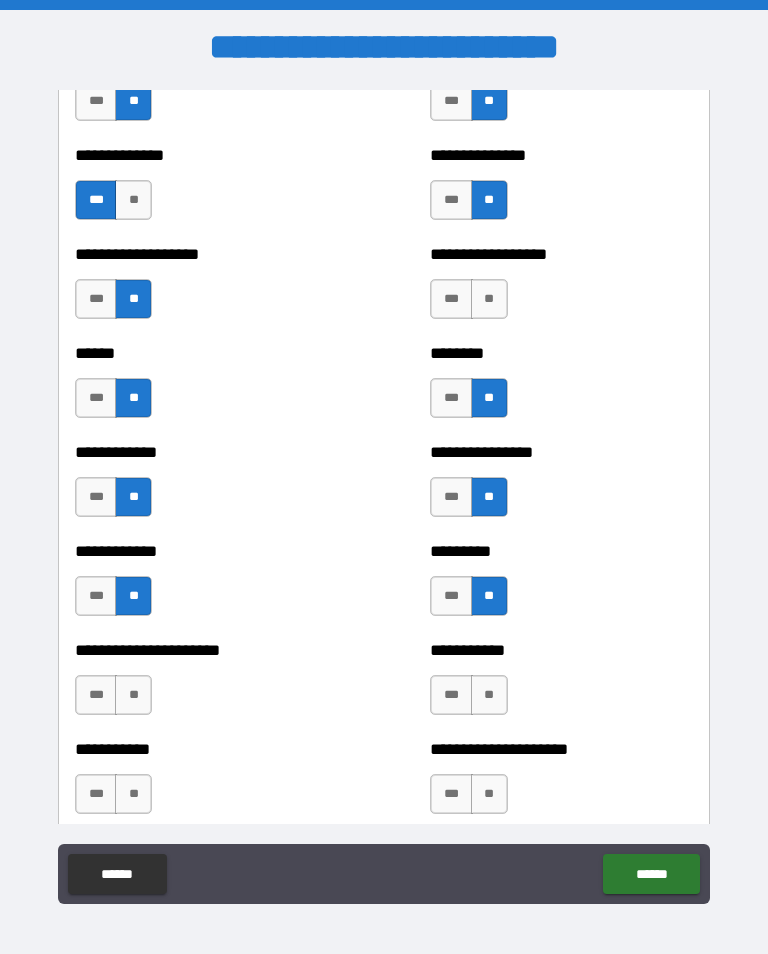 click on "**" at bounding box center [133, 695] 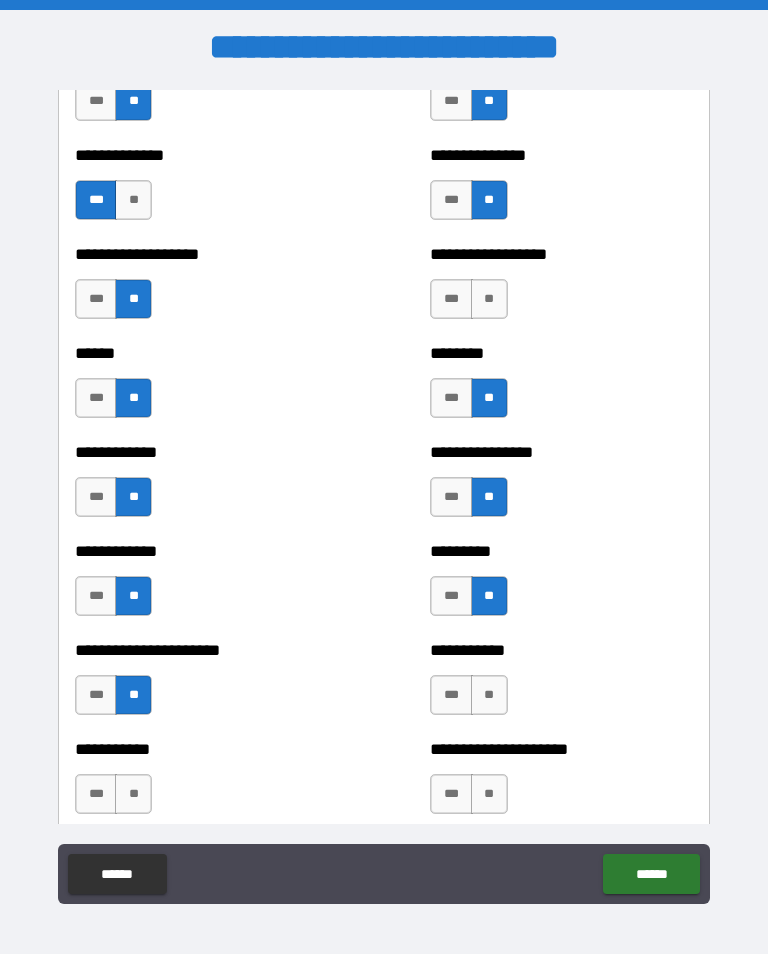 click on "**" at bounding box center [489, 695] 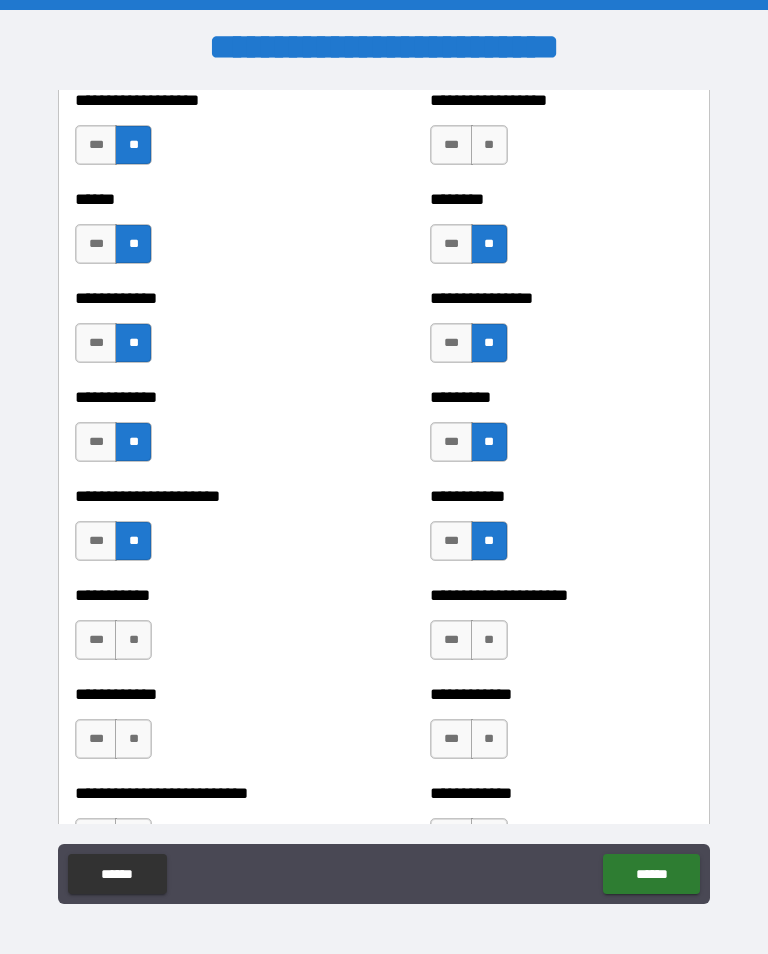 scroll, scrollTop: 4952, scrollLeft: 0, axis: vertical 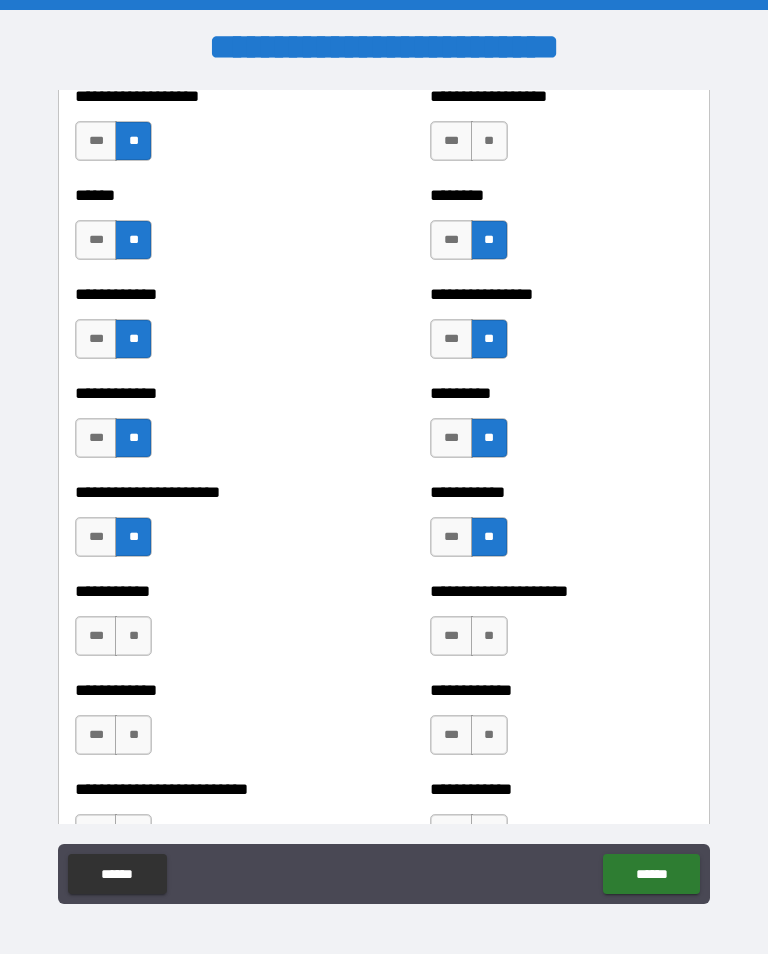 click on "**" at bounding box center [489, 636] 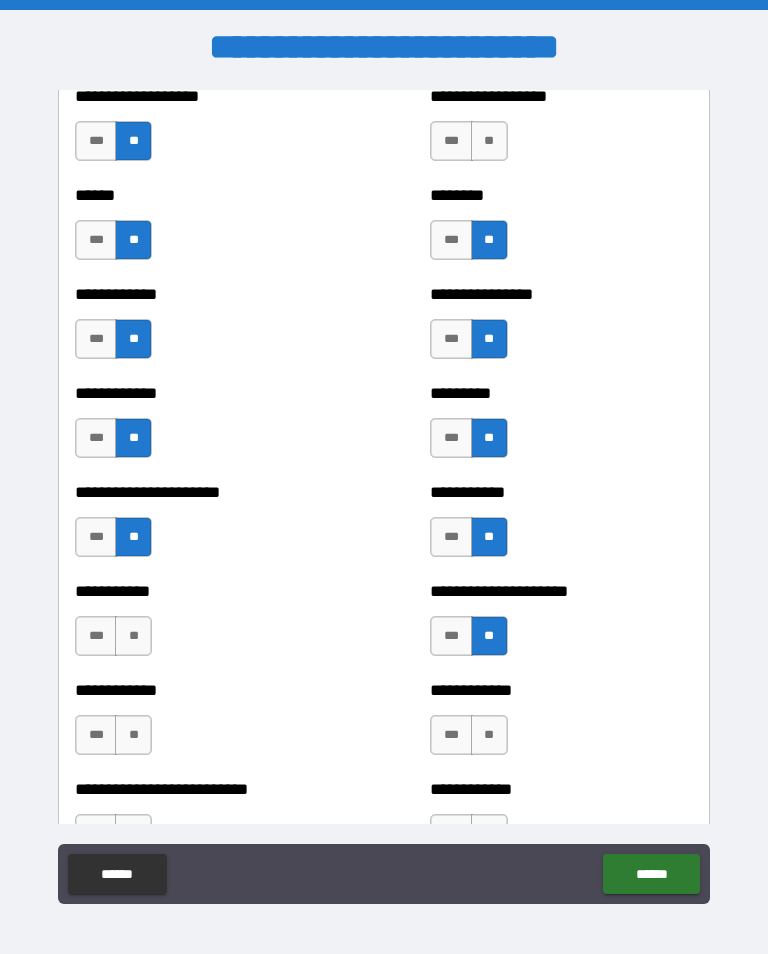 click on "**" at bounding box center [133, 636] 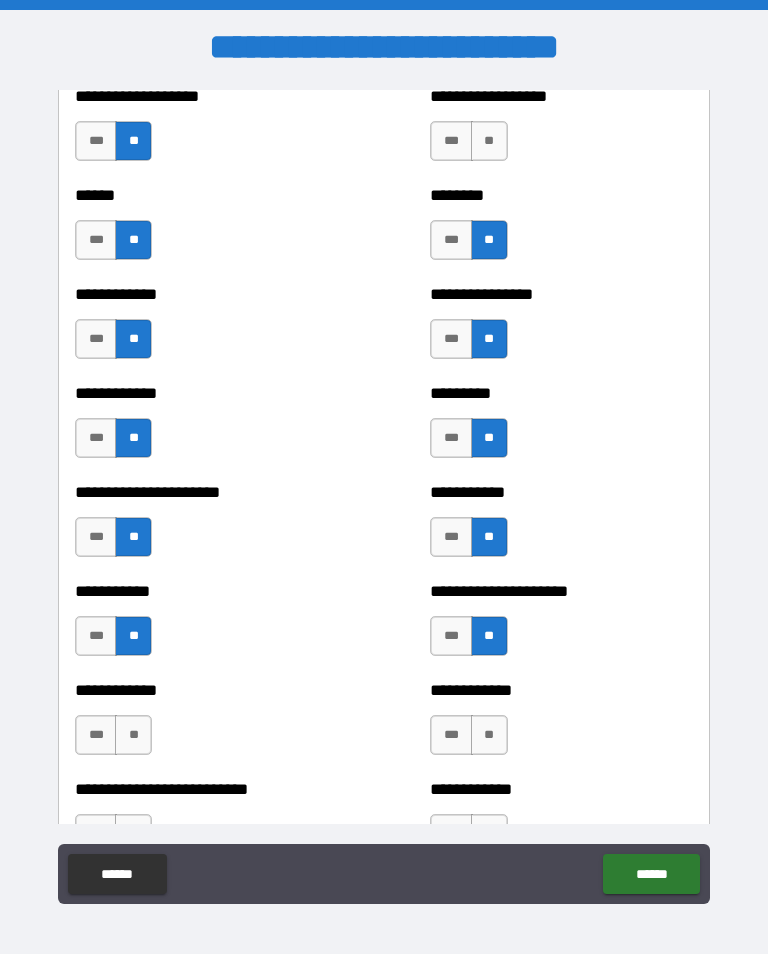 click on "**" at bounding box center [133, 735] 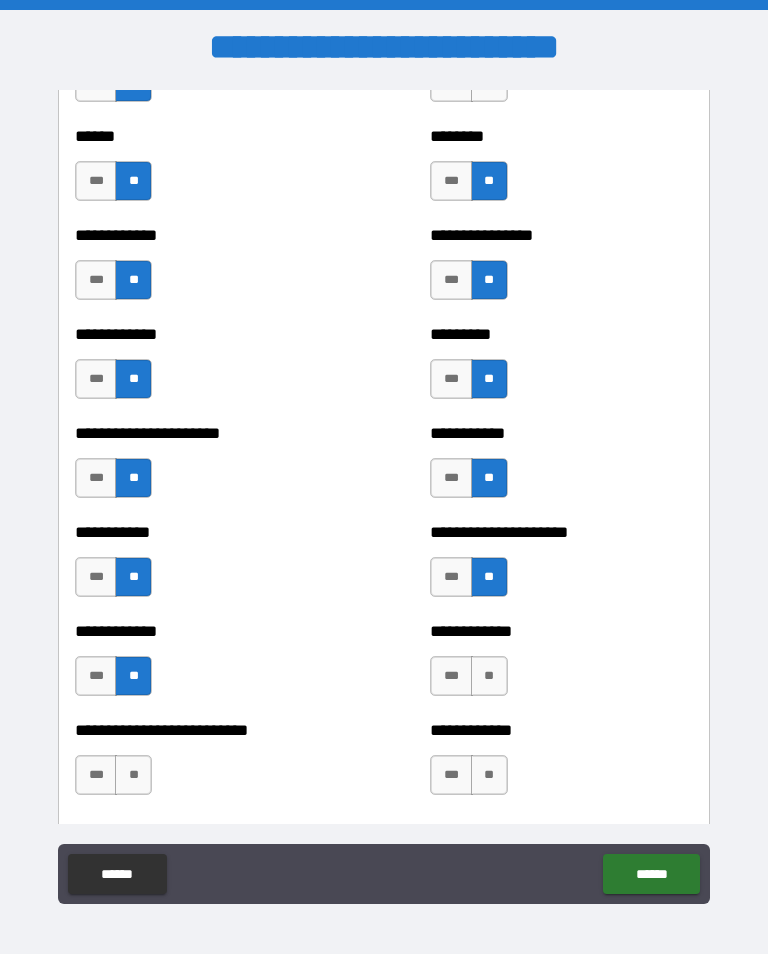 scroll, scrollTop: 5018, scrollLeft: 0, axis: vertical 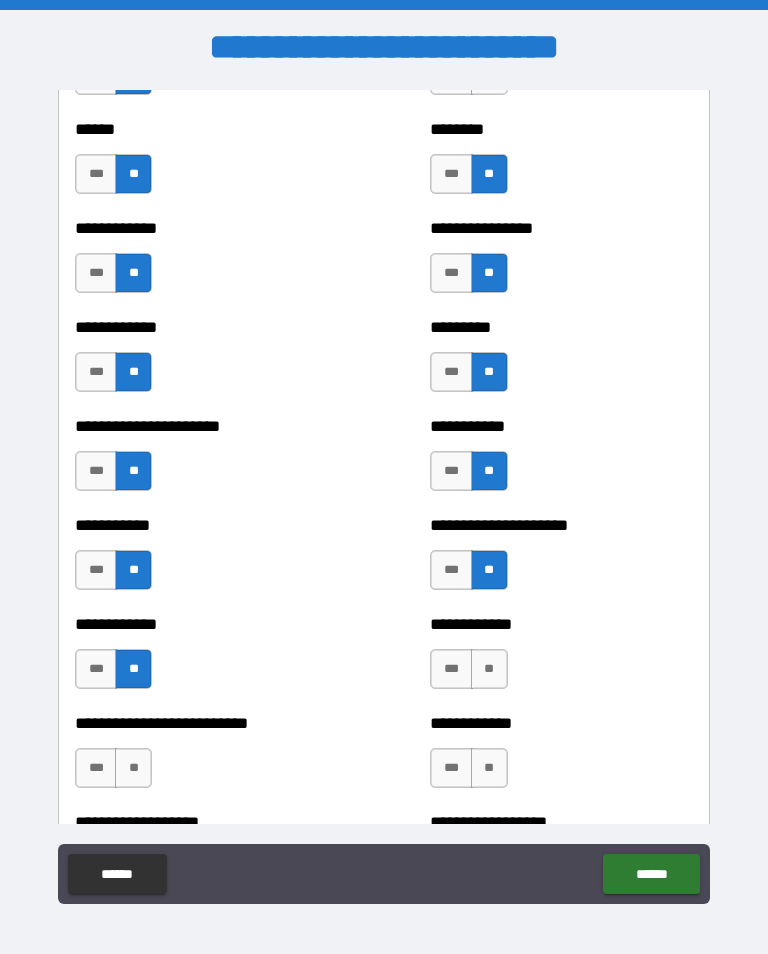 click on "**" at bounding box center [489, 669] 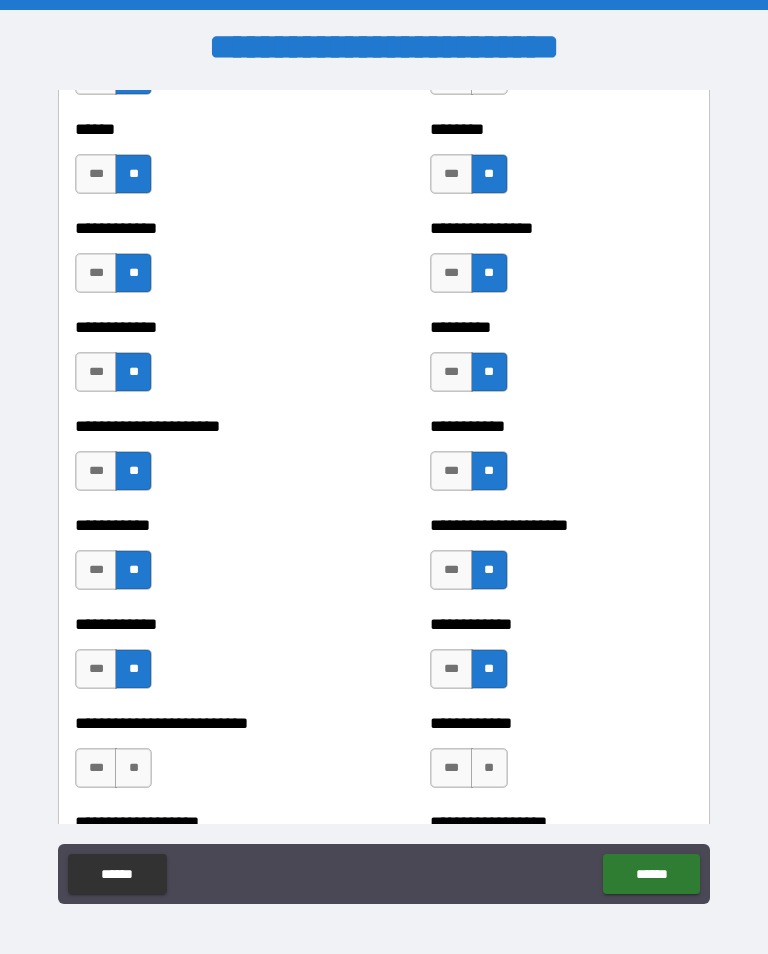 click on "**" at bounding box center [489, 768] 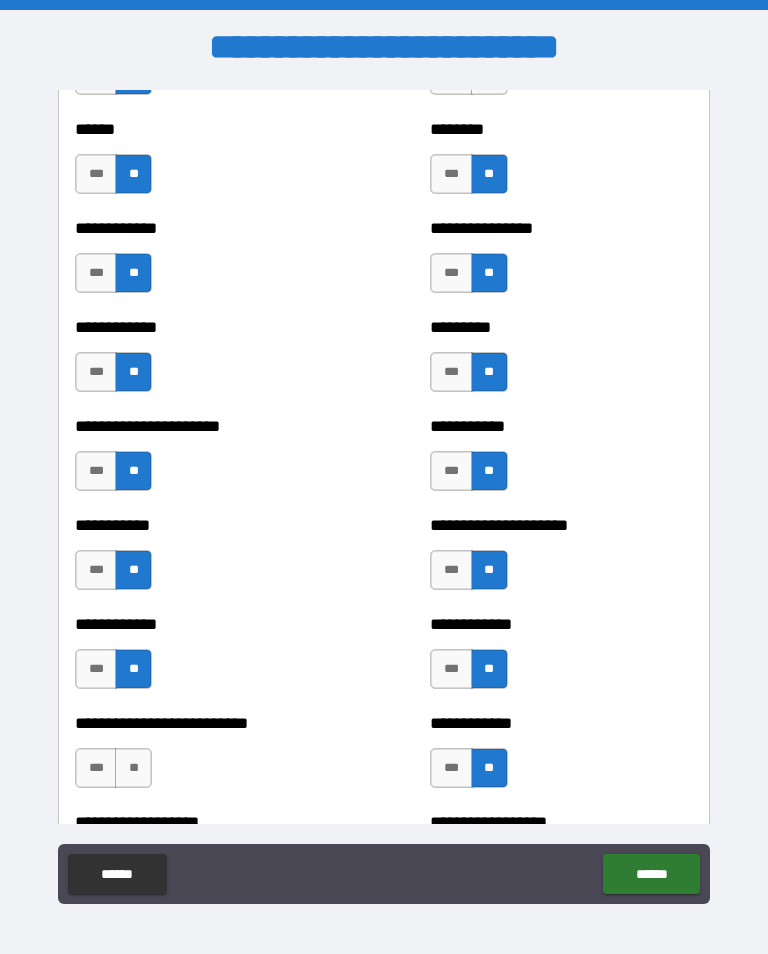 click on "**" at bounding box center (133, 768) 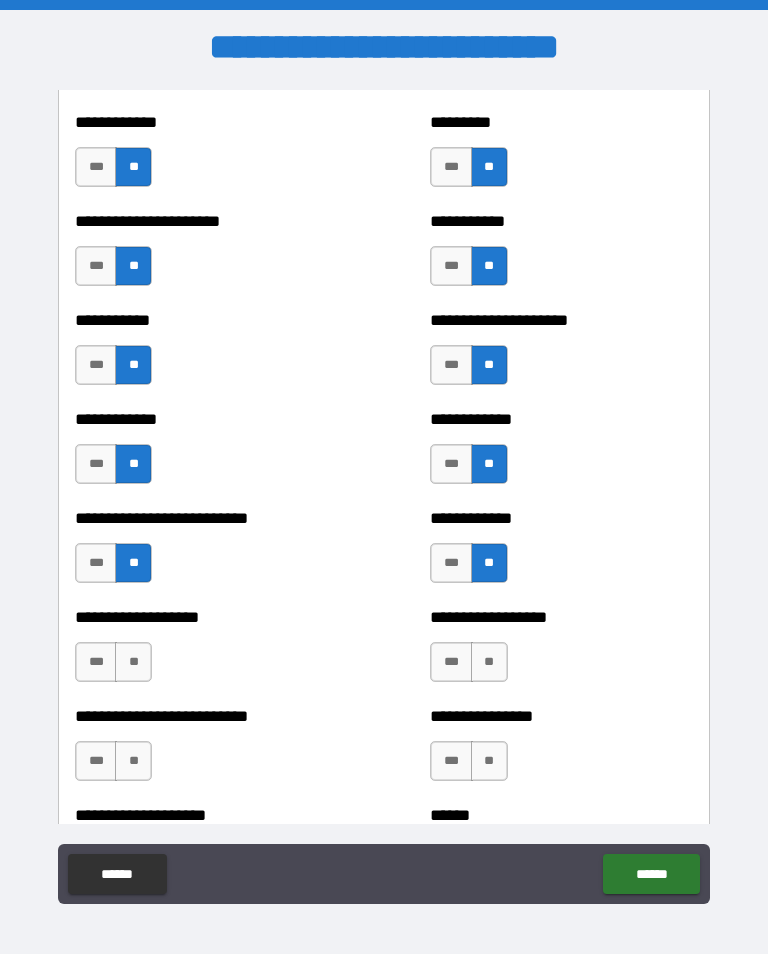 scroll, scrollTop: 5226, scrollLeft: 0, axis: vertical 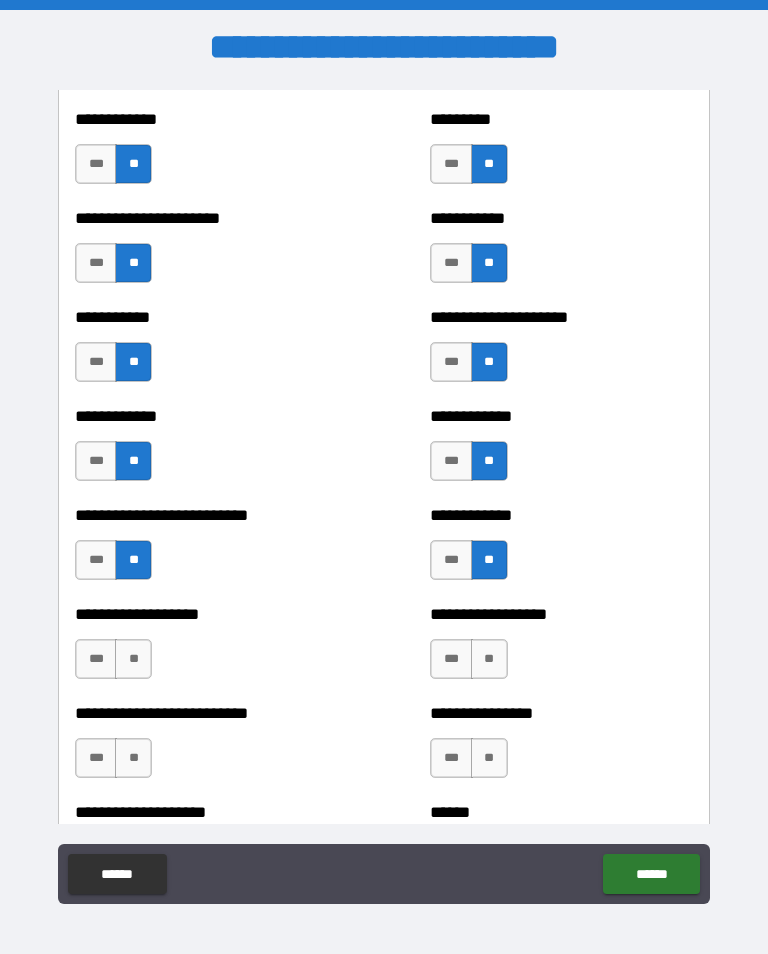 click on "**" at bounding box center [133, 659] 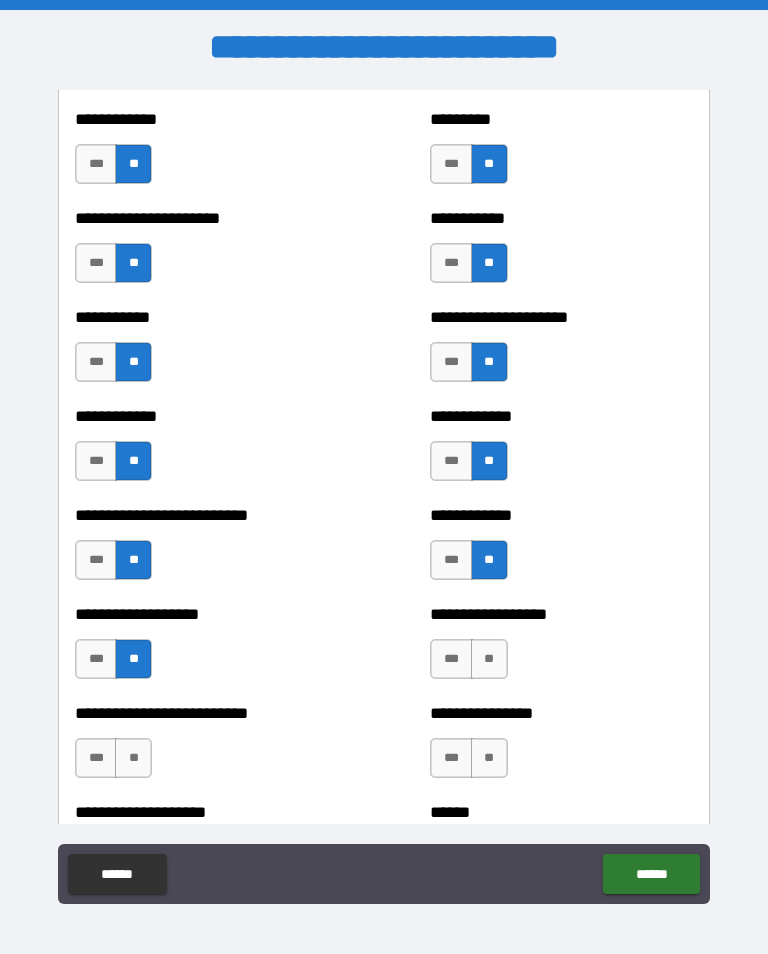 click on "**" at bounding box center (489, 659) 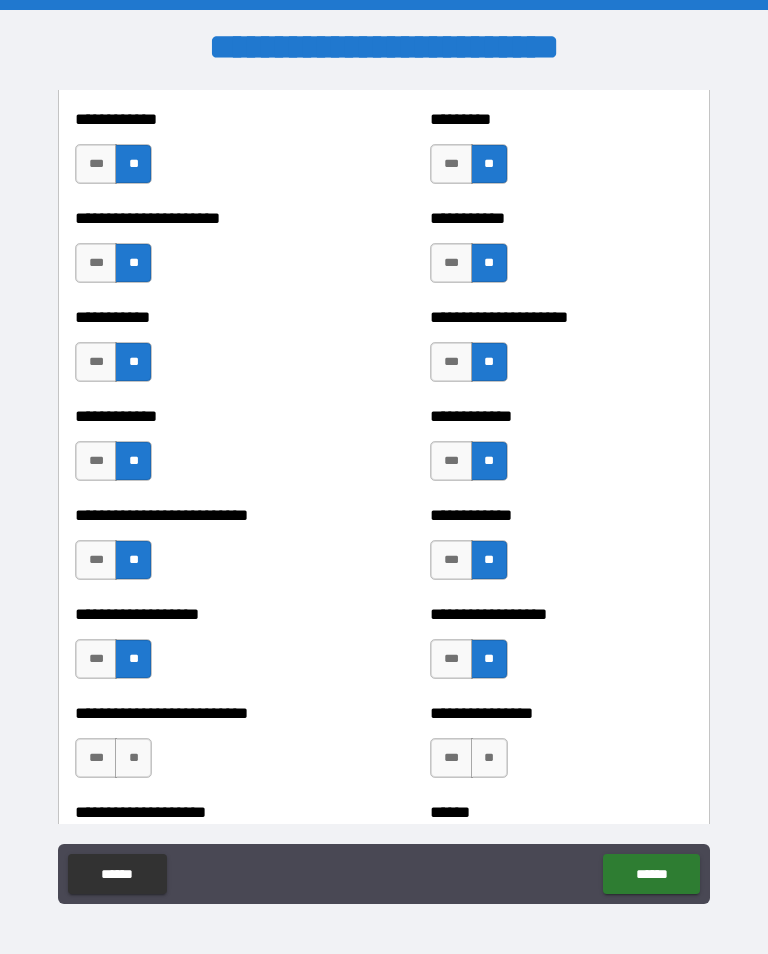 click on "**" at bounding box center [489, 758] 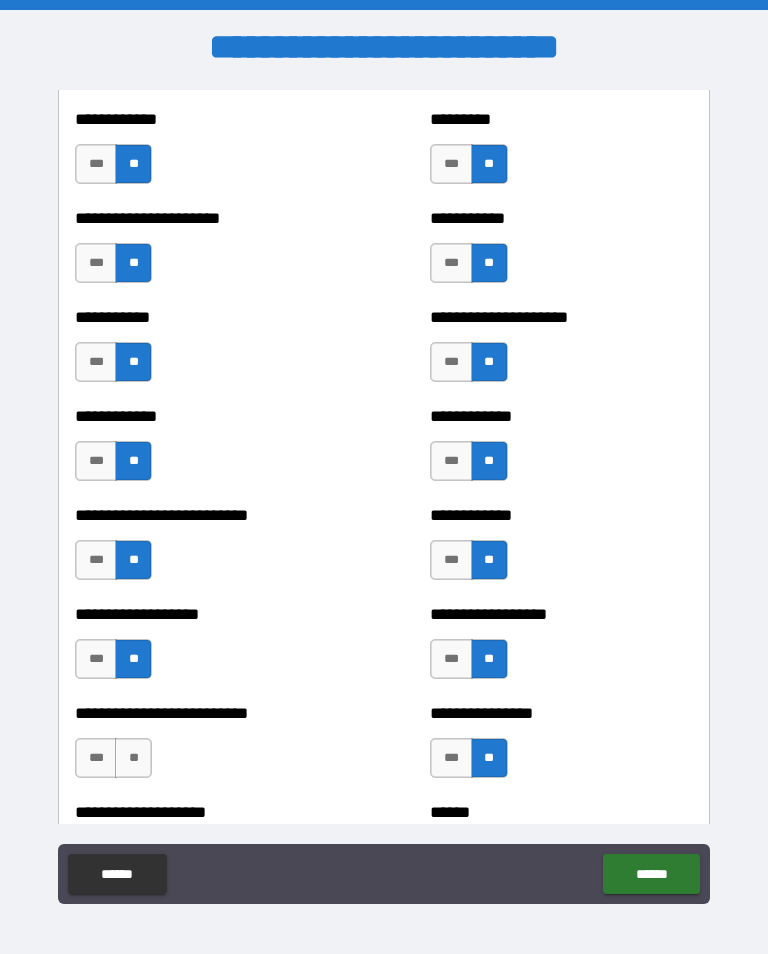click on "**" at bounding box center [133, 758] 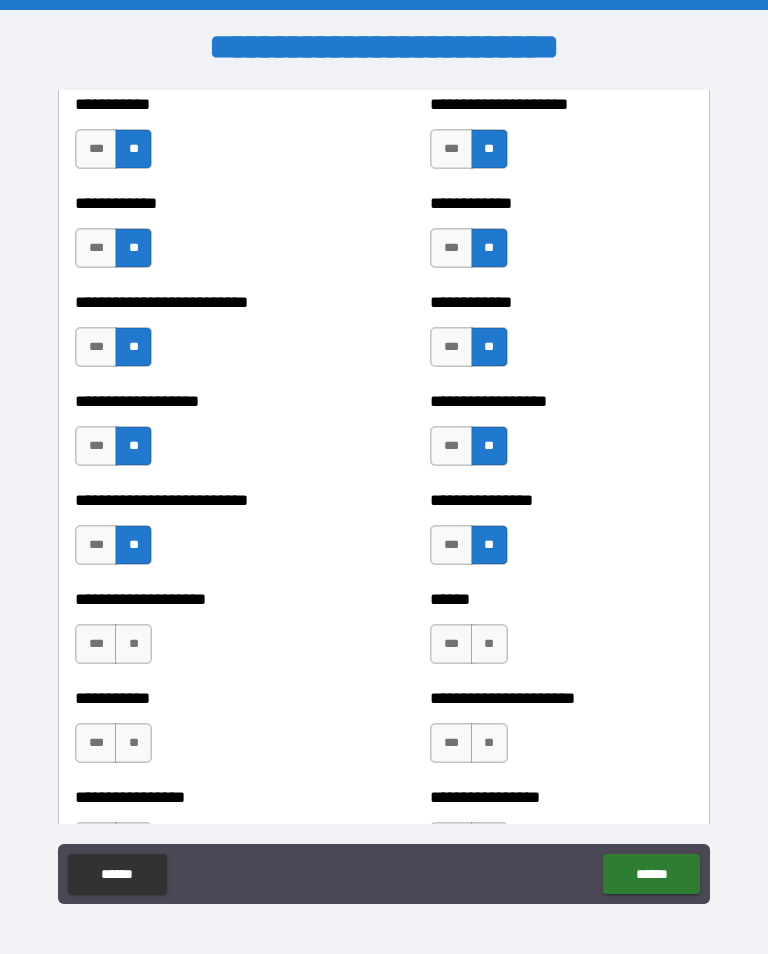 scroll, scrollTop: 5463, scrollLeft: 0, axis: vertical 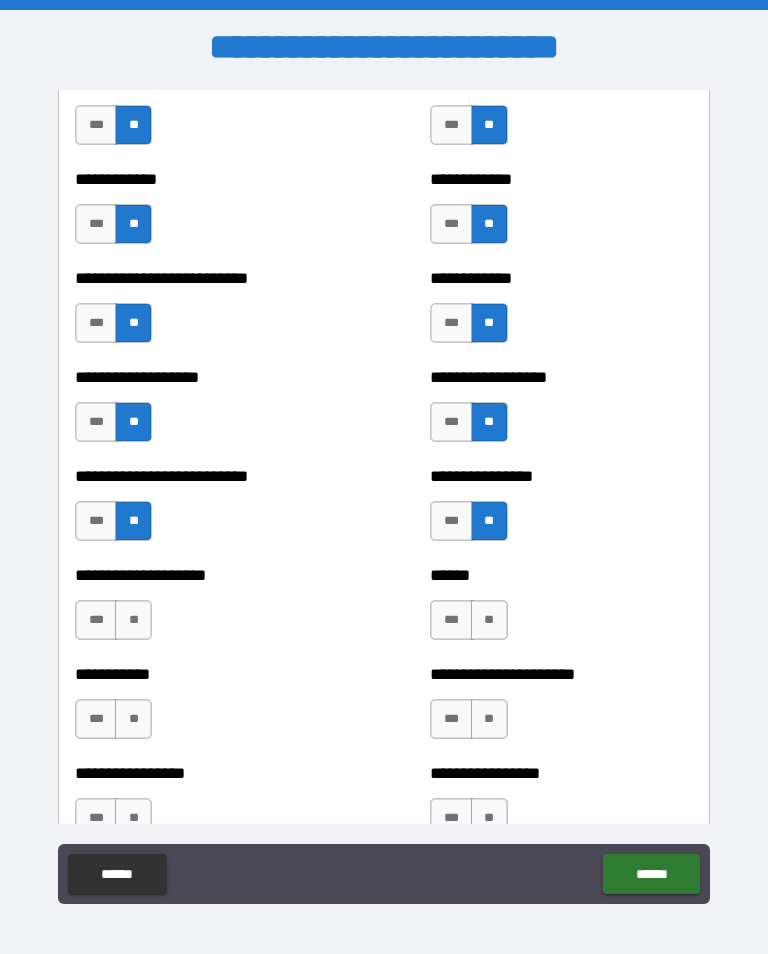 click on "**" at bounding box center [489, 620] 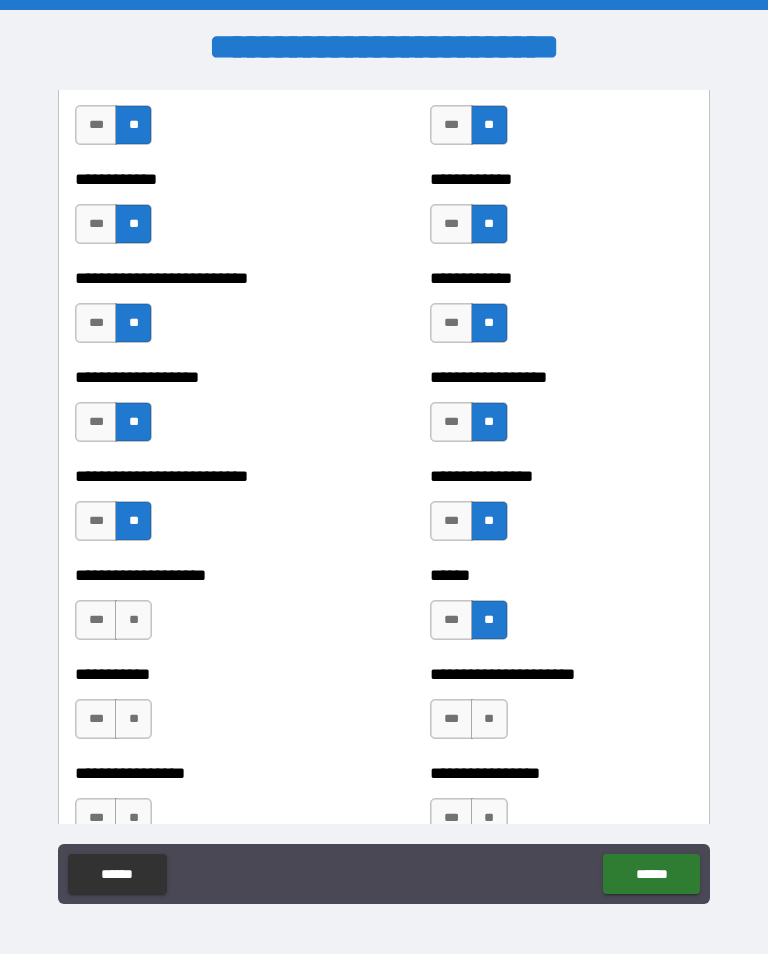 click on "**" at bounding box center (133, 620) 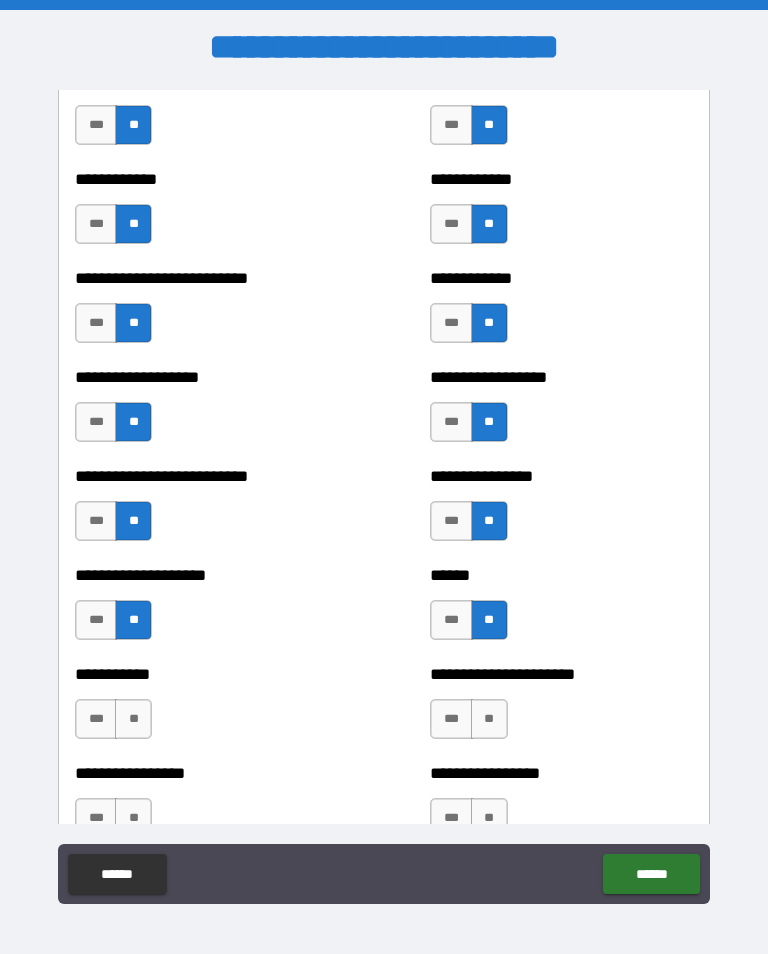click on "**" at bounding box center (133, 719) 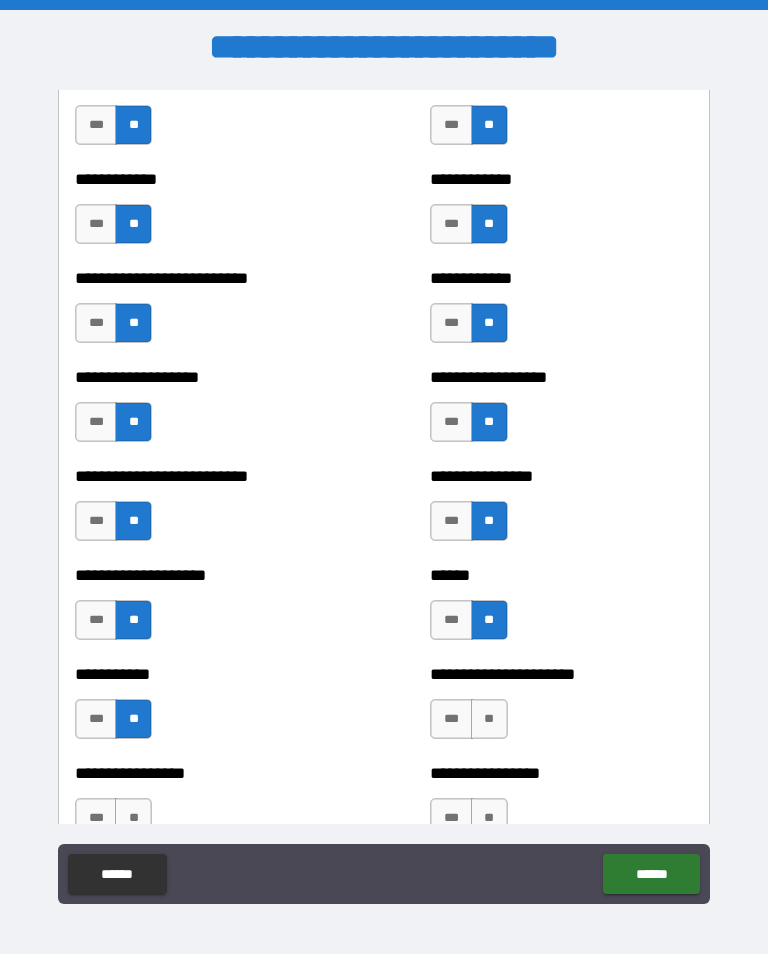 click on "**" at bounding box center (489, 719) 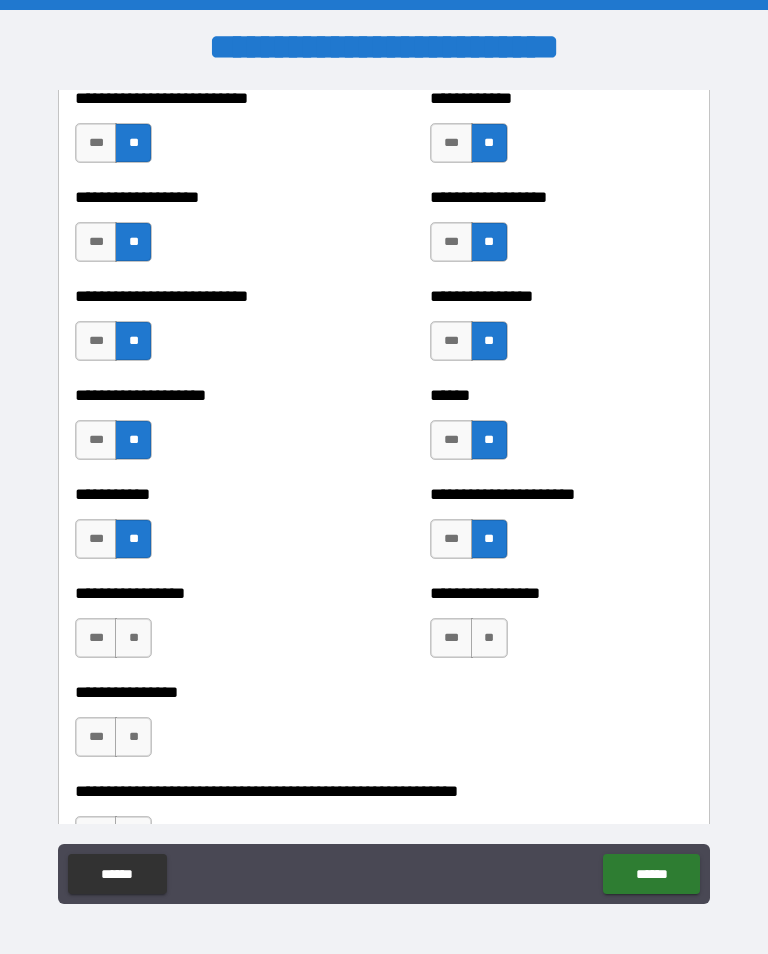scroll, scrollTop: 5664, scrollLeft: 0, axis: vertical 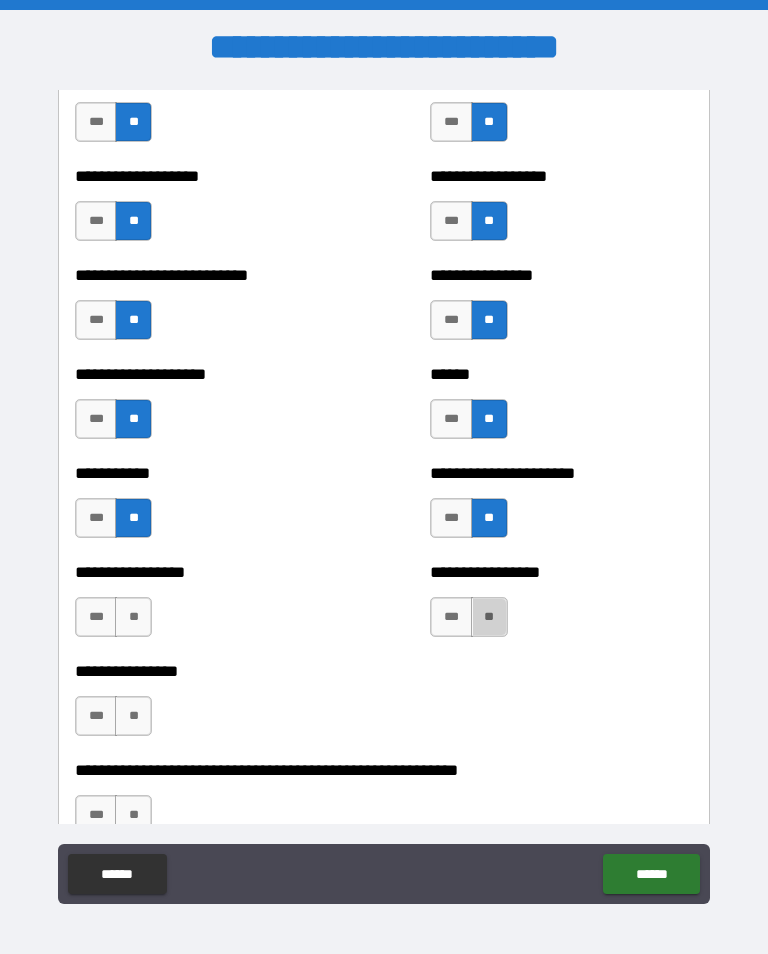 click on "**" at bounding box center [489, 617] 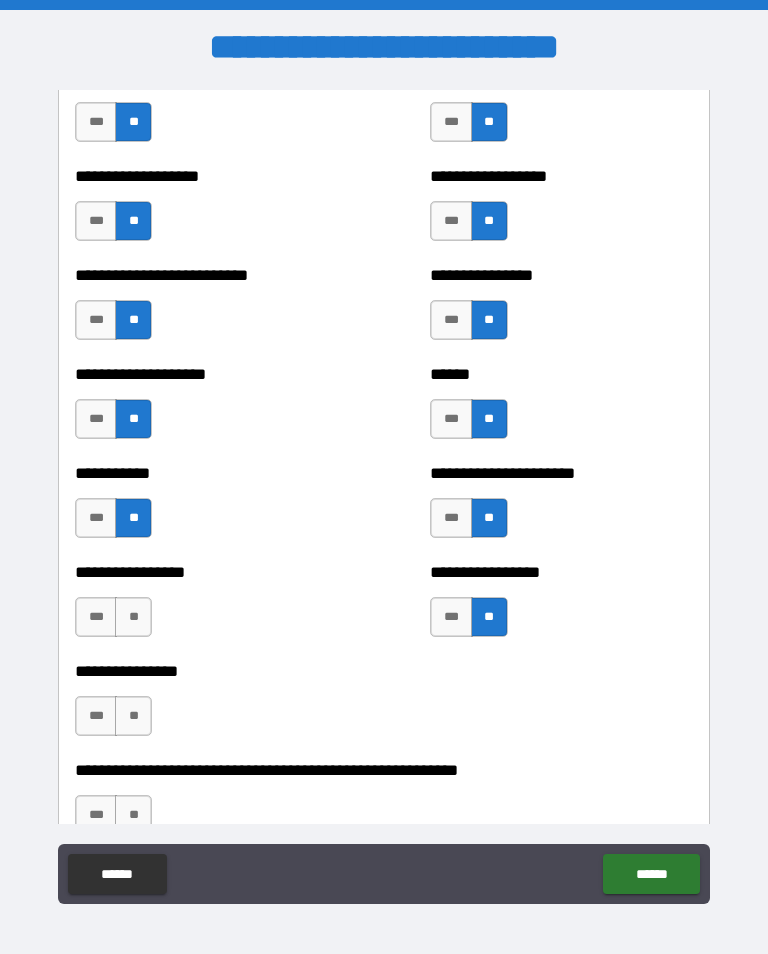 click on "*** **" at bounding box center [116, 622] 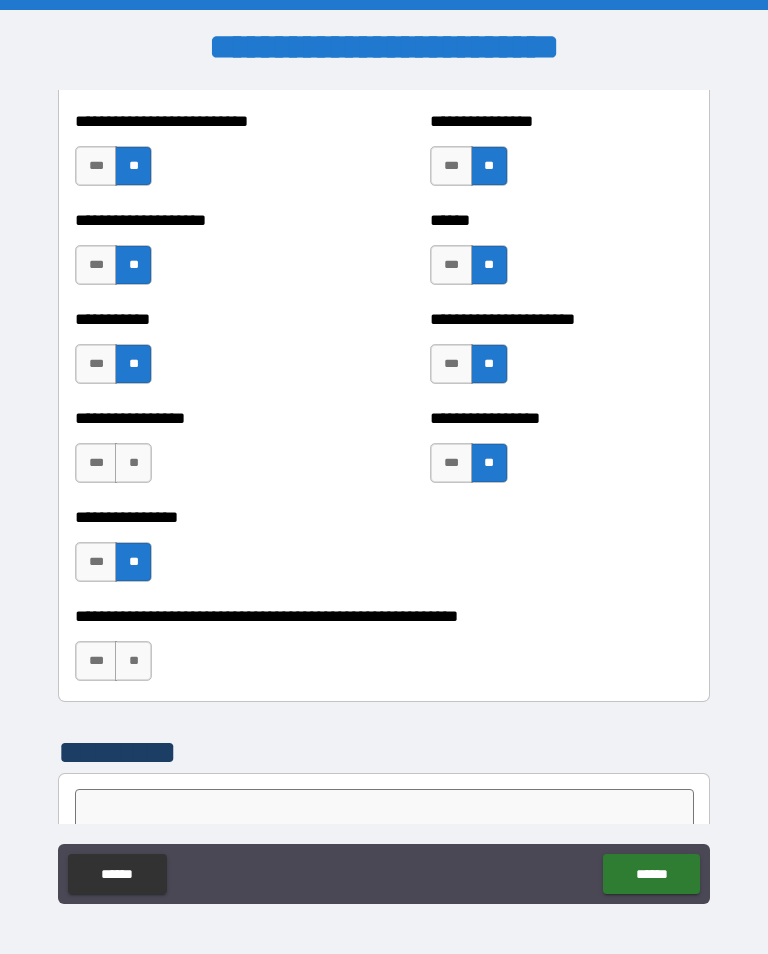 scroll, scrollTop: 5825, scrollLeft: 0, axis: vertical 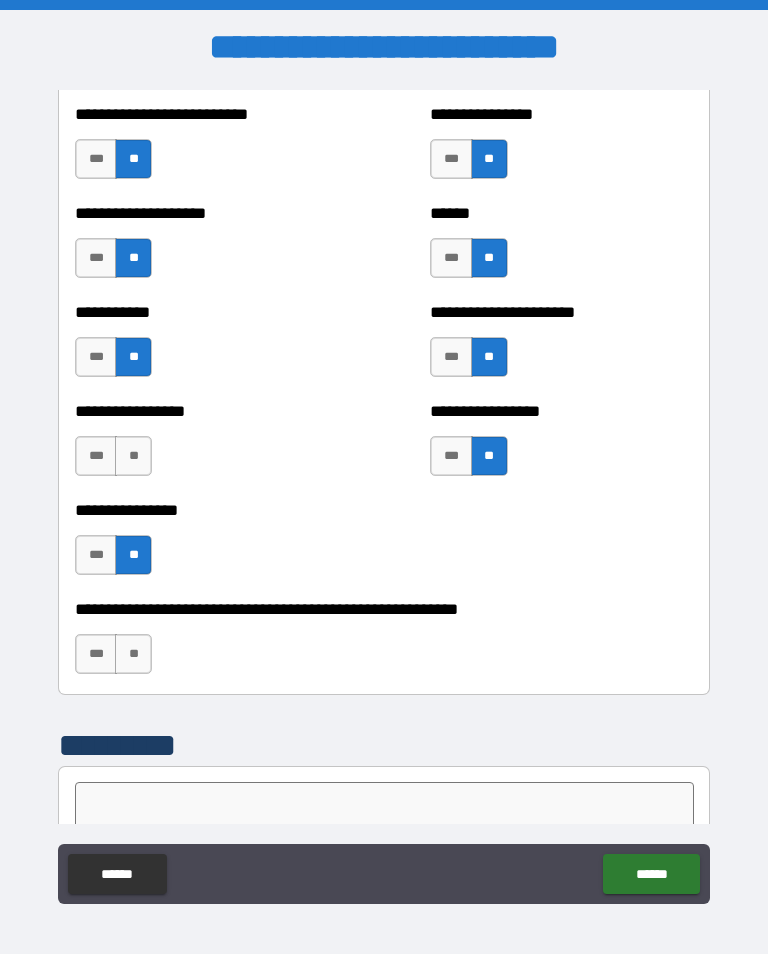 click on "**" at bounding box center [133, 654] 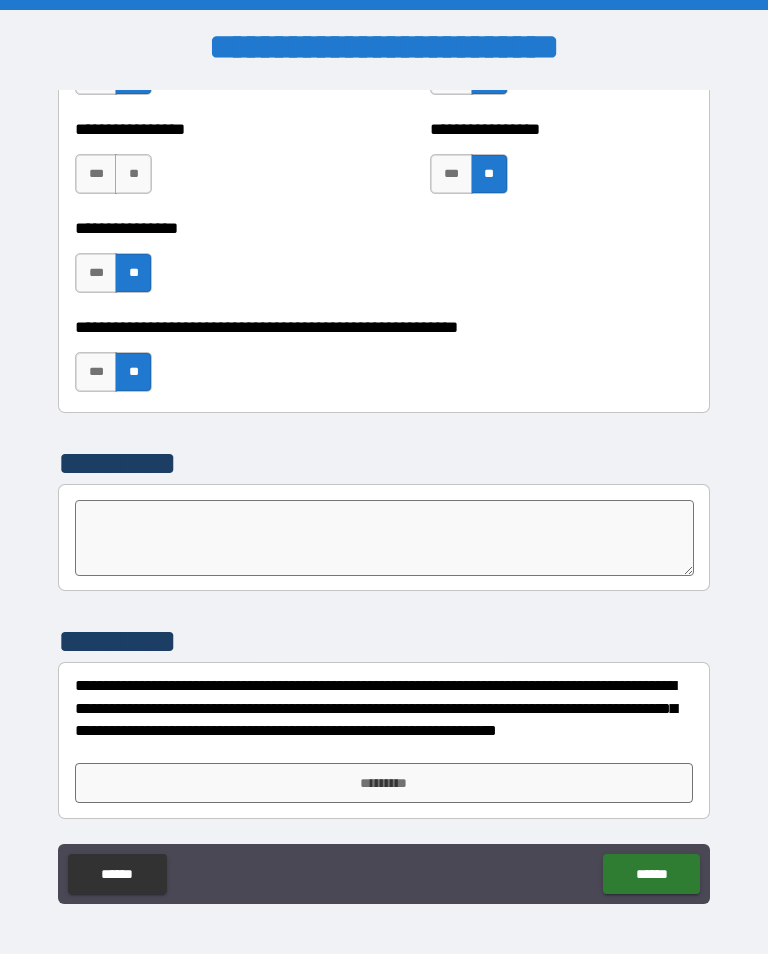 scroll, scrollTop: 6107, scrollLeft: 0, axis: vertical 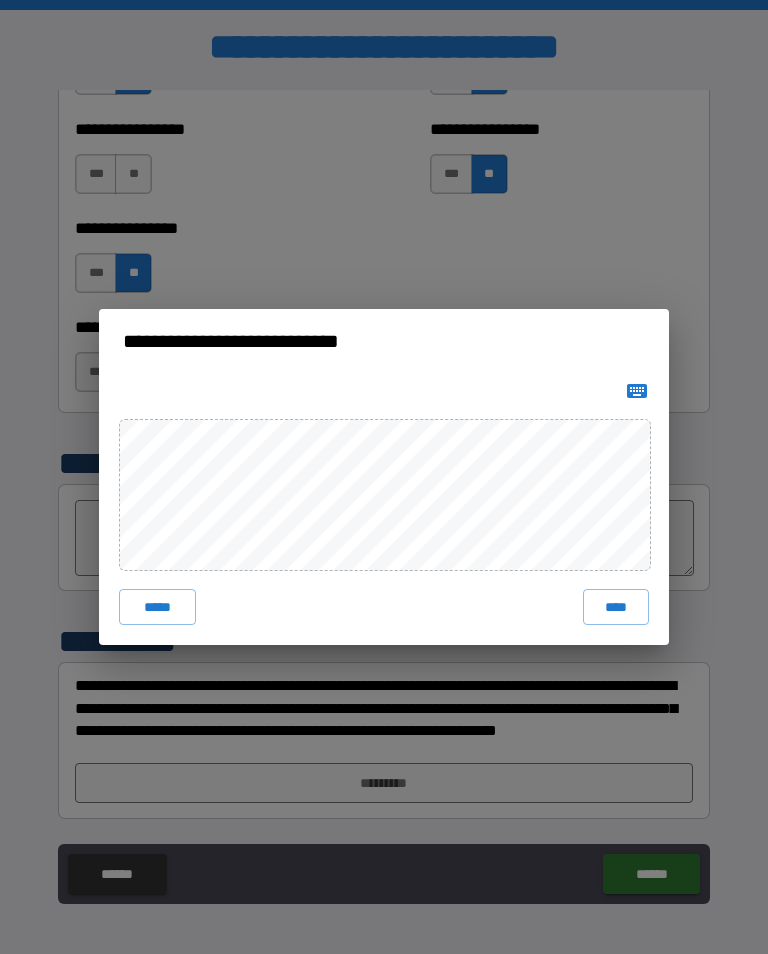 click on "****" at bounding box center [616, 607] 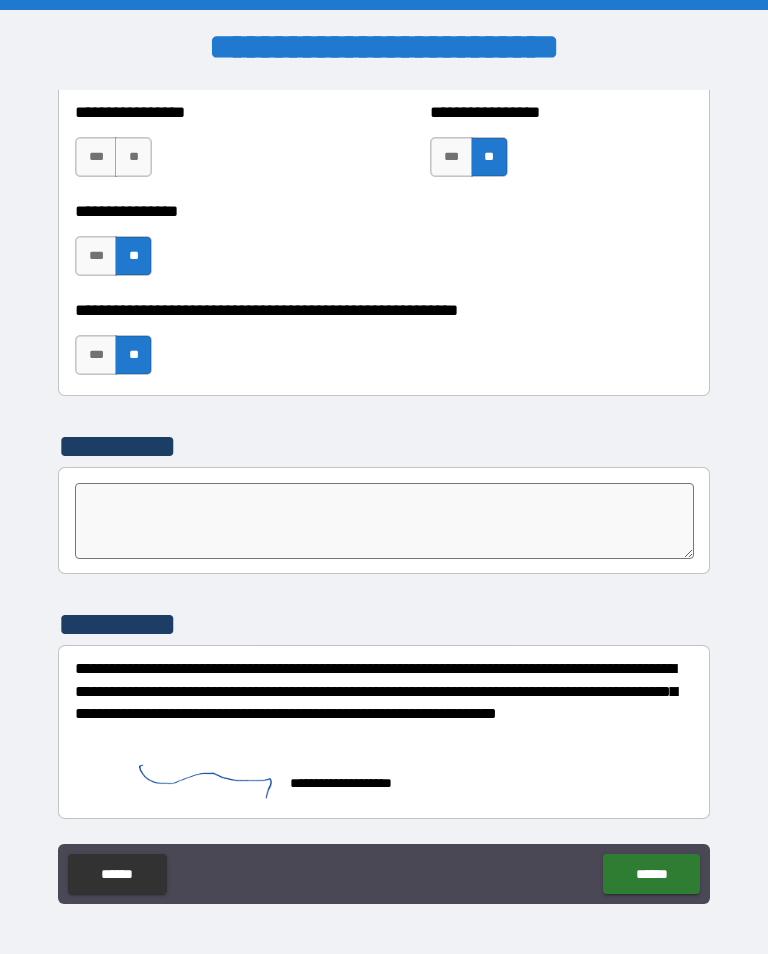 scroll, scrollTop: 6124, scrollLeft: 0, axis: vertical 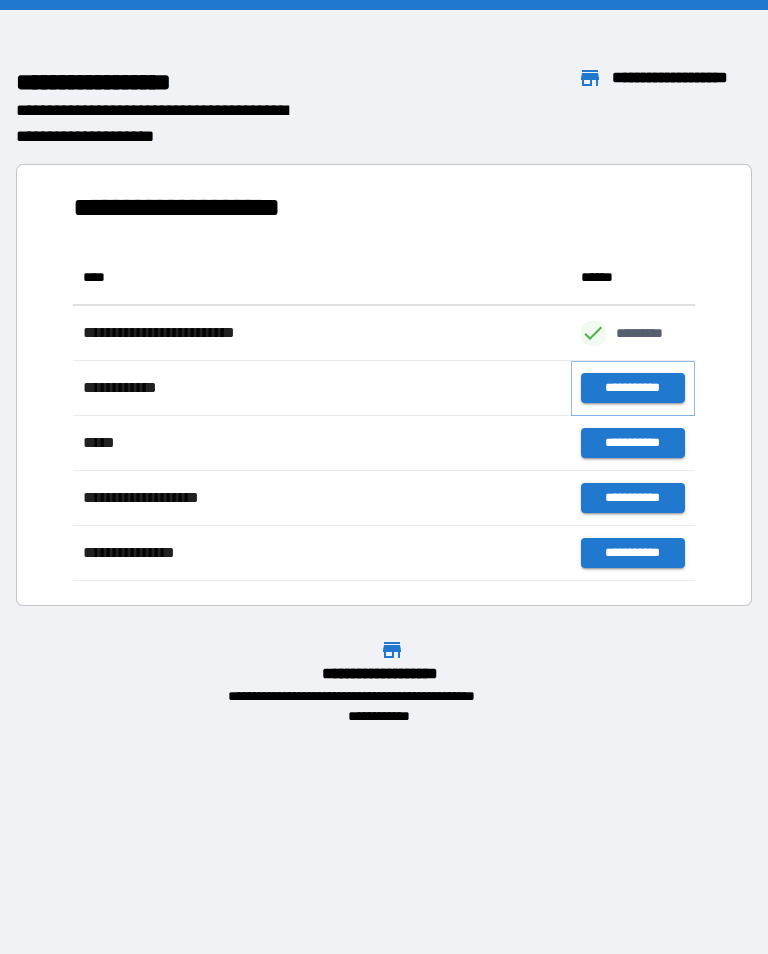 click on "**********" at bounding box center (633, 388) 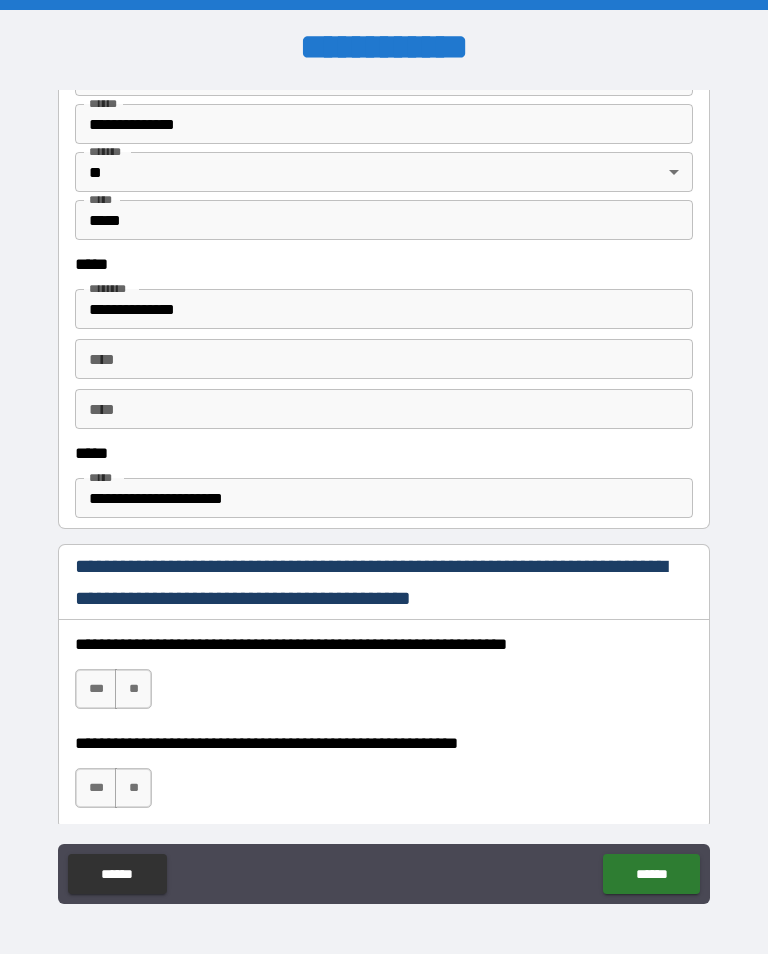 scroll, scrollTop: 906, scrollLeft: 0, axis: vertical 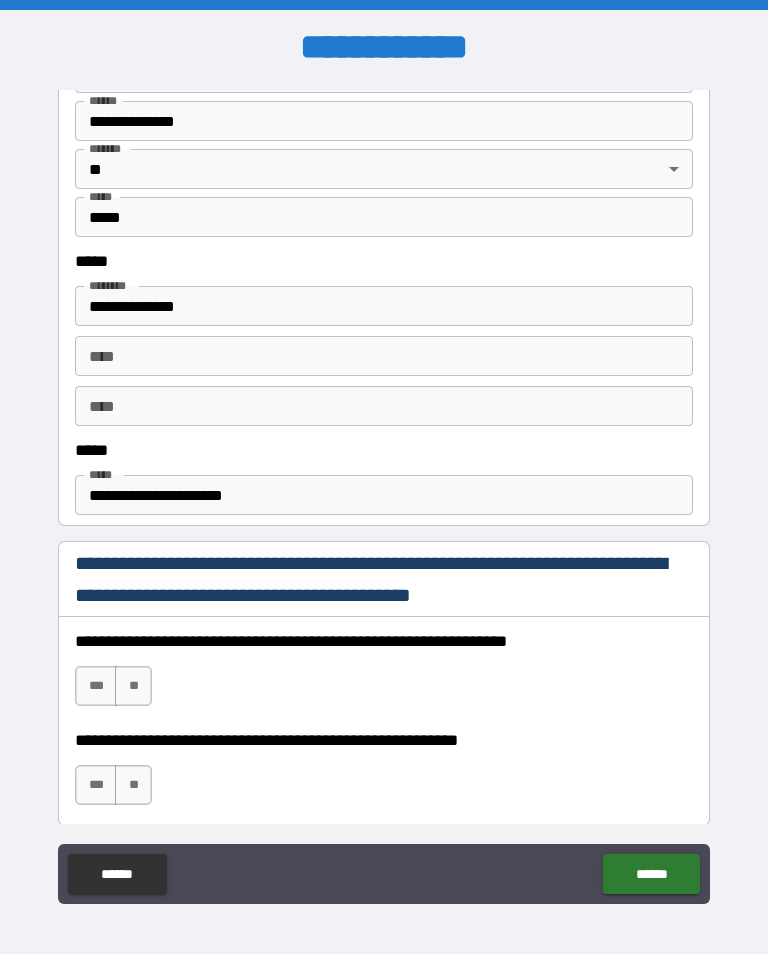 click on "***" at bounding box center (96, 686) 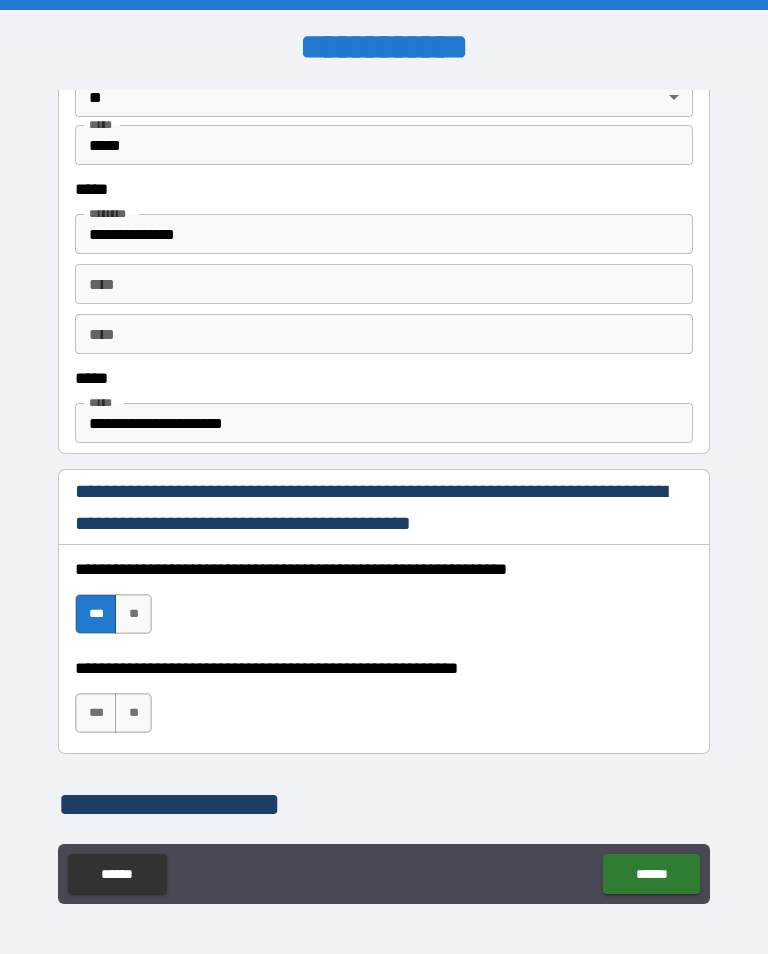 scroll, scrollTop: 979, scrollLeft: 0, axis: vertical 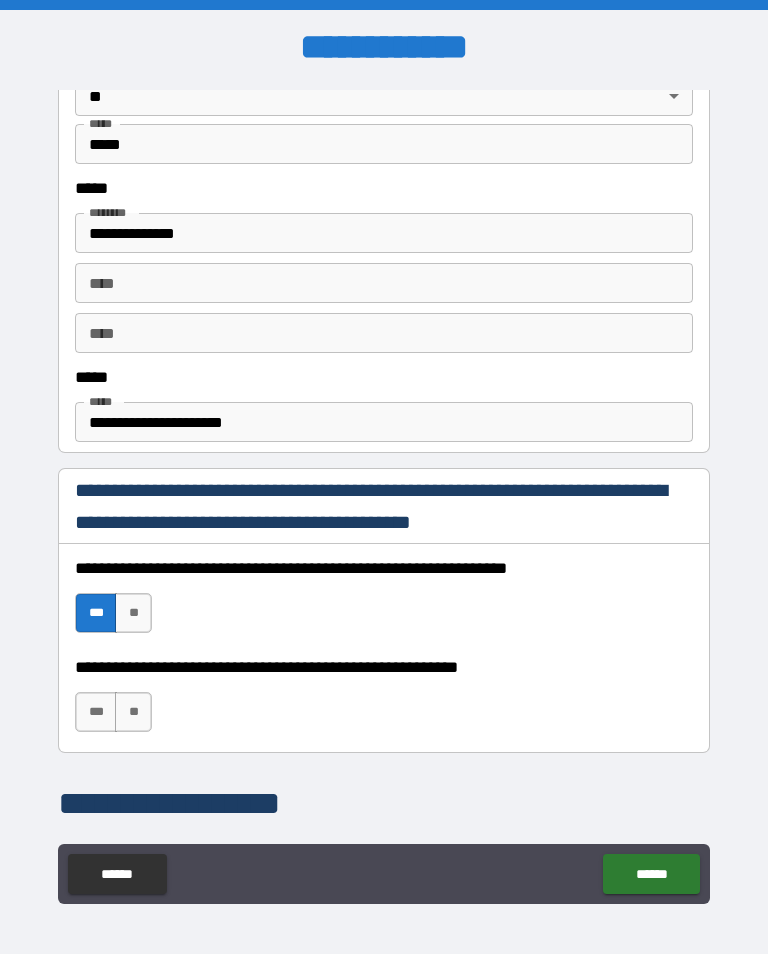 click on "***" at bounding box center (96, 712) 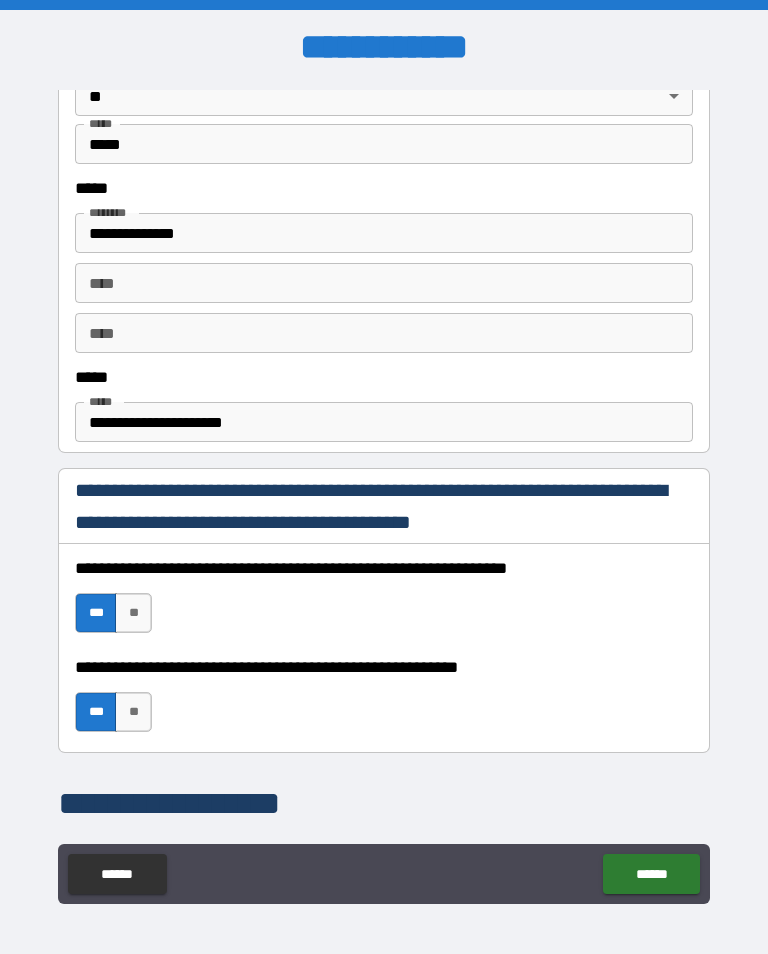 click on "******" at bounding box center (651, 874) 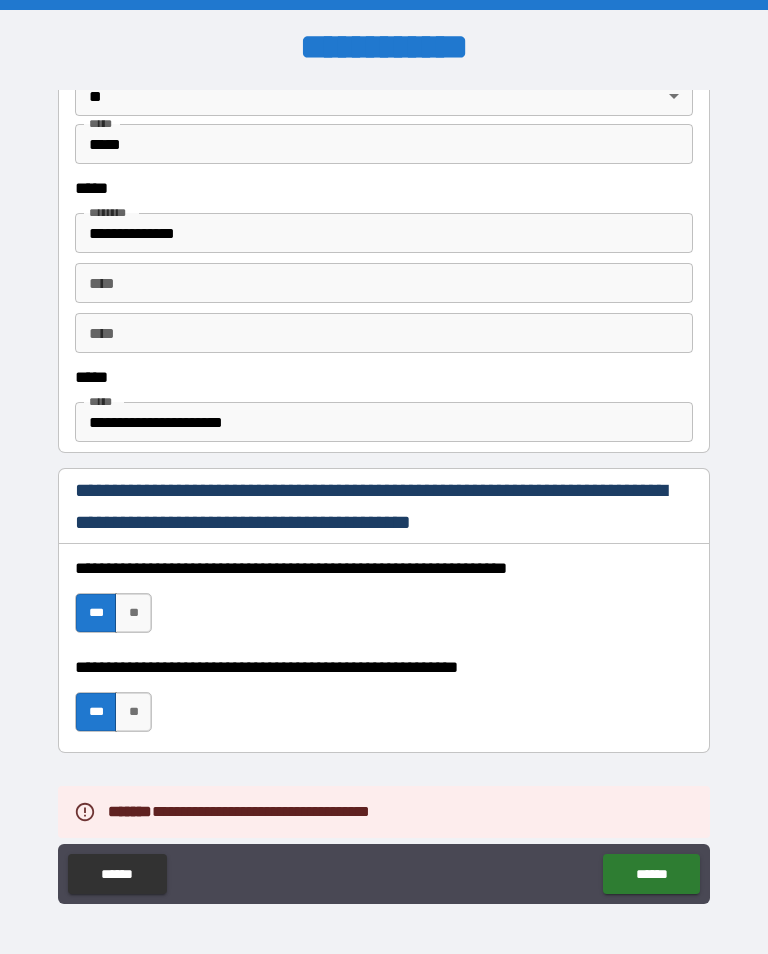click on "******" at bounding box center [651, 874] 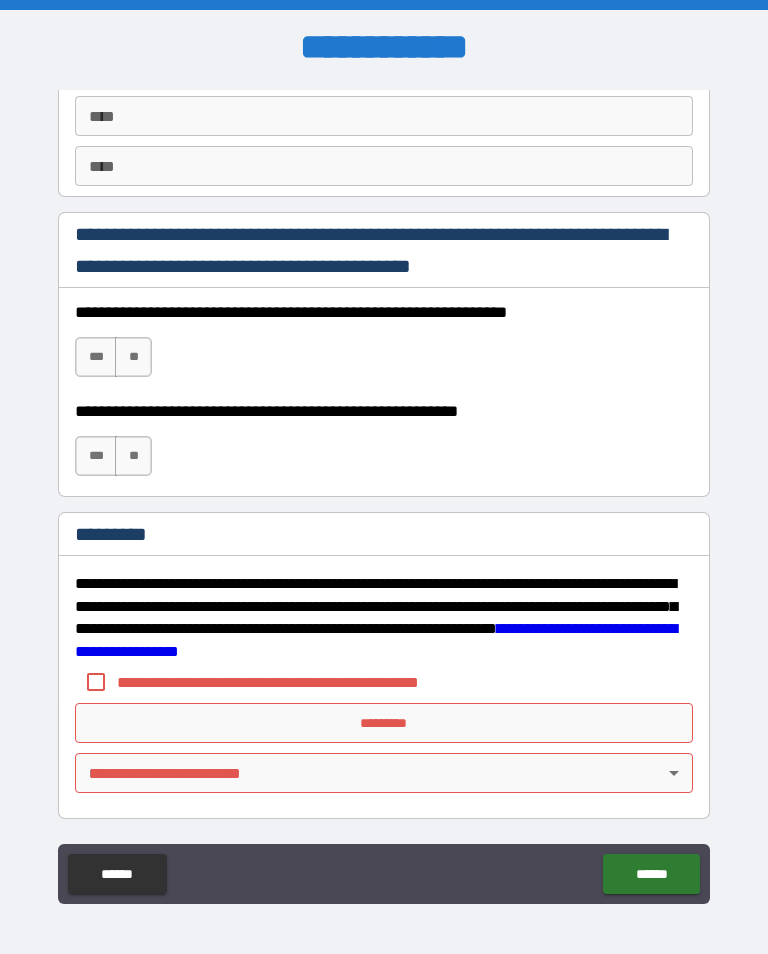 scroll, scrollTop: 2872, scrollLeft: 0, axis: vertical 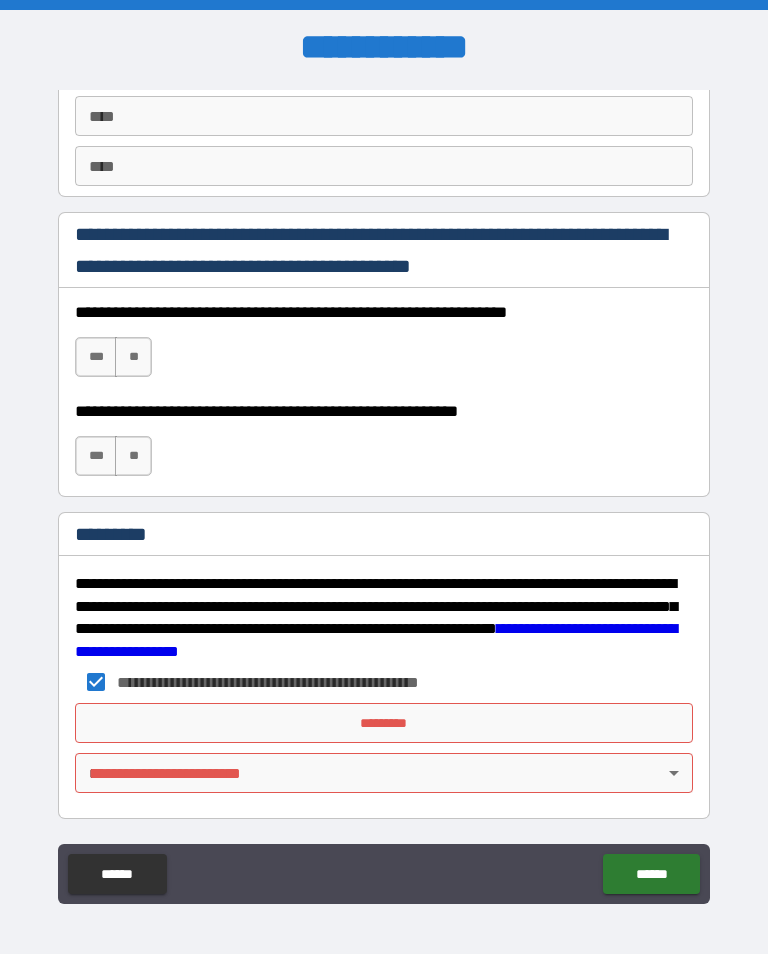 click on "*********" at bounding box center [384, 723] 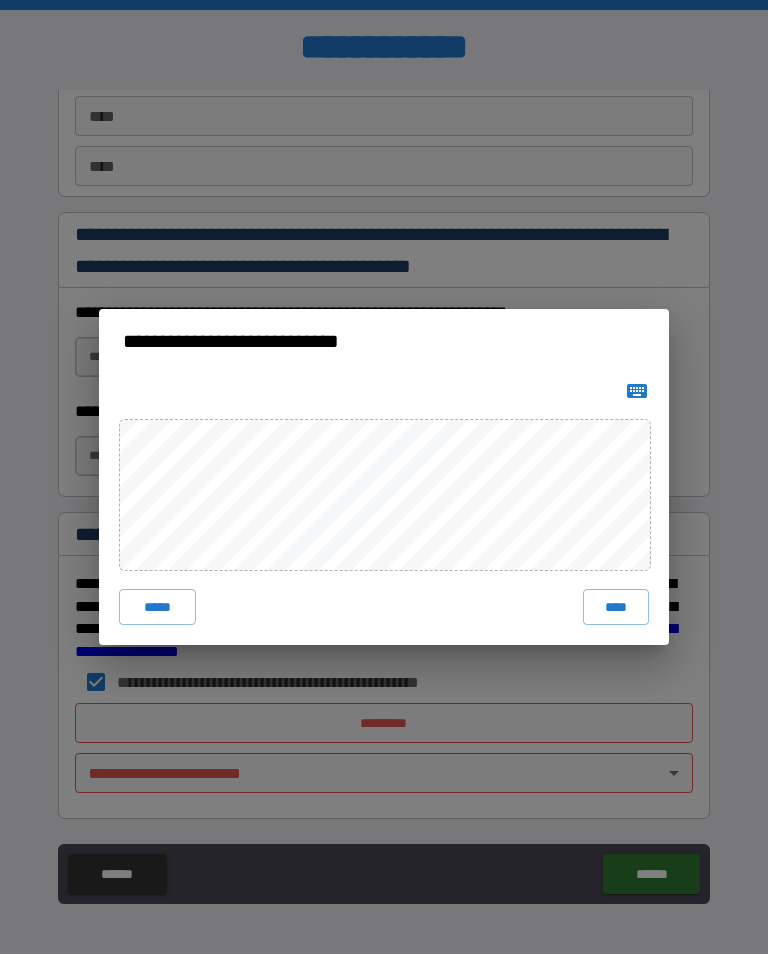 click on "**********" at bounding box center [384, 477] 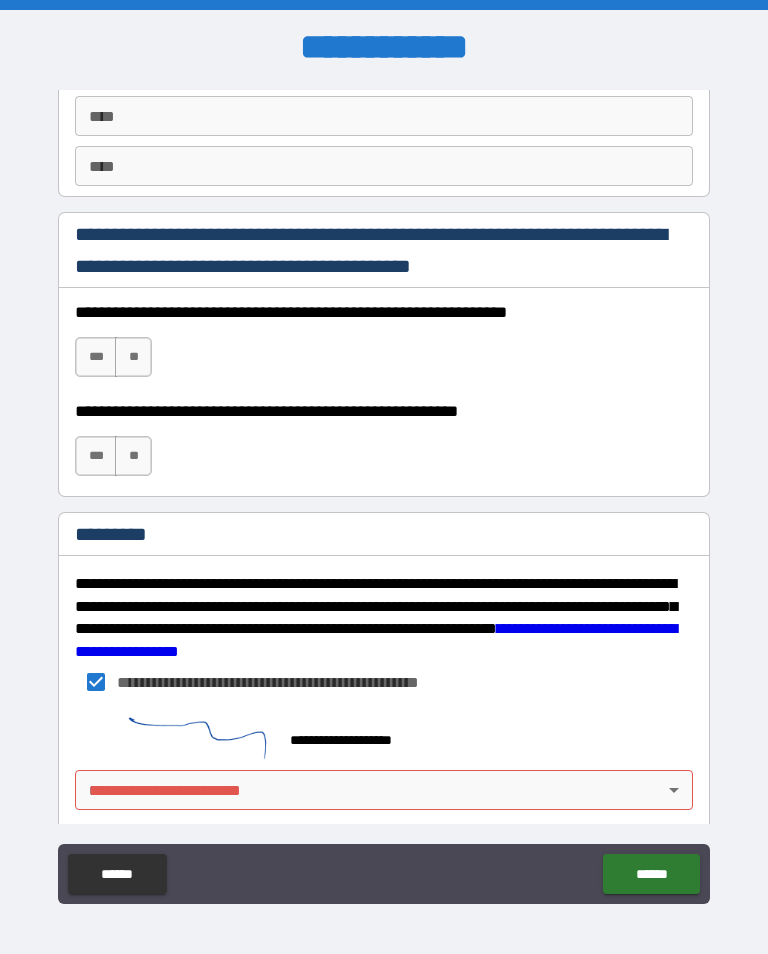 click on "******" at bounding box center [651, 874] 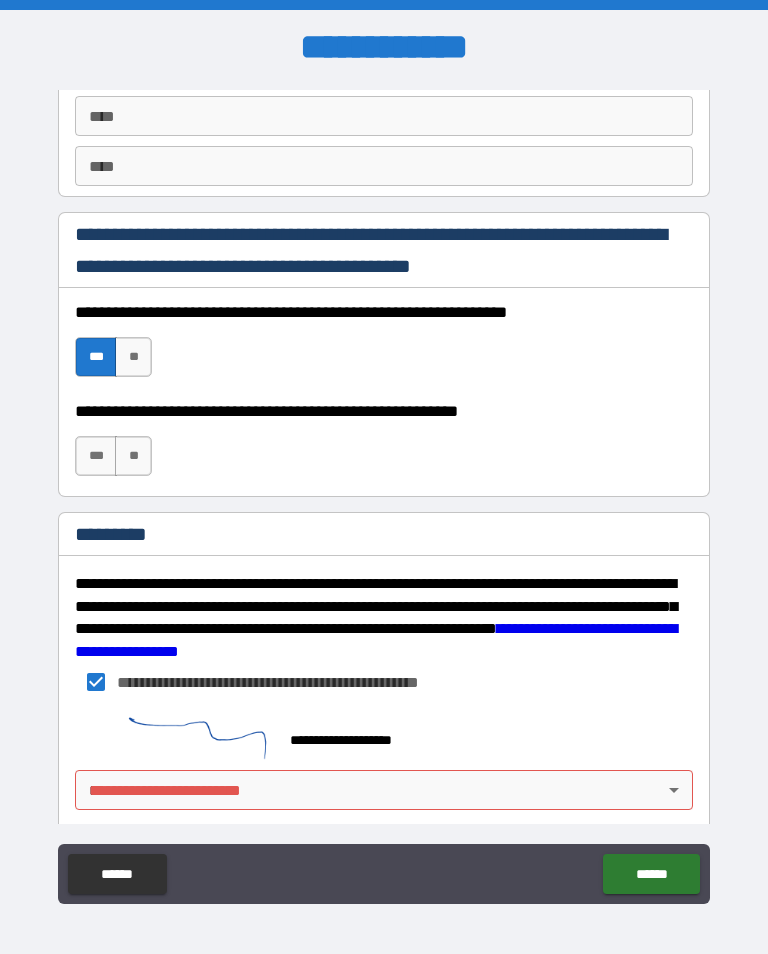click on "***" at bounding box center [96, 456] 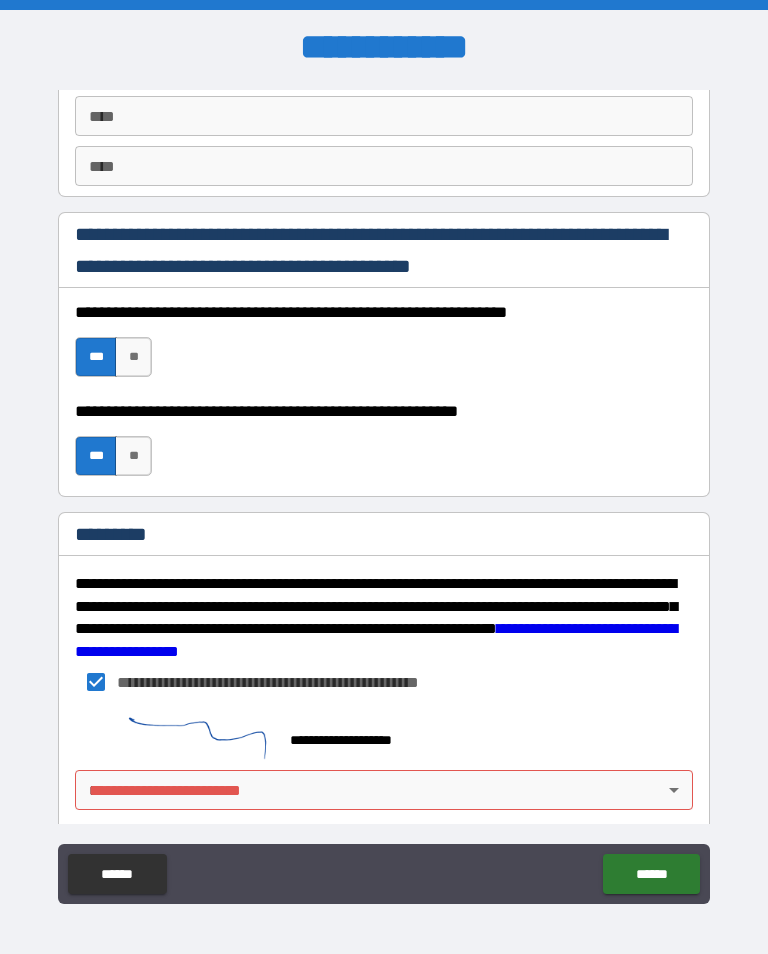 click on "******" at bounding box center [651, 874] 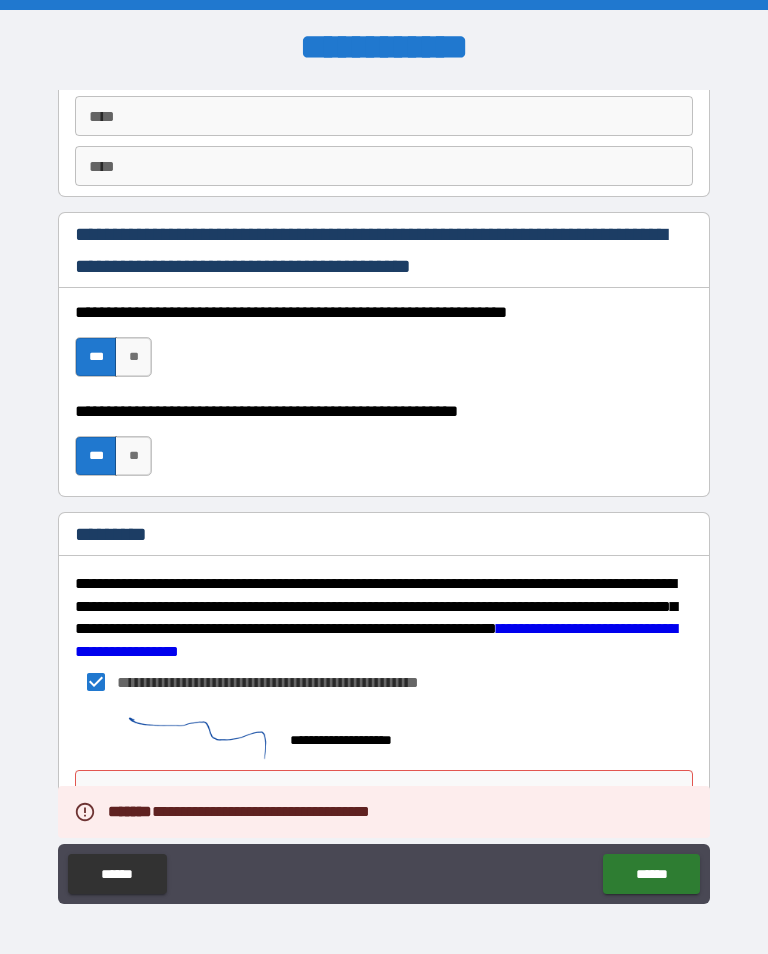 click on "******" at bounding box center [651, 874] 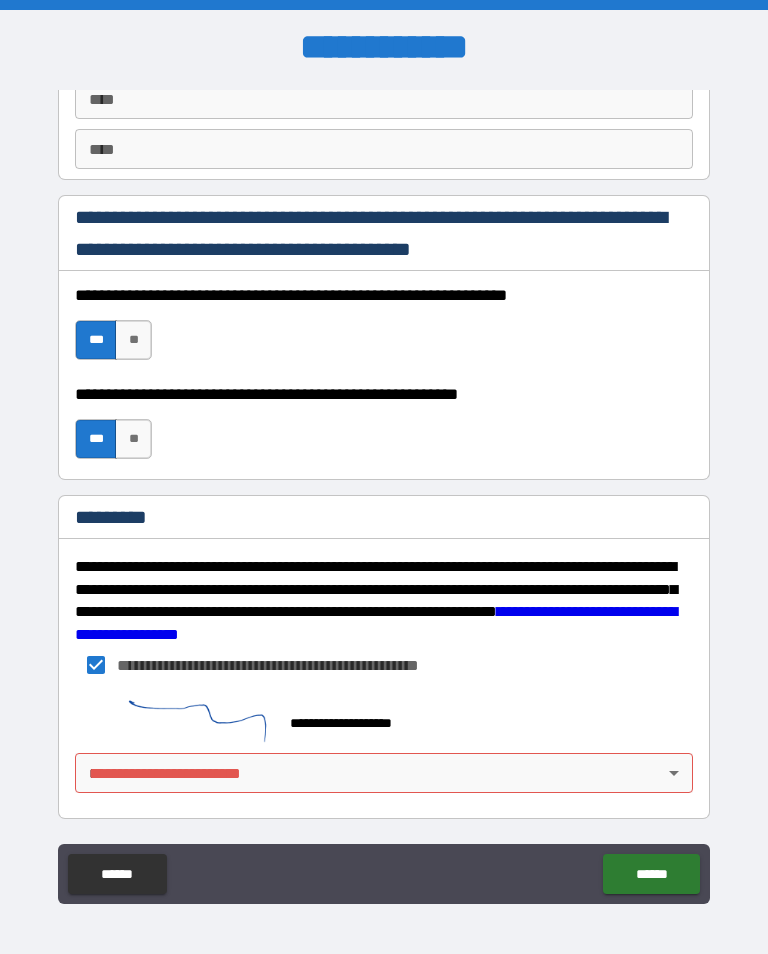 scroll, scrollTop: 2889, scrollLeft: 0, axis: vertical 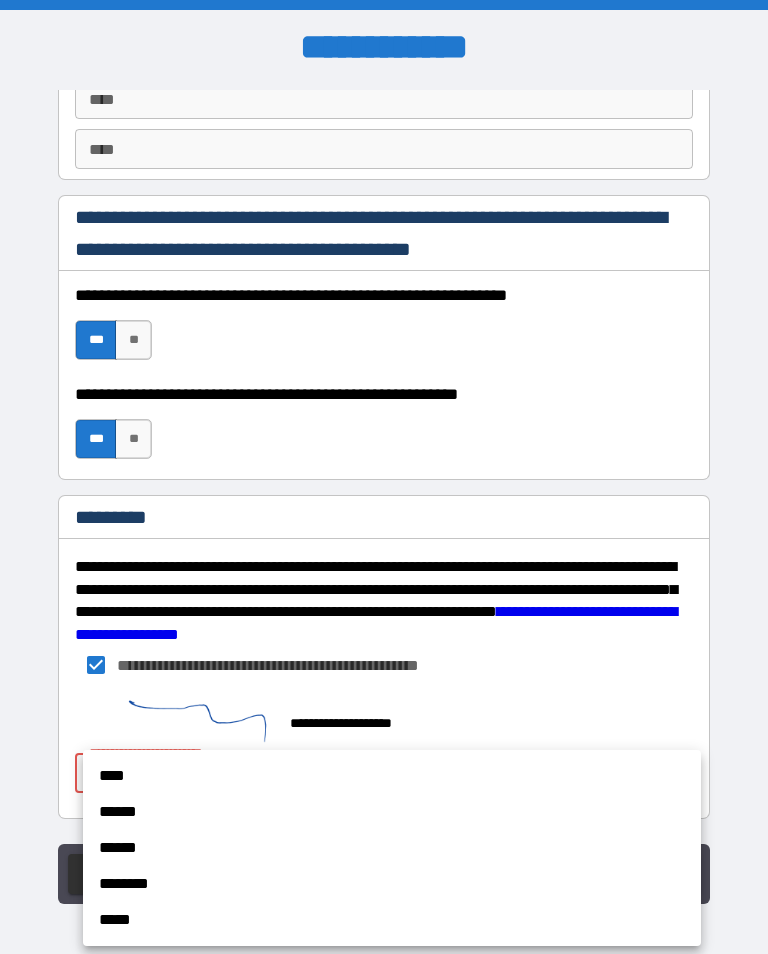 click on "****" at bounding box center (392, 776) 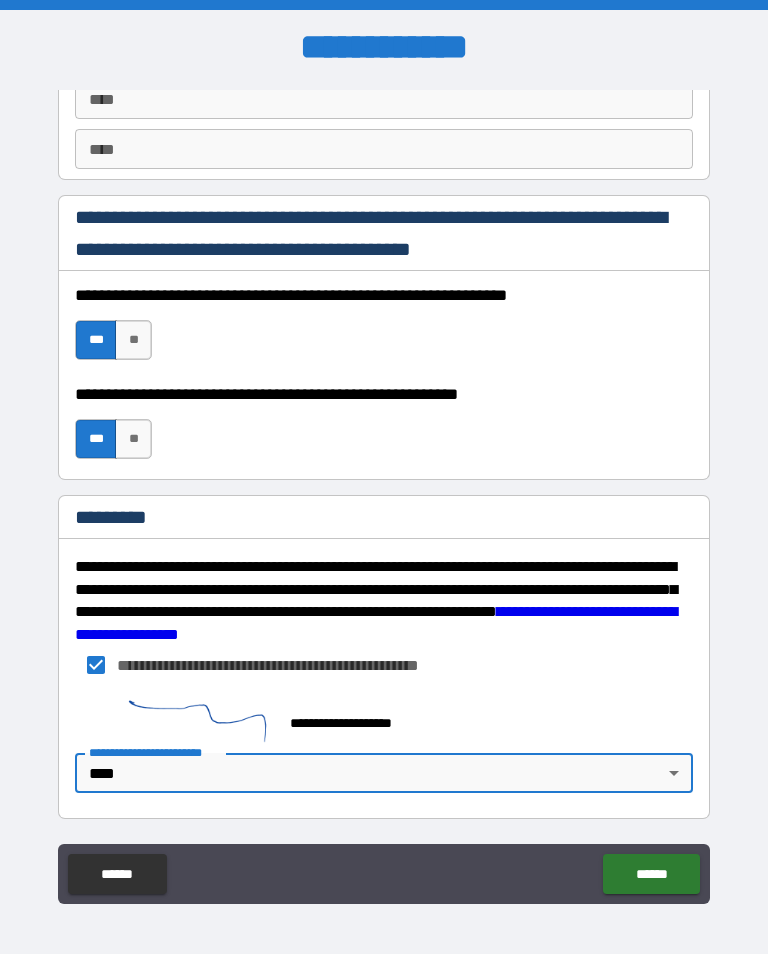 click on "******" at bounding box center [651, 874] 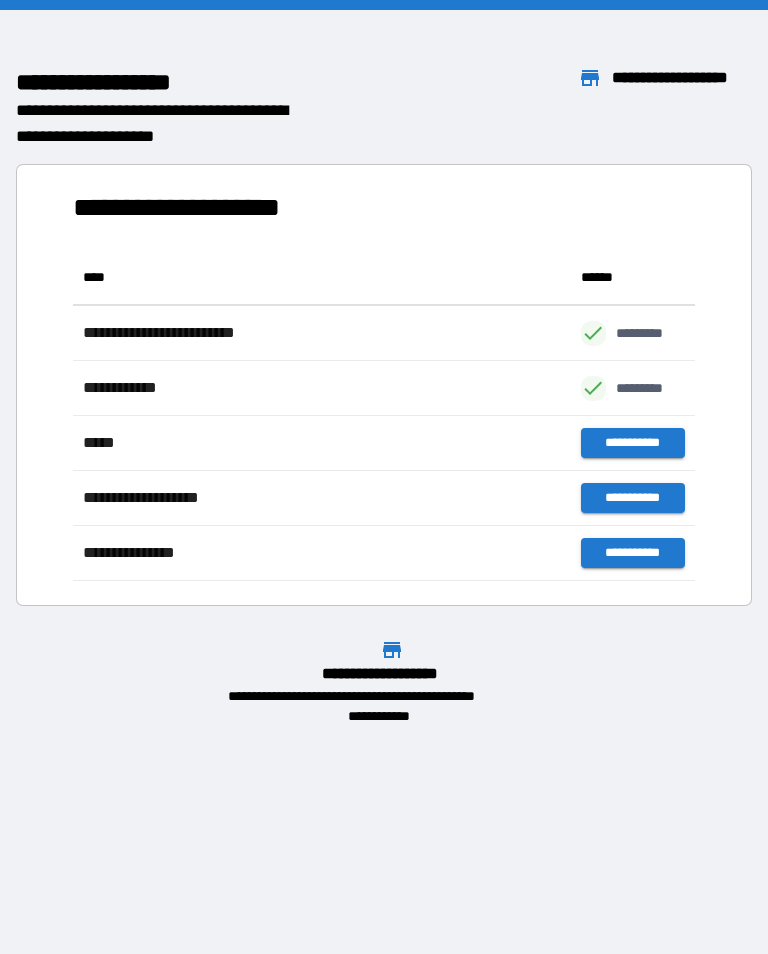 scroll, scrollTop: 331, scrollLeft: 622, axis: both 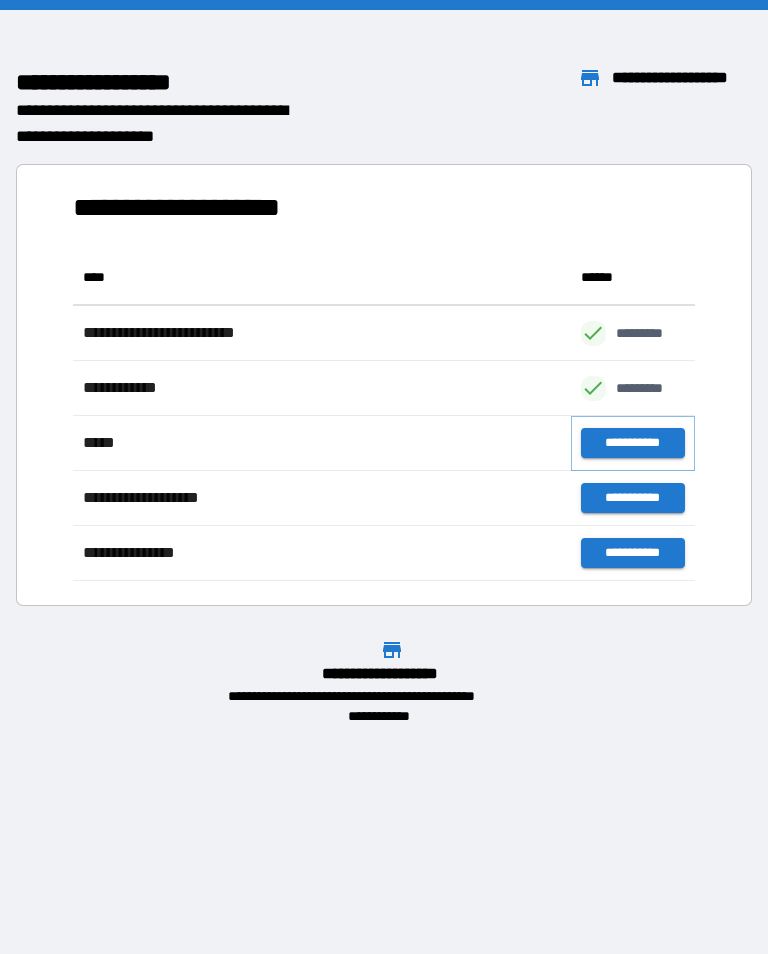 click on "**********" at bounding box center [633, 443] 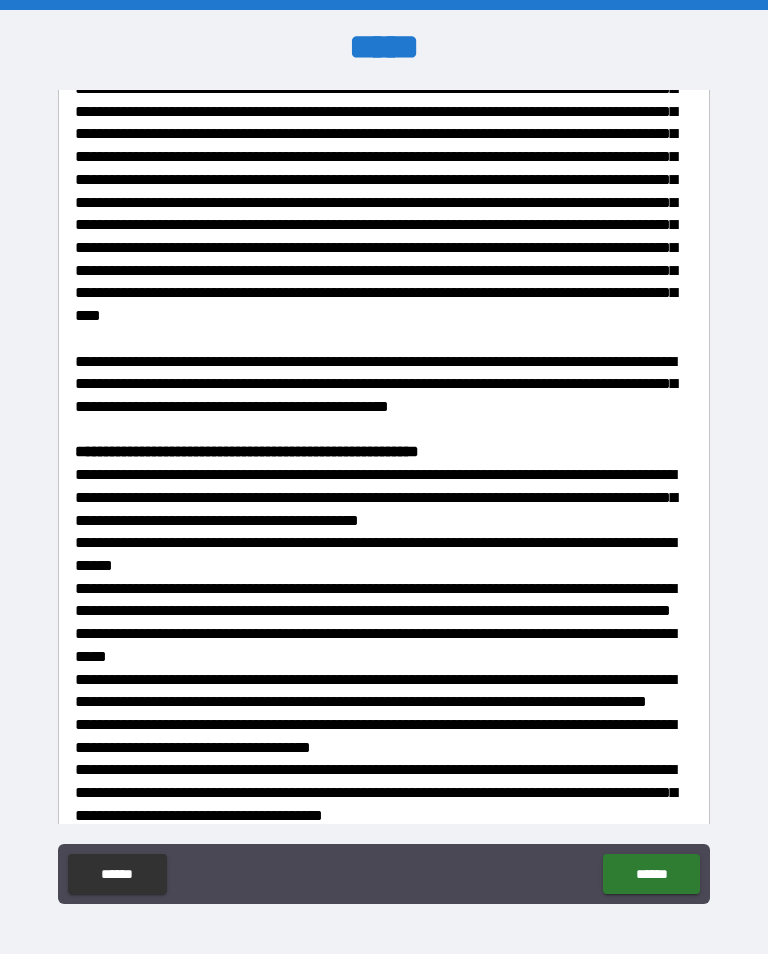 click on "*****" at bounding box center (384, 48) 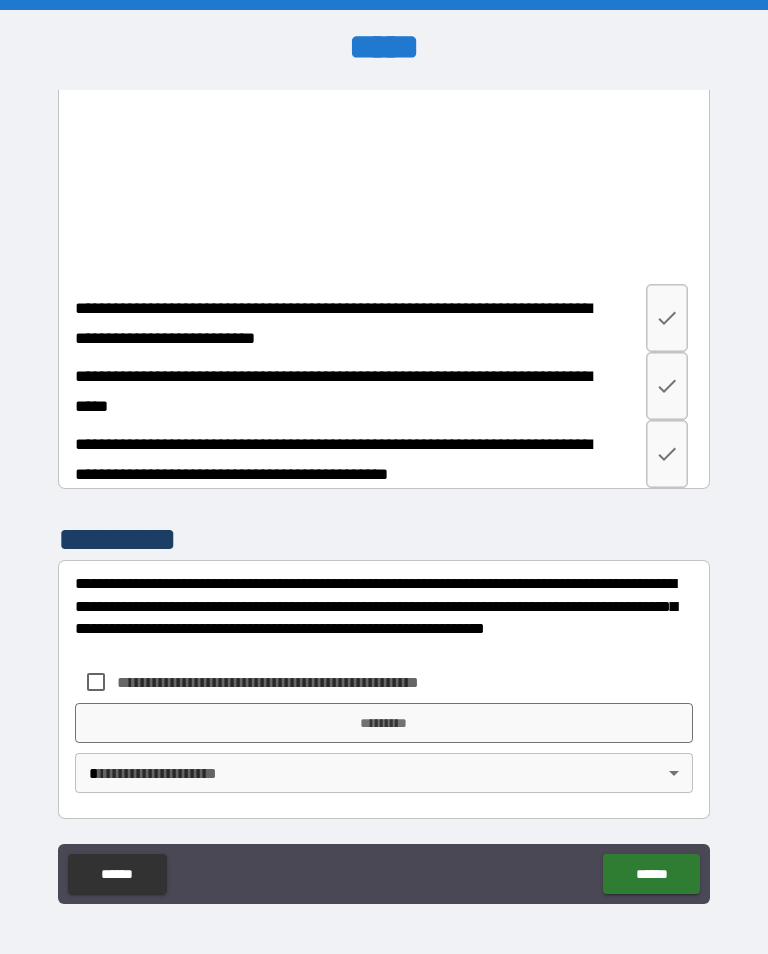 scroll, scrollTop: 3470, scrollLeft: 0, axis: vertical 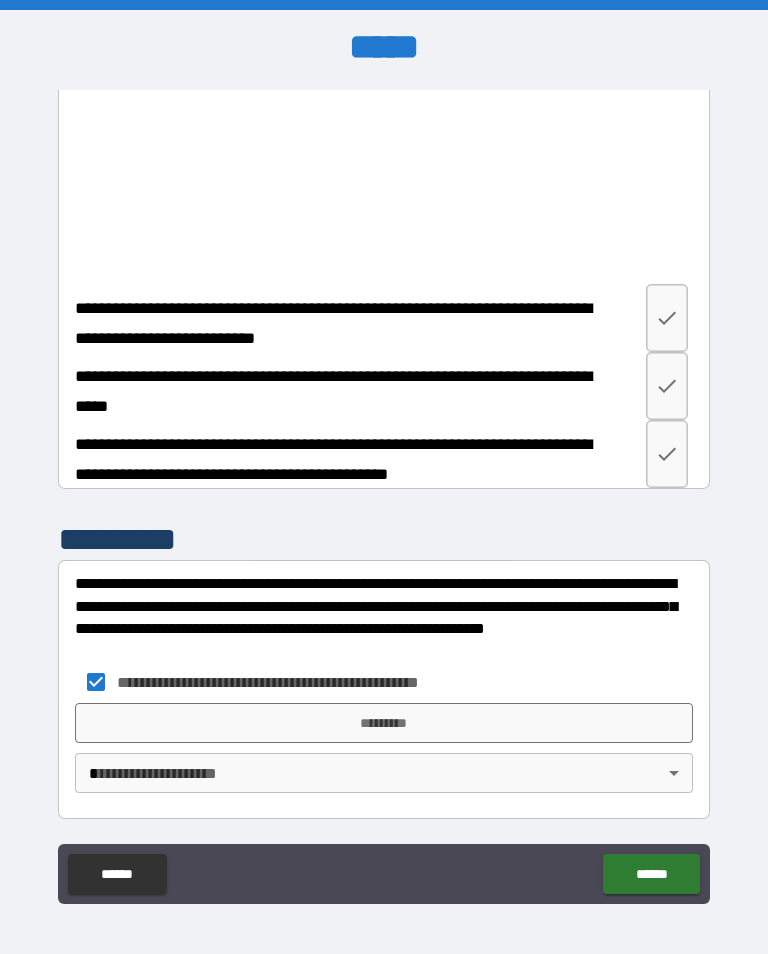 click on "**********" at bounding box center (384, 492) 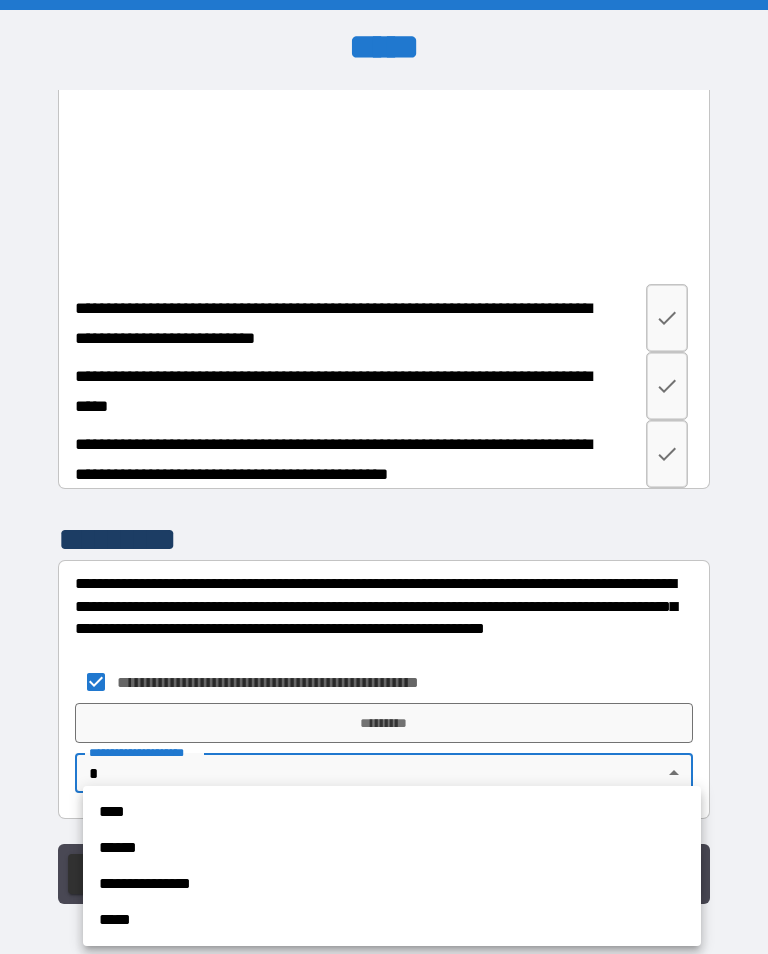 click on "****" at bounding box center [392, 812] 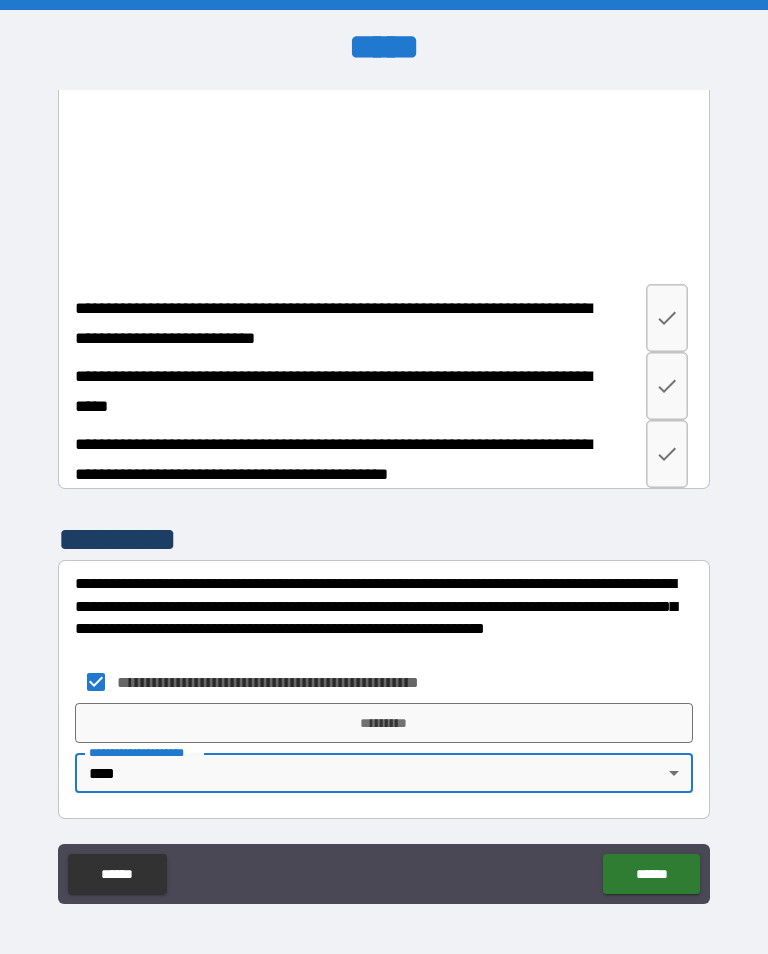 click on "*********" at bounding box center [384, 723] 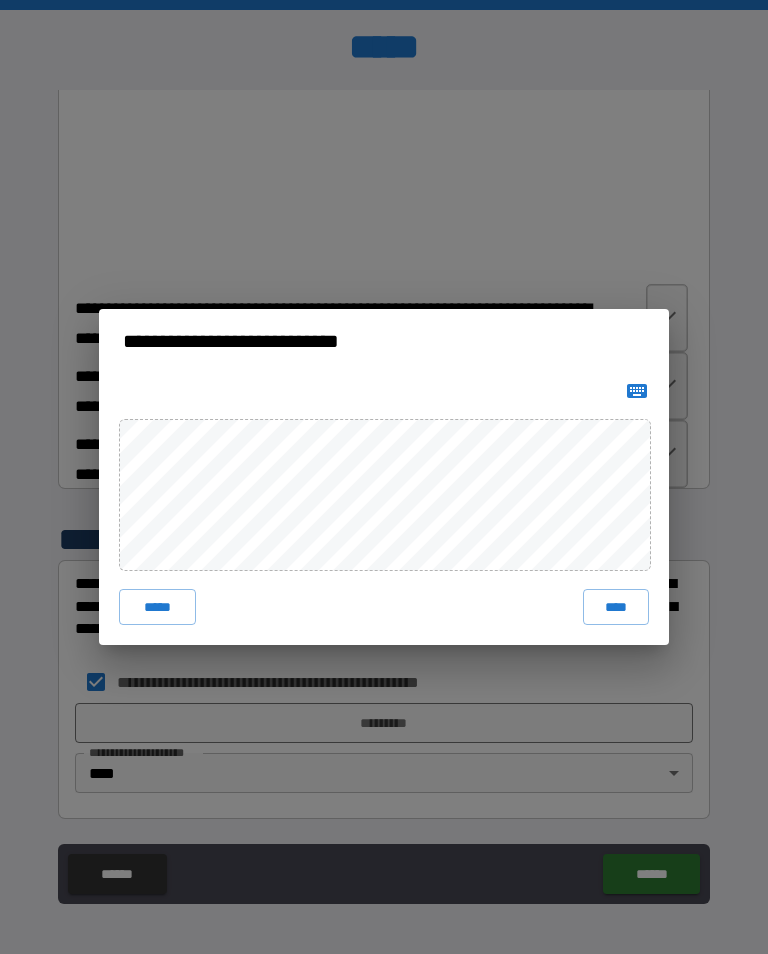 click on "**********" at bounding box center [384, 477] 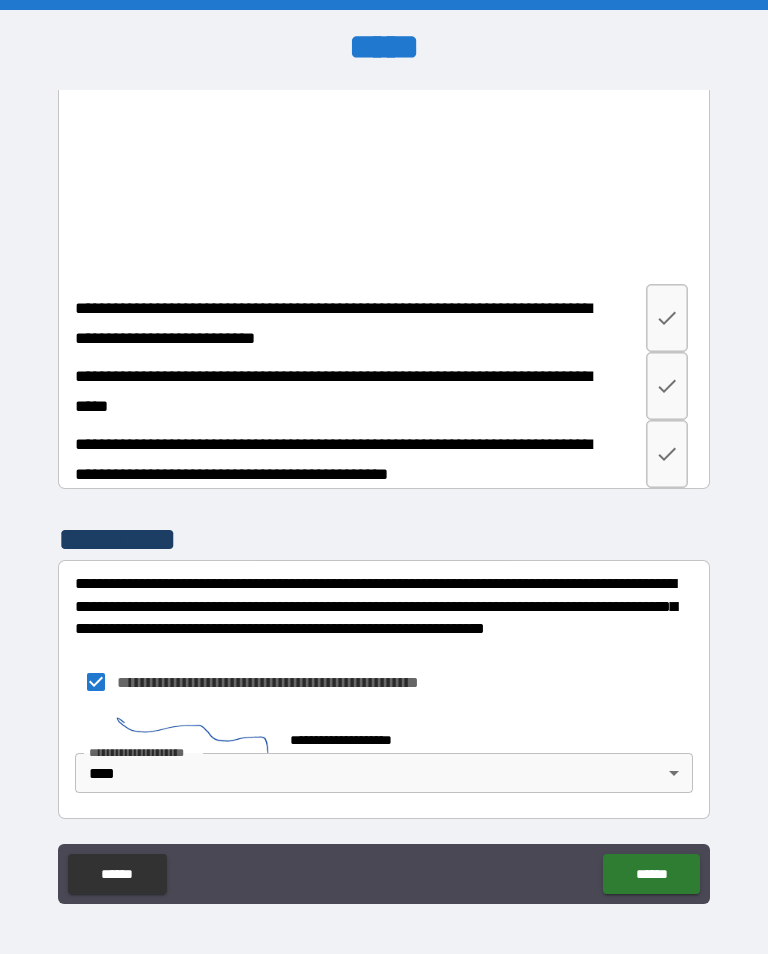 scroll, scrollTop: 3460, scrollLeft: 0, axis: vertical 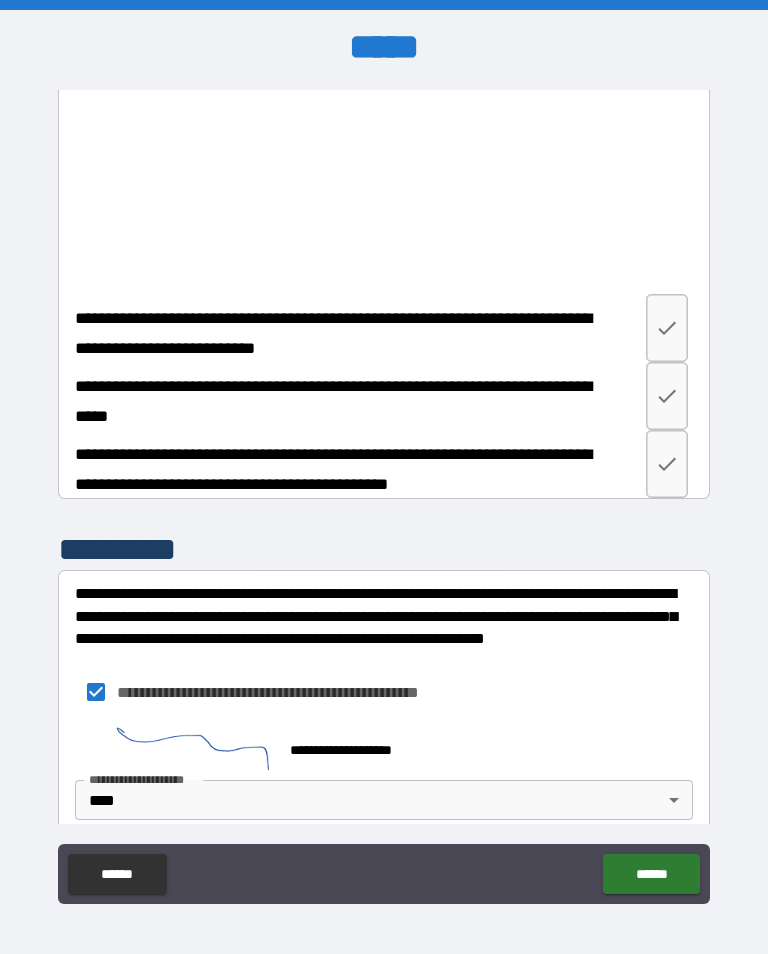 click on "******" at bounding box center (651, 874) 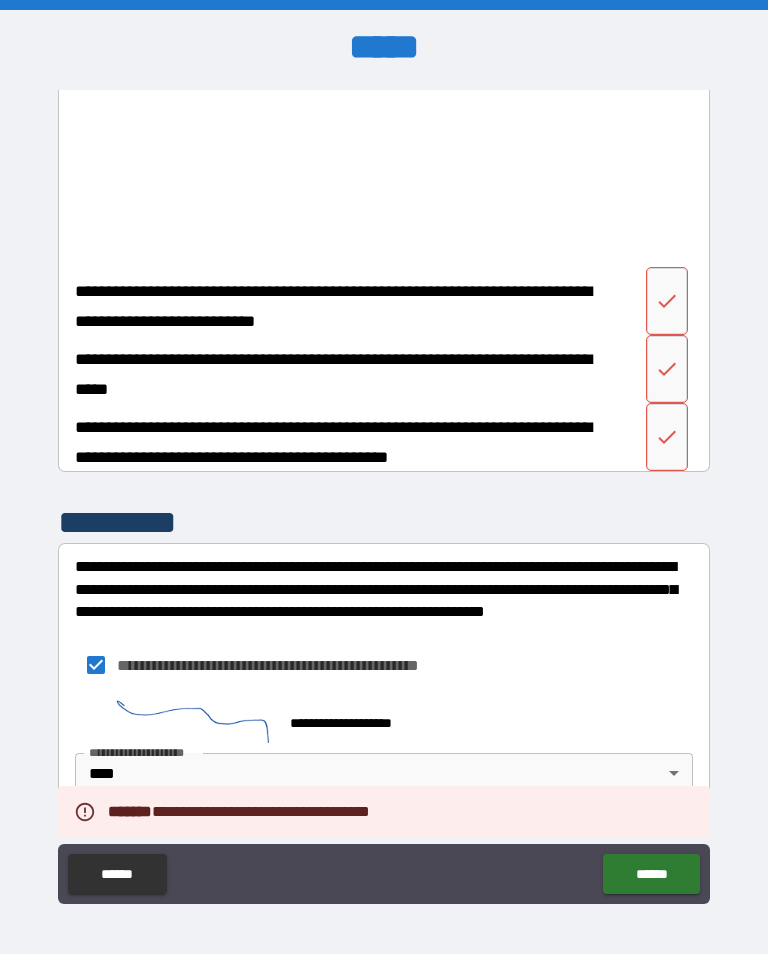 scroll, scrollTop: 3487, scrollLeft: 0, axis: vertical 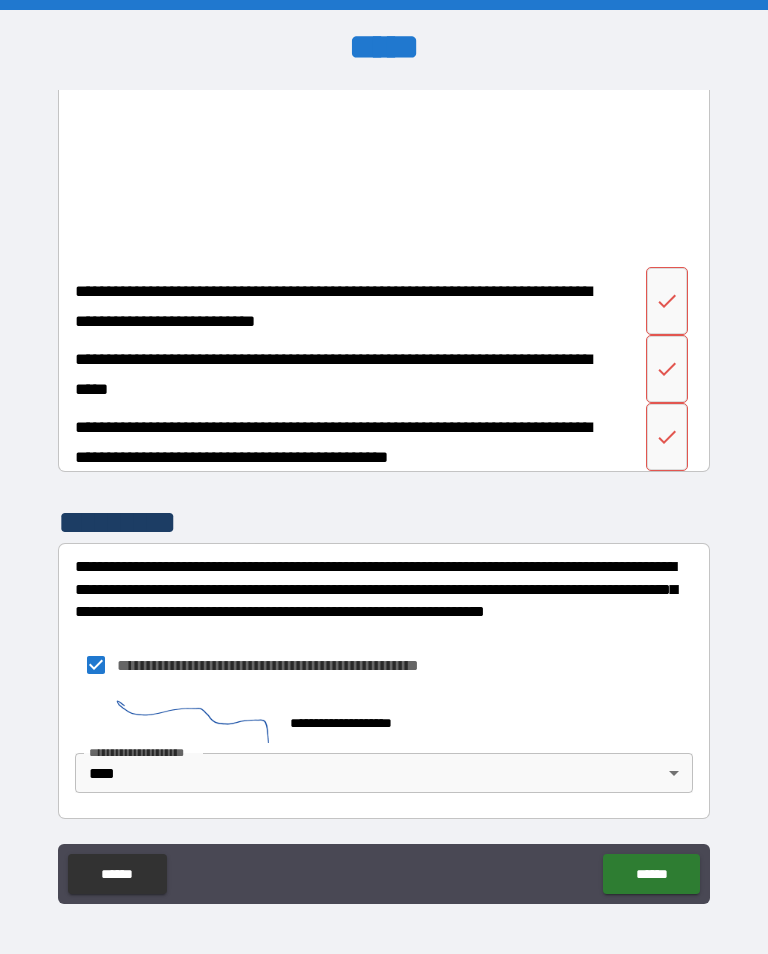 click on "******" at bounding box center (651, 874) 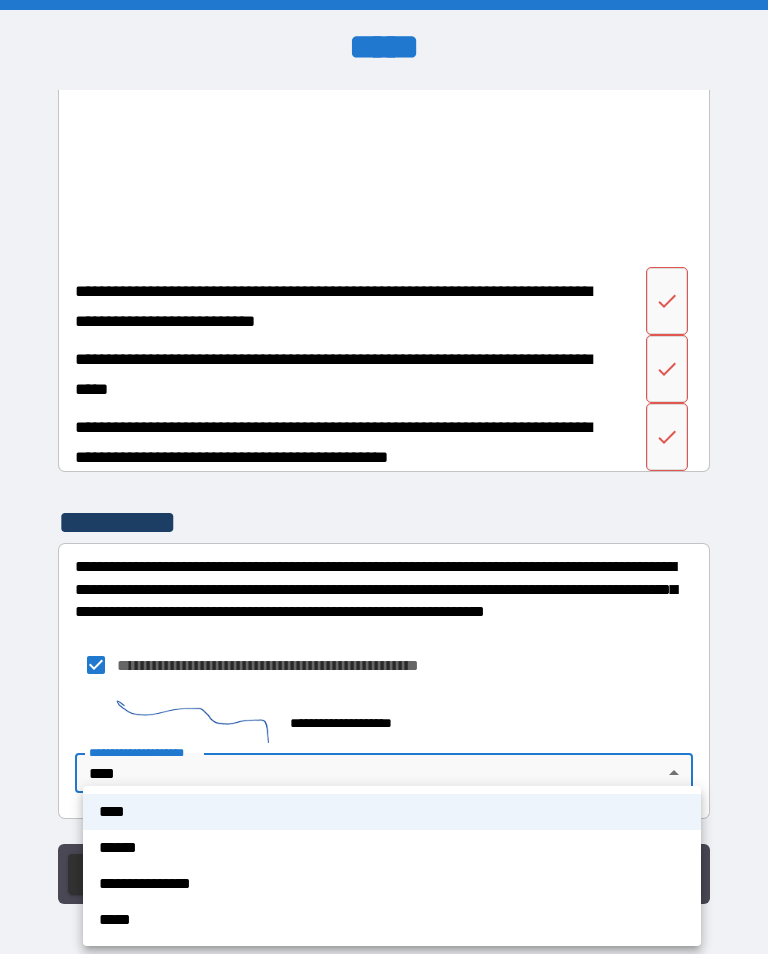 click on "****" at bounding box center [392, 812] 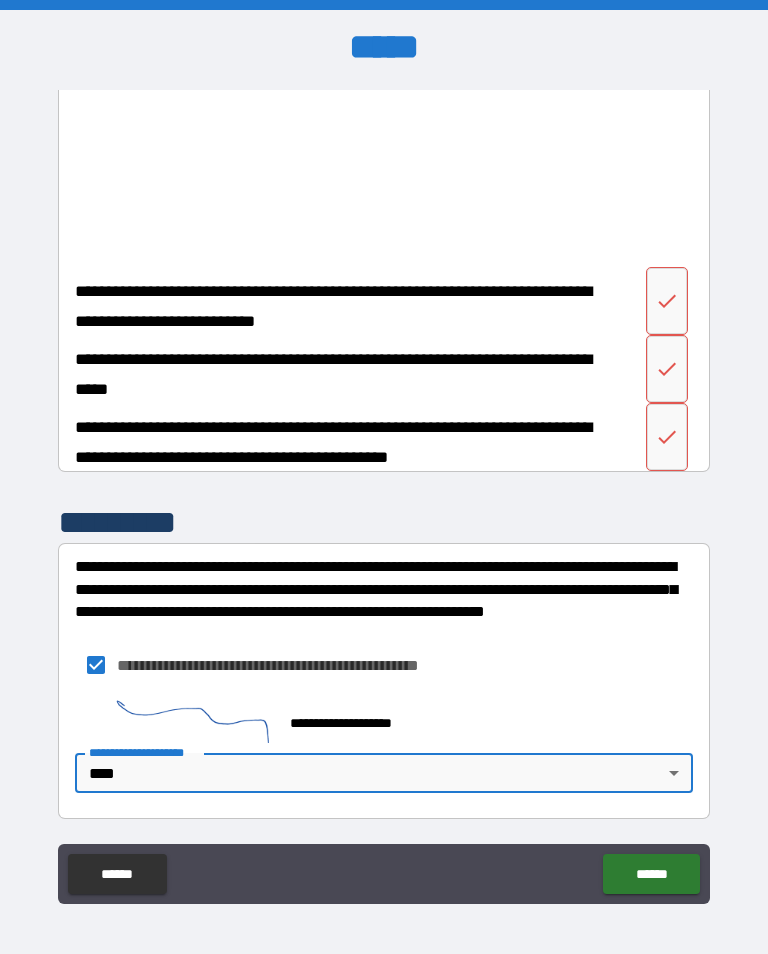 click on "******" at bounding box center (651, 874) 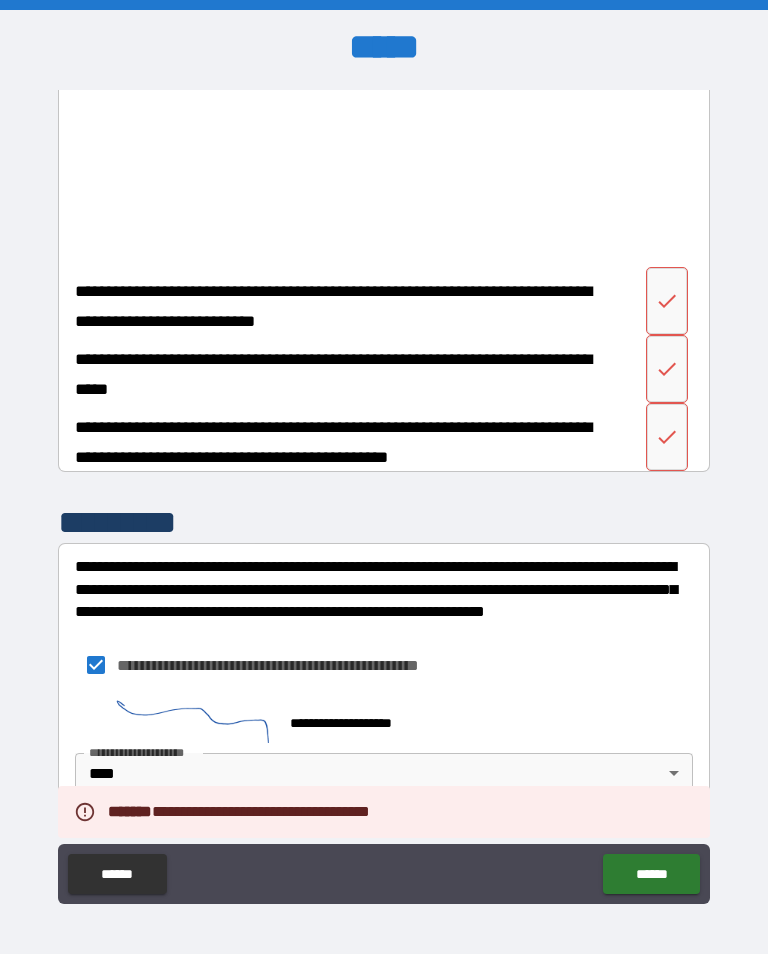 click on "******" at bounding box center (651, 874) 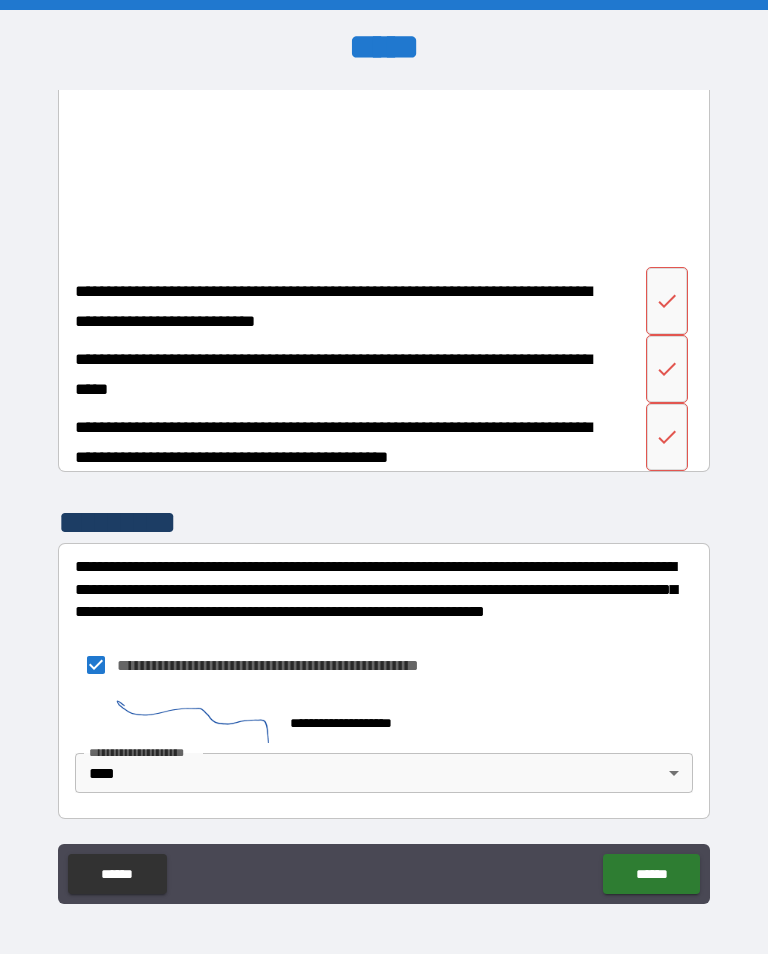 scroll, scrollTop: 3487, scrollLeft: 0, axis: vertical 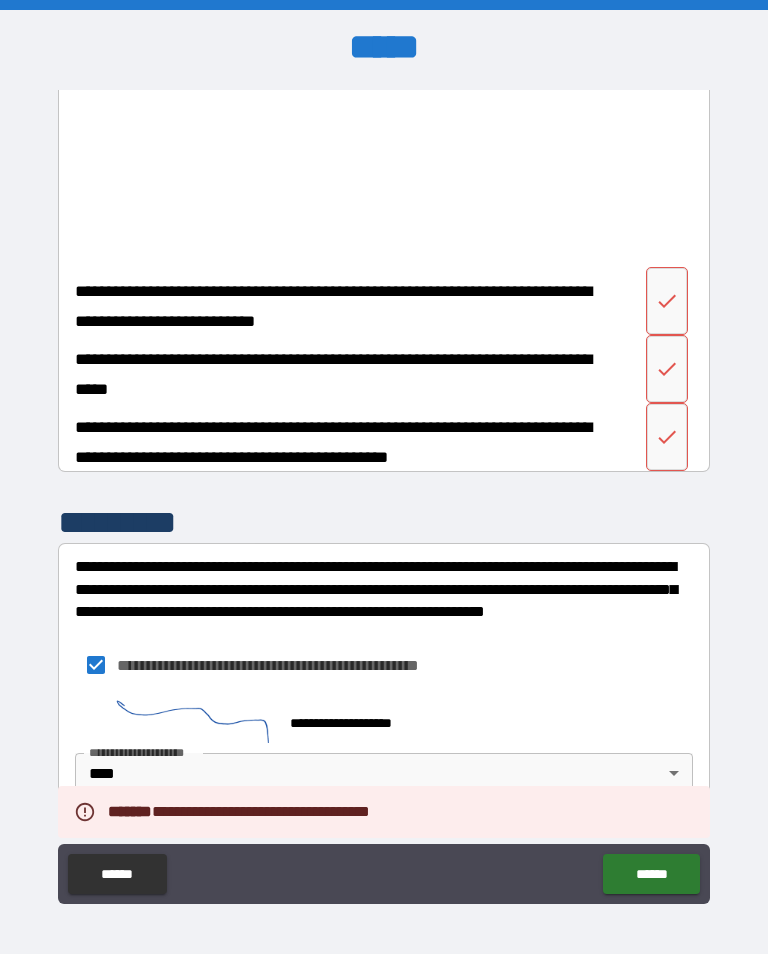 click on "******" at bounding box center (651, 874) 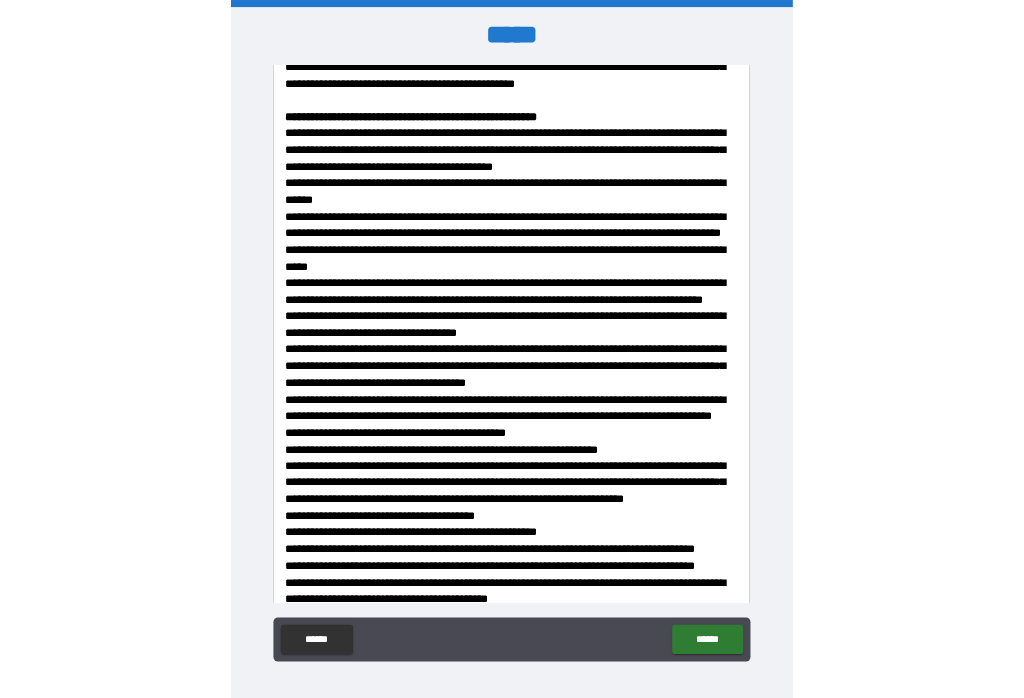scroll, scrollTop: 873, scrollLeft: 0, axis: vertical 